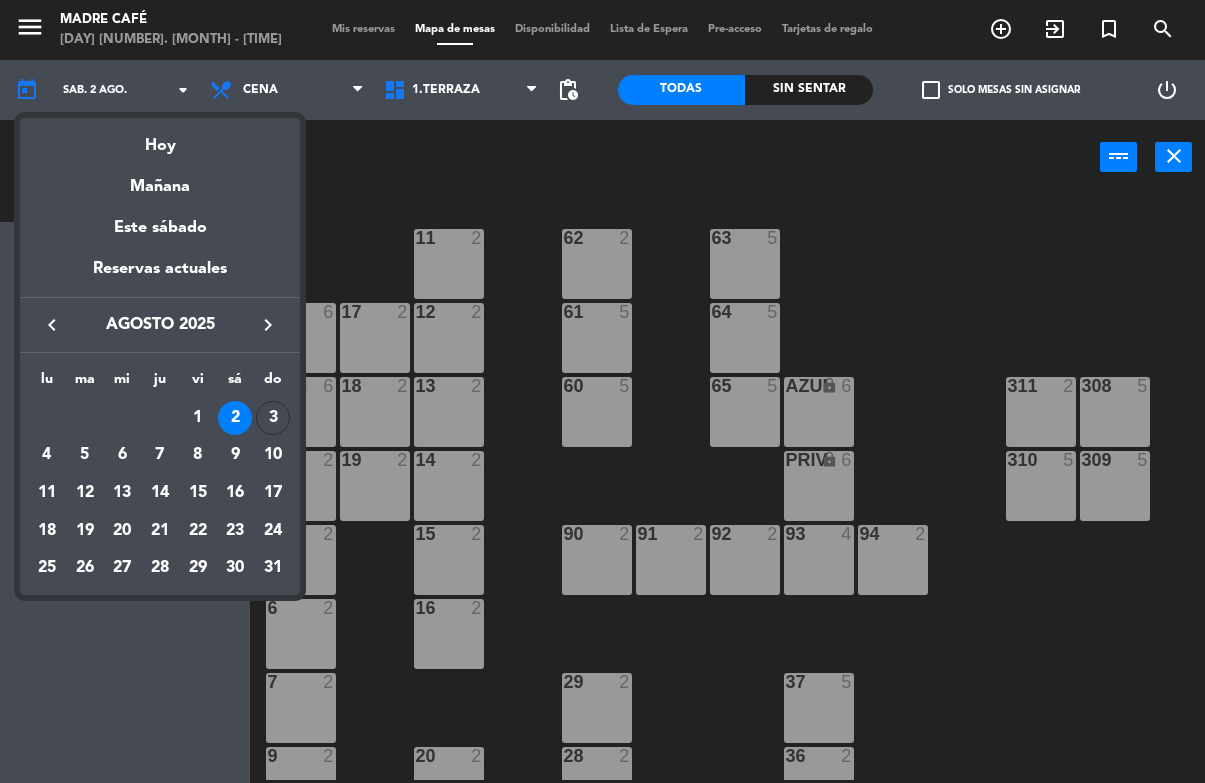 scroll, scrollTop: 1, scrollLeft: 0, axis: vertical 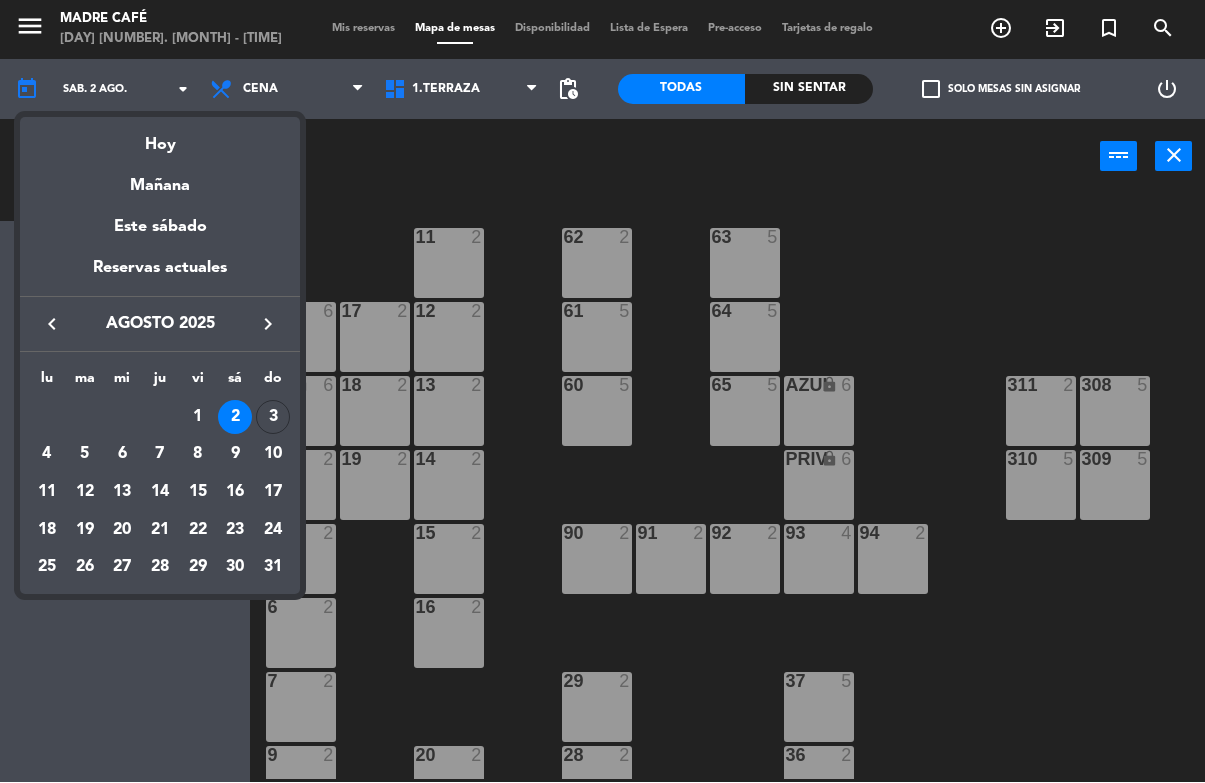 click on "Hoy" at bounding box center (160, 138) 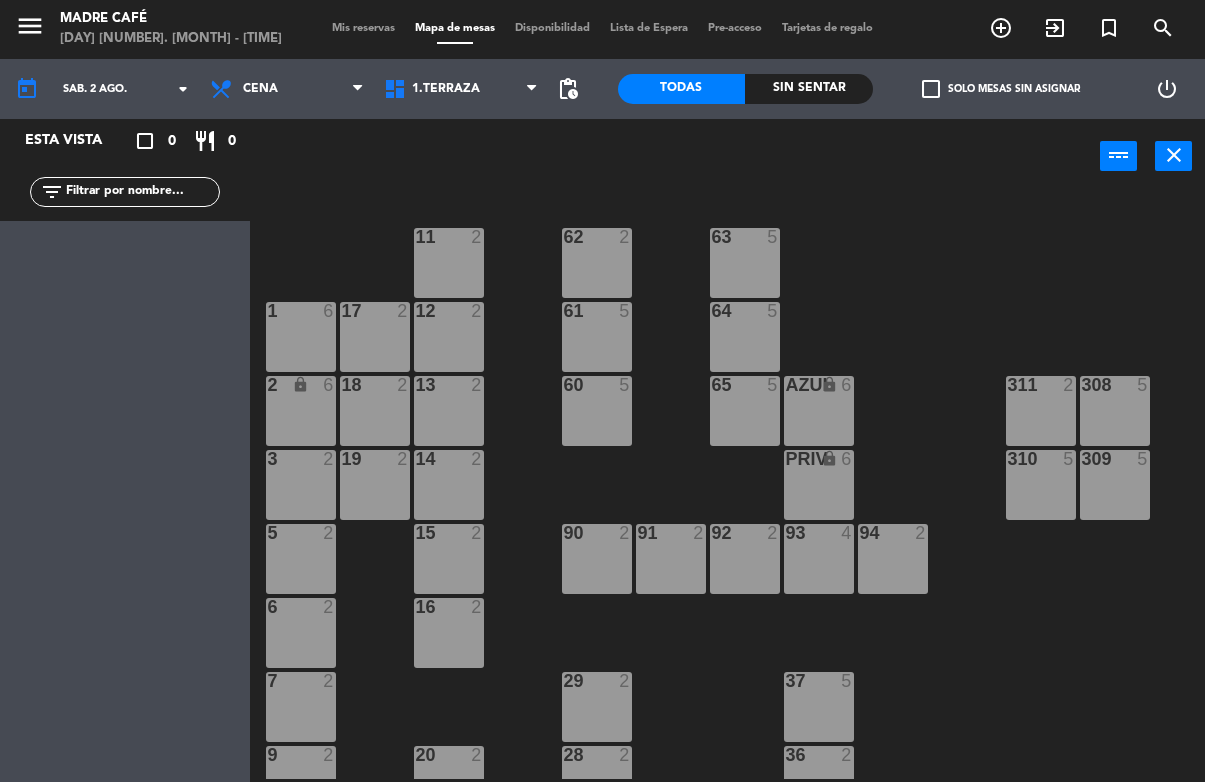 type on "dom. 3 ago." 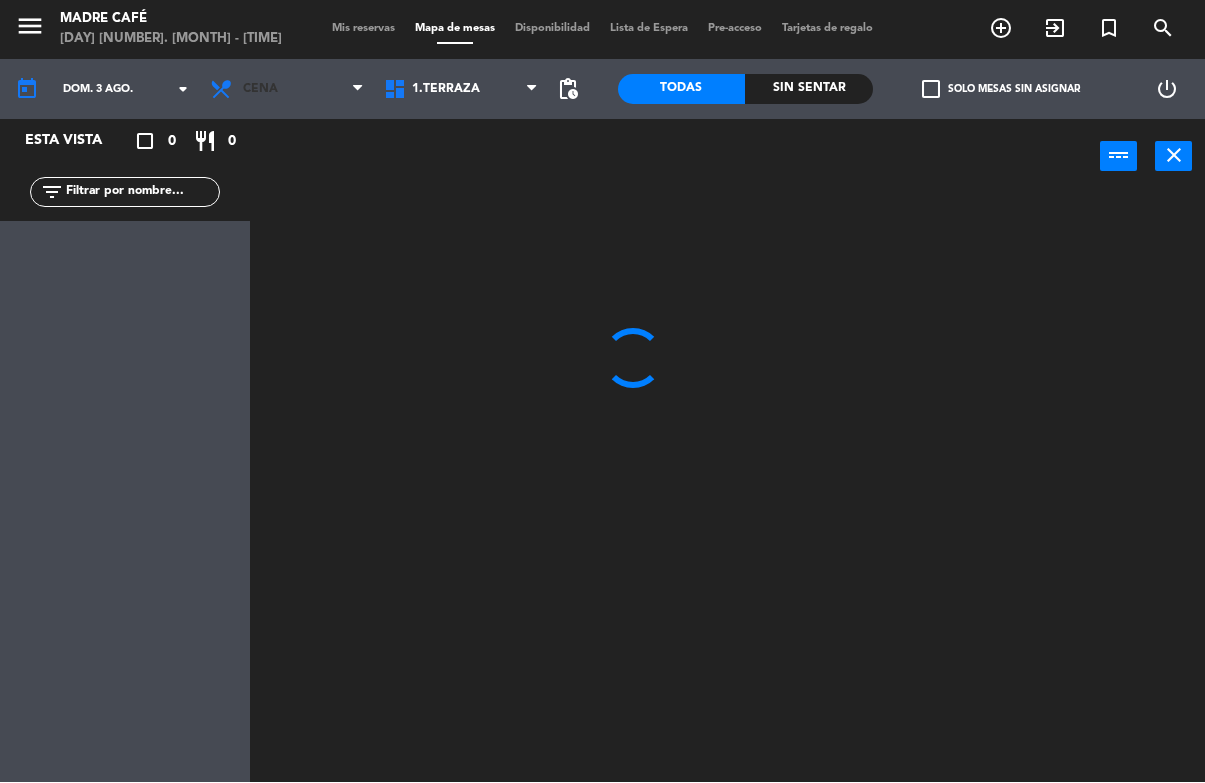 click on "Cena" at bounding box center [260, 90] 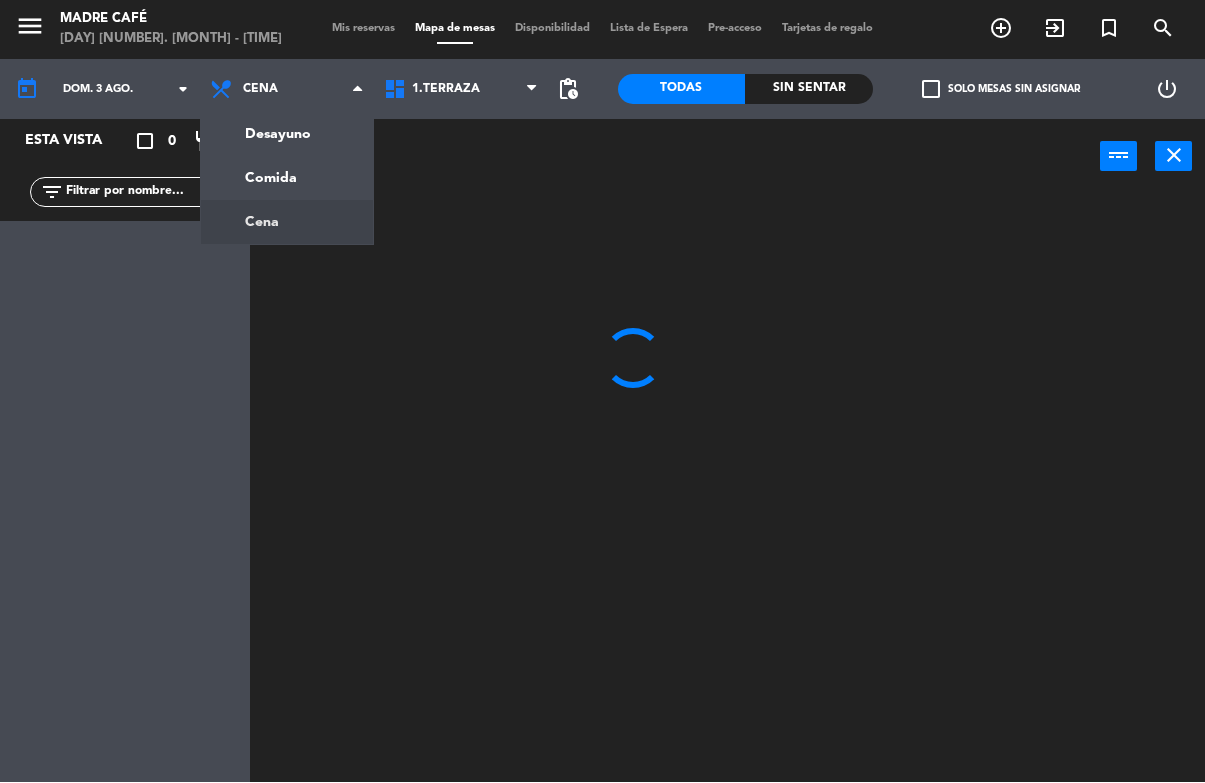 click on "menu  Madre Café   domingo 3. agosto - 07:31   Mis reservas   Mapa de mesas   Disponibilidad   Lista de Espera   Pre-acceso   Tarjetas de regalo  add_circle_outline exit_to_app turned_in_not search today    dom. 3 ago. arrow_drop_down  Desayuno  Comida  Cena  Desayuno  Comida  Cena  1.Terraza   2.Bar   3.Nuevo   4.Machu   5.Roof   1.Terraza   1.Terraza   2.Bar   3.Nuevo   4.Machu   5.Roof  pending_actions  Todas  Sin sentar  check_box_outline_blank   Solo mesas sin asignar   power_settings_new   Esta vista   crop_square  0  restaurant  0 filter_list power_input close" 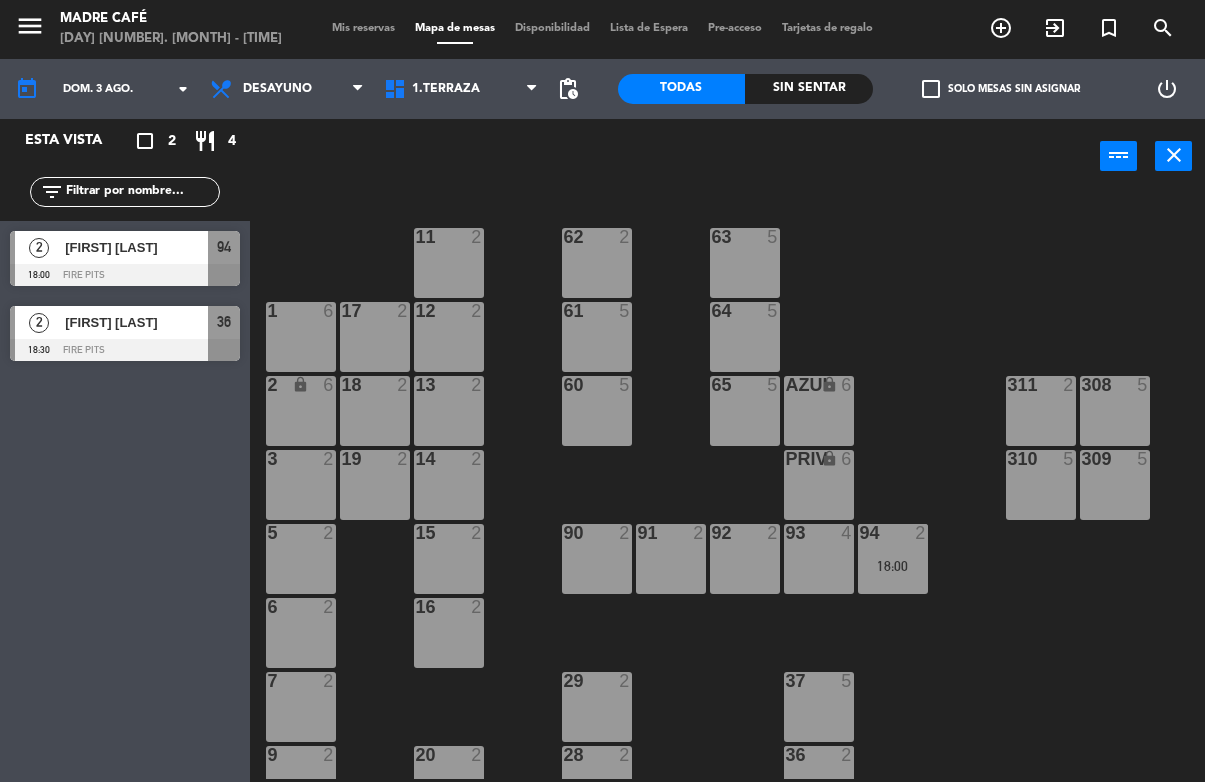 click on "Desayuno" at bounding box center [277, 90] 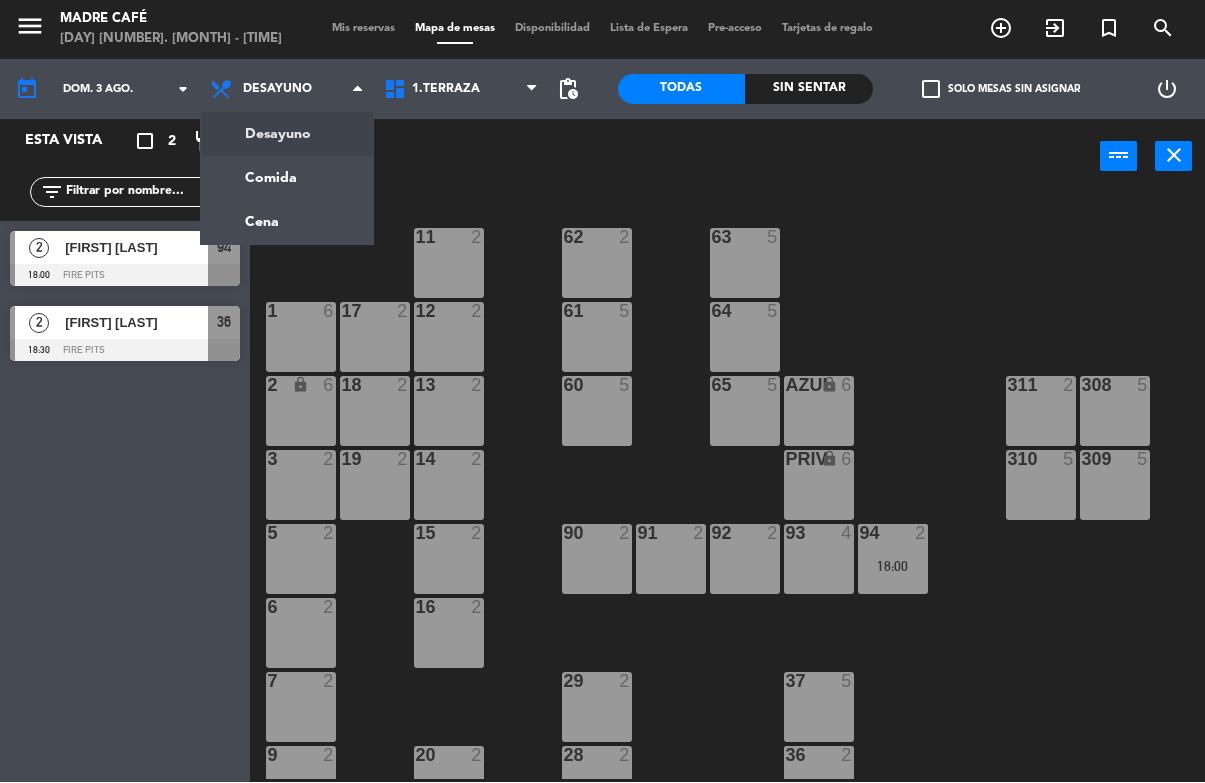 click on "menu  Madre Café   domingo 3. agosto - 07:31   Mis reservas   Mapa de mesas   Disponibilidad   Lista de Espera   Pre-acceso   Tarjetas de regalo  add_circle_outline exit_to_app turned_in_not search today    dom. 3 ago. arrow_drop_down  Desayuno  Comida  Cena  Desayuno  Desayuno  Comida  Cena  1.Terraza   2.Bar   3.Nuevo   4.Machu   5.Roof   1.Terraza   1.Terraza   2.Bar   3.Nuevo   4.Machu   5.Roof  pending_actions  Todas  Sin sentar  check_box_outline_blank   Solo mesas sin asignar   power_settings_new   Esta vista   crop_square  2  restaurant  4 filter_list  2   [FIRST]  [LAST]   18:00   Fire Pits  94  2   [FIRST] [LAST]   18:30   Fire Pits  36 power_input close 11  2  63  5  62  2  12  2  1  6  61  5  64  5  17  2  13  2  2 lock  6  60  5  65  5  308  5  18  2  311  2  AZUL lock  6  14  2  3  2  309  5  310  5  19  2  PRIV lock  6  93  4  94  2   18:00  15  2  92  2  91  2  90  2  5  2  16  2  6  2  29  2  7  2  37  5  36  2   18:30  9  2  28  2  20  2  10  2  21  2  26  2  35  2  22  2  23  2  25  2" 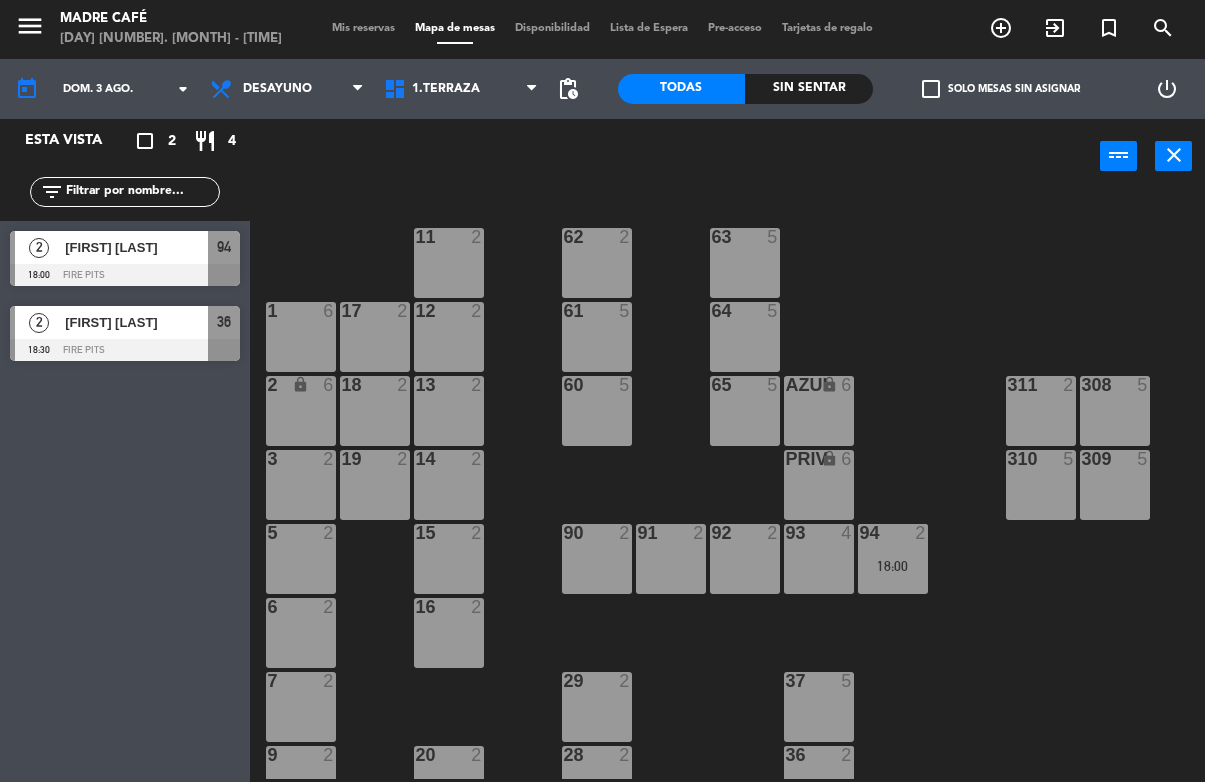 click on "Desayuno" at bounding box center [287, 90] 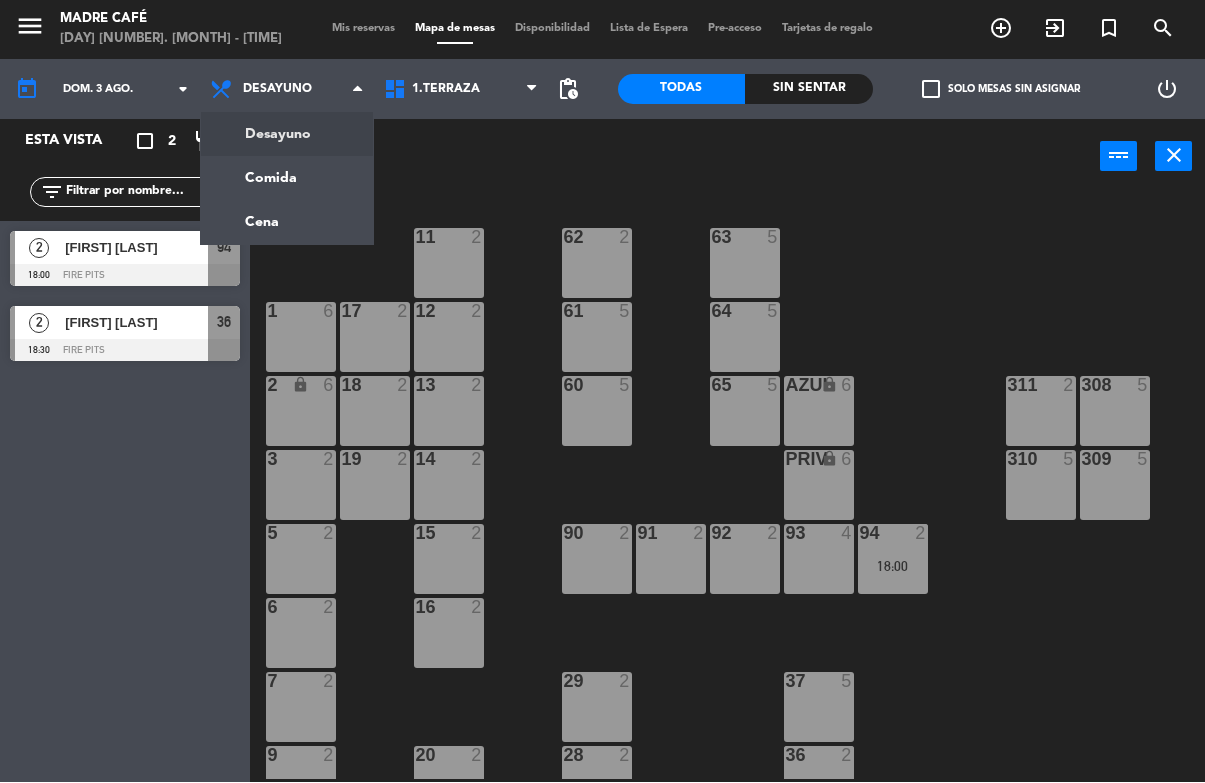 click on "menu  Madre Café   domingo 3. agosto - 07:31   Mis reservas   Mapa de mesas   Disponibilidad   Lista de Espera   Pre-acceso   Tarjetas de regalo  add_circle_outline exit_to_app turned_in_not search today    dom. 3 ago. arrow_drop_down  Desayuno  Comida  Cena  Desayuno  Desayuno  Comida  Cena  1.Terraza   2.Bar   3.Nuevo   4.Machu   5.Roof   1.Terraza   1.Terraza   2.Bar   3.Nuevo   4.Machu   5.Roof  pending_actions  Todas  Sin sentar  check_box_outline_blank   Solo mesas sin asignar   power_settings_new   Esta vista   crop_square  2  restaurant  4 filter_list  2   Alejandro  Amezcua   18:00   Fire Pits  94  2   Sergio Salazar   18:30   Fire Pits  36 power_input close 11  2  63  5  62  2  12  2  1  6  61  5  64  5  17  2  13  2  2 lock  6  60  5  65  5  308  5  18  2  311  2  AZUL lock  6  14  2  3  2  309  5  310  5  19  2  PRIV lock  6  93  4  94  2   18:00  15  2  92  2  91  2  90  2  5  2  16  2  6  2  29  2  7  2  37  5  36  2   18:30  9  2  28  2  20  2  10  2  21  2  26  2  35  2  22  2  23  2  25  2" 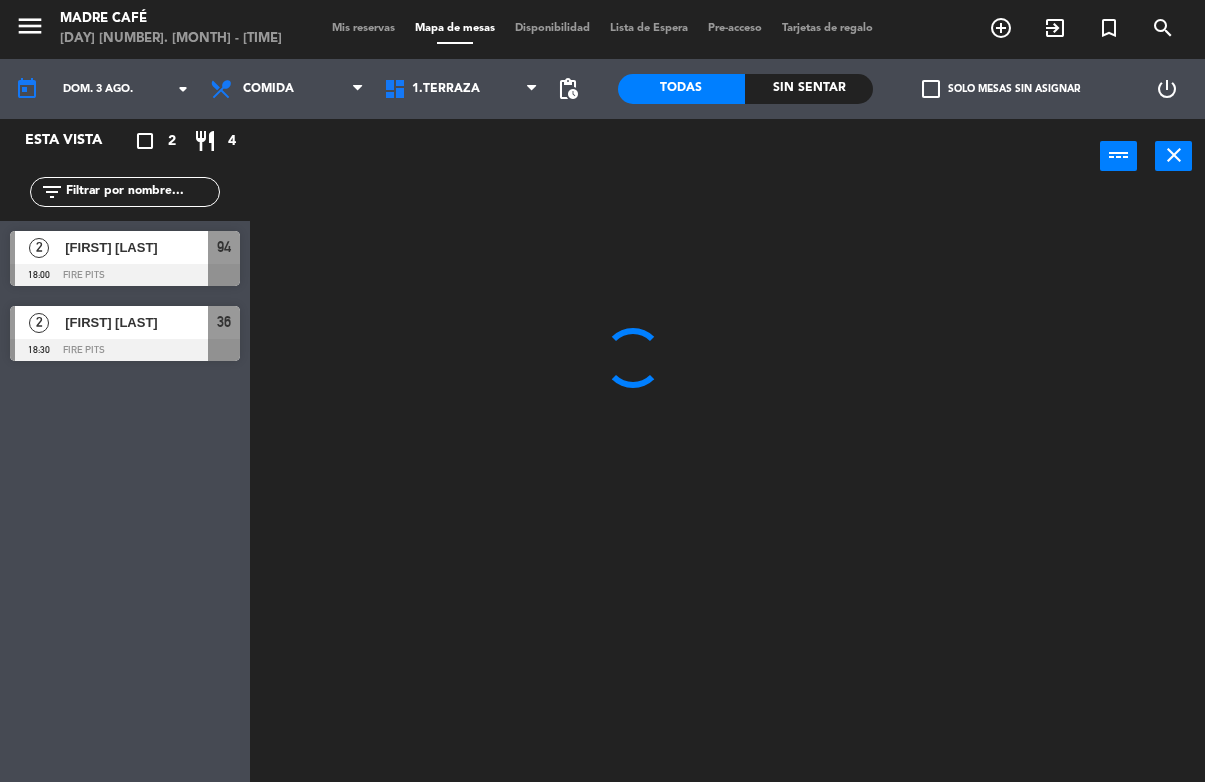 click on "Comida" at bounding box center (287, 90) 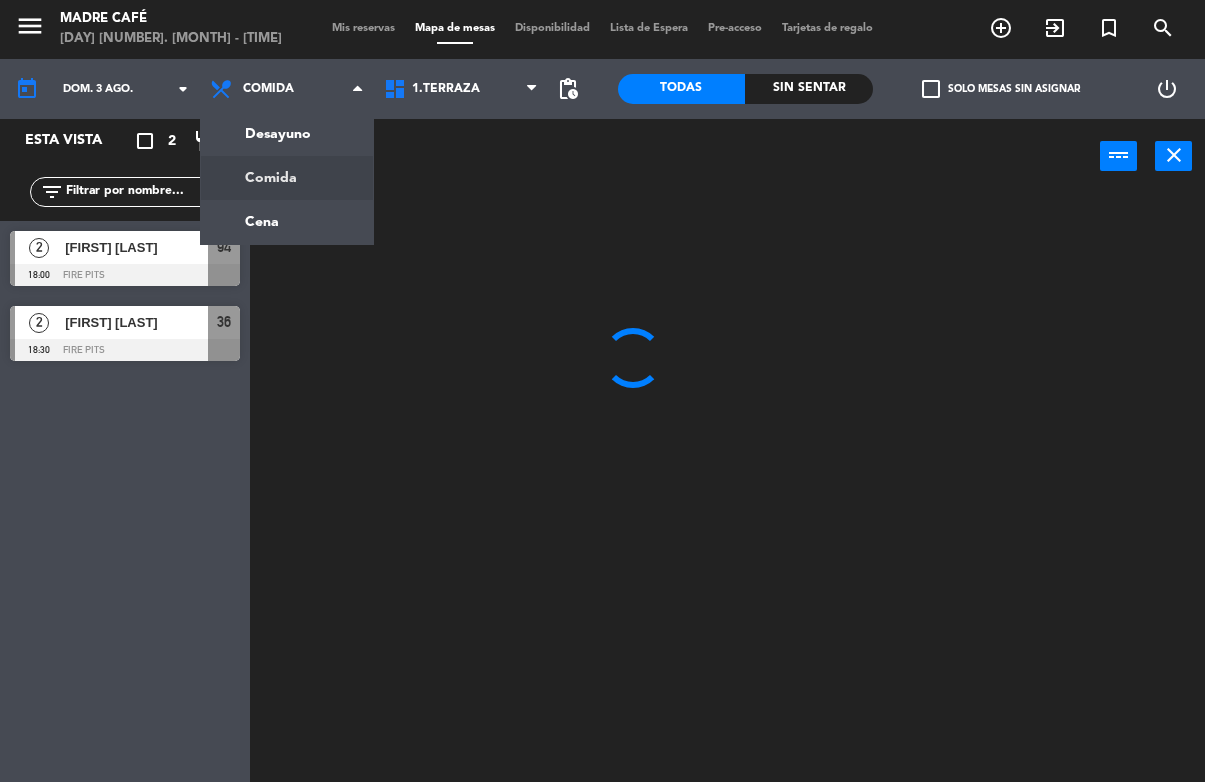 click on "menu  Madre Café   domingo 3. agosto - 07:31   Mis reservas   Mapa de mesas   Disponibilidad   Lista de Espera   Pre-acceso   Tarjetas de regalo  add_circle_outline exit_to_app turned_in_not search today    dom. 3 ago. arrow_drop_down  Desayuno  Comida  Cena  Comida  Desayuno  Comida  Cena  1.Terraza   2.Bar   3.Nuevo   4.Machu   5.Roof   1.Terraza   1.Terraza   2.Bar   3.Nuevo   4.Machu   5.Roof  pending_actions  Todas  Sin sentar  check_box_outline_blank   Solo mesas sin asignar   power_settings_new   Esta vista   crop_square  2  restaurant  4 filter_list  2   Alejandro  Amezcua   18:00   Fire Pits  94  2   Sergio Salazar   18:30   Fire Pits  36 power_input close" 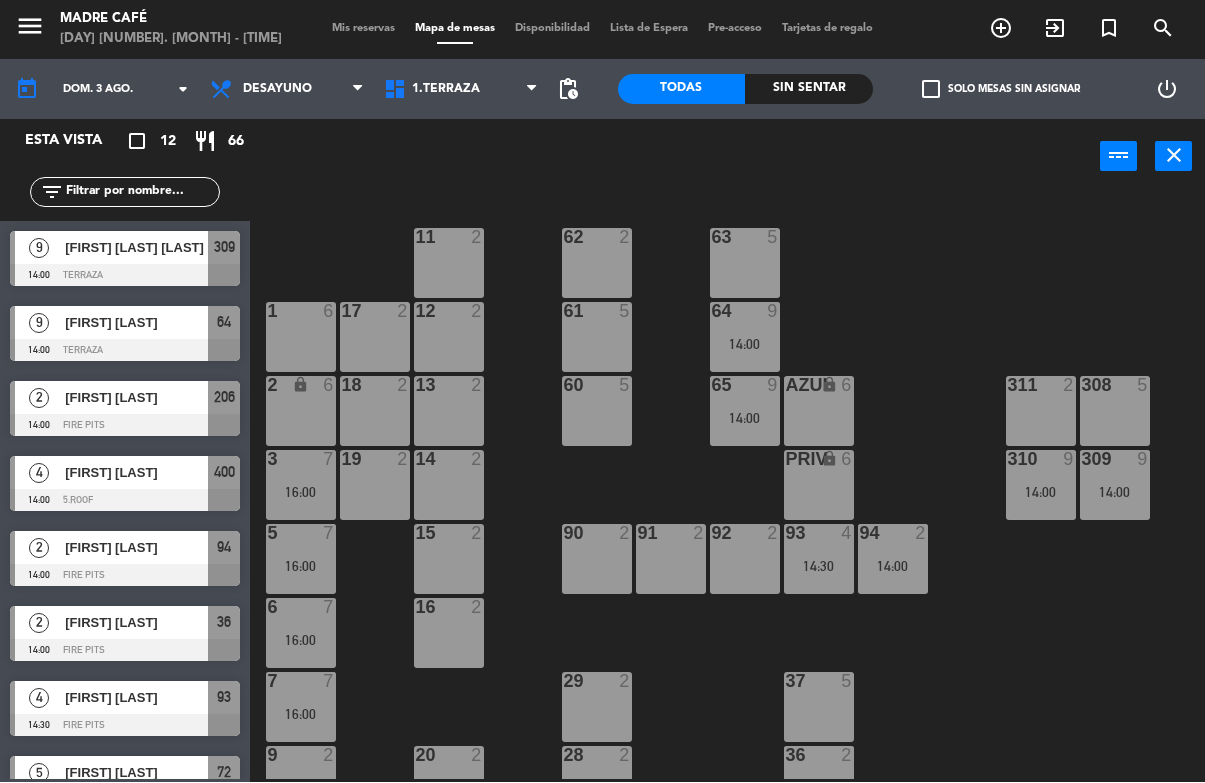 click on "Desayuno" at bounding box center [287, 90] 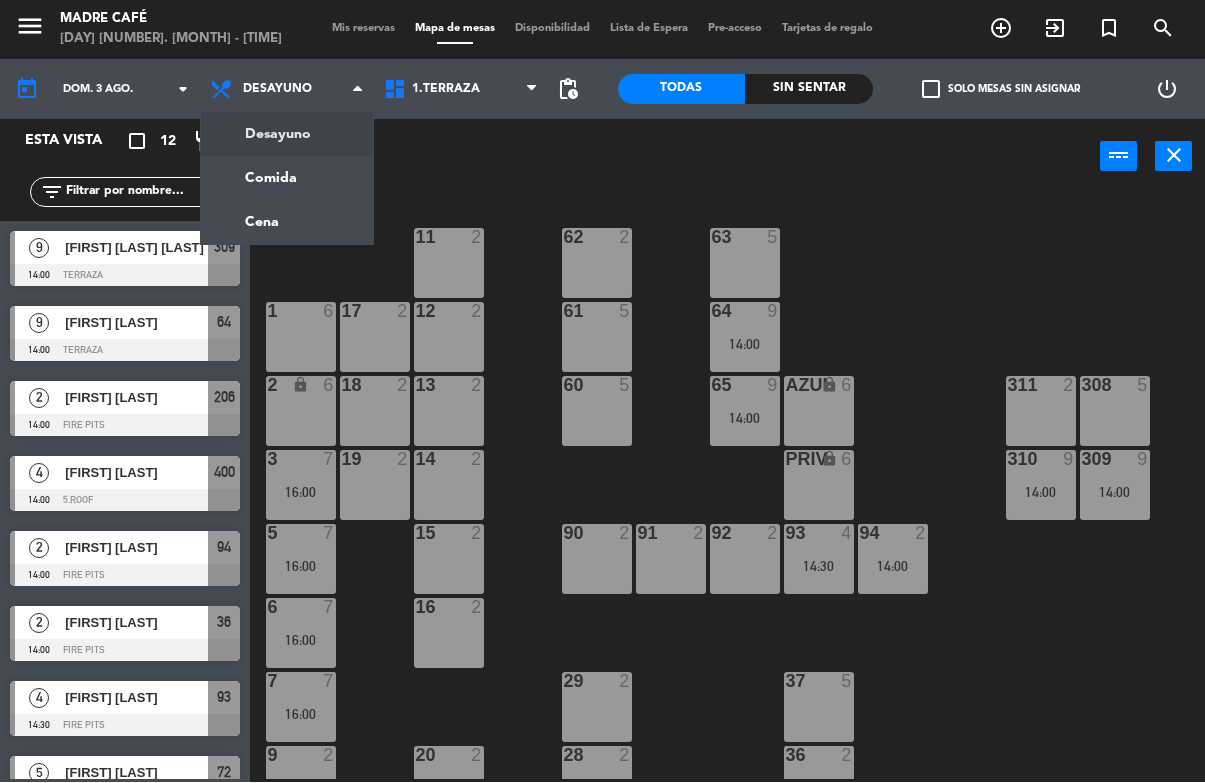 click on "menu  Madre Café   domingo 3. agosto - 07:31   Mis reservas   Mapa de mesas   Disponibilidad   Lista de Espera   Pre-acceso   Tarjetas de regalo  add_circle_outline exit_to_app turned_in_not search today    dom. 3 ago. arrow_drop_down  Desayuno  Comida  Cena  Desayuno  Desayuno  Comida  Cena  1.Terraza   2.Bar   3.Nuevo   4.Machu   5.Roof   1.Terraza   1.Terraza   2.Bar   3.Nuevo   4.Machu   5.Roof  pending_actions  Todas  Sin sentar  check_box_outline_blank   Solo mesas sin asignar   power_settings_new   Esta vista   crop_square  12  restaurant  66 filter_list  9   Laura Alejandra Velazquez Villegas   14:00   Terraza  309  9   Liliana Barroso   14:00   Terraza  64  2   Ricardo Mendez   14:00   Fire Pits  206  4   Santiago Fernandez   14:00   5.Roof  400  2   Valeria Aguirre   14:00   Fire Pits  94  2   裕紀 玉田   14:00   Fire Pits  36  4   Eunjung Lee   14:30   Fire Pits  93  5   Lila Guillen   14:30   Moonlight  72  12   SEBASTIAN MTZ   15:30   Terraza  23  5   Ana Magaña Ignacio   16:00   Moonlight" 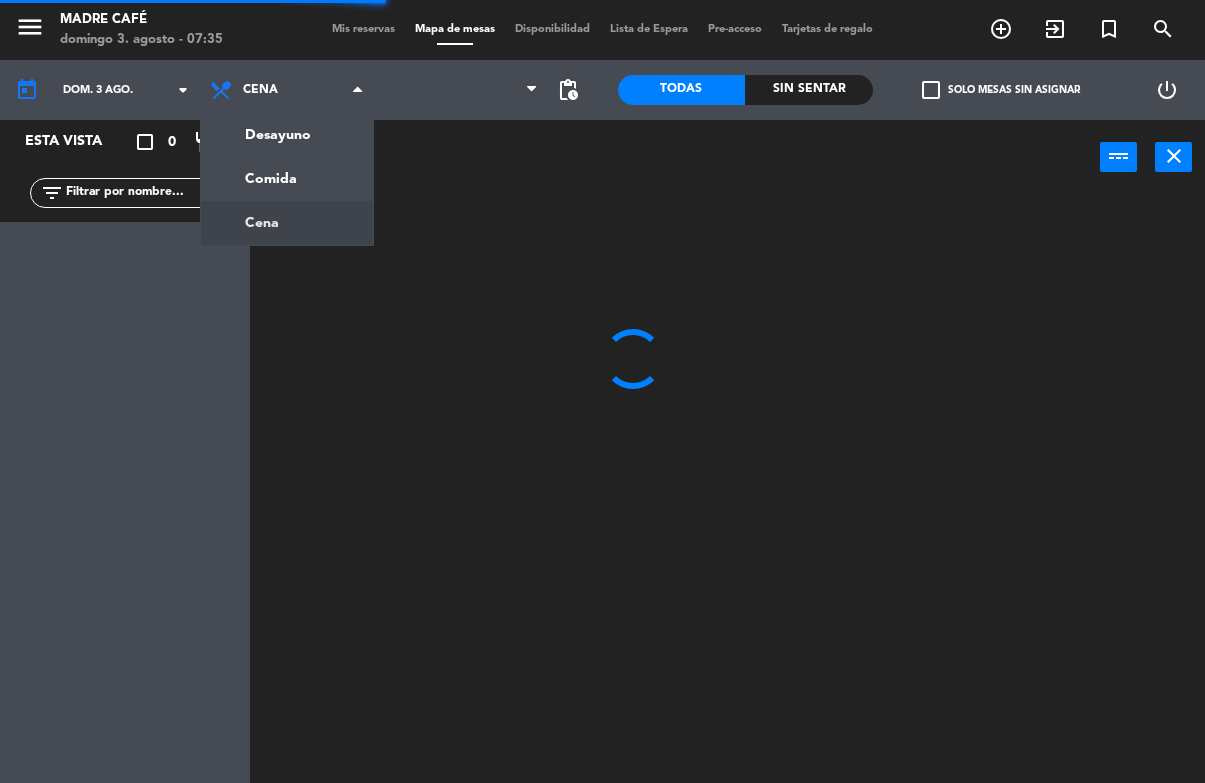 scroll, scrollTop: 0, scrollLeft: 0, axis: both 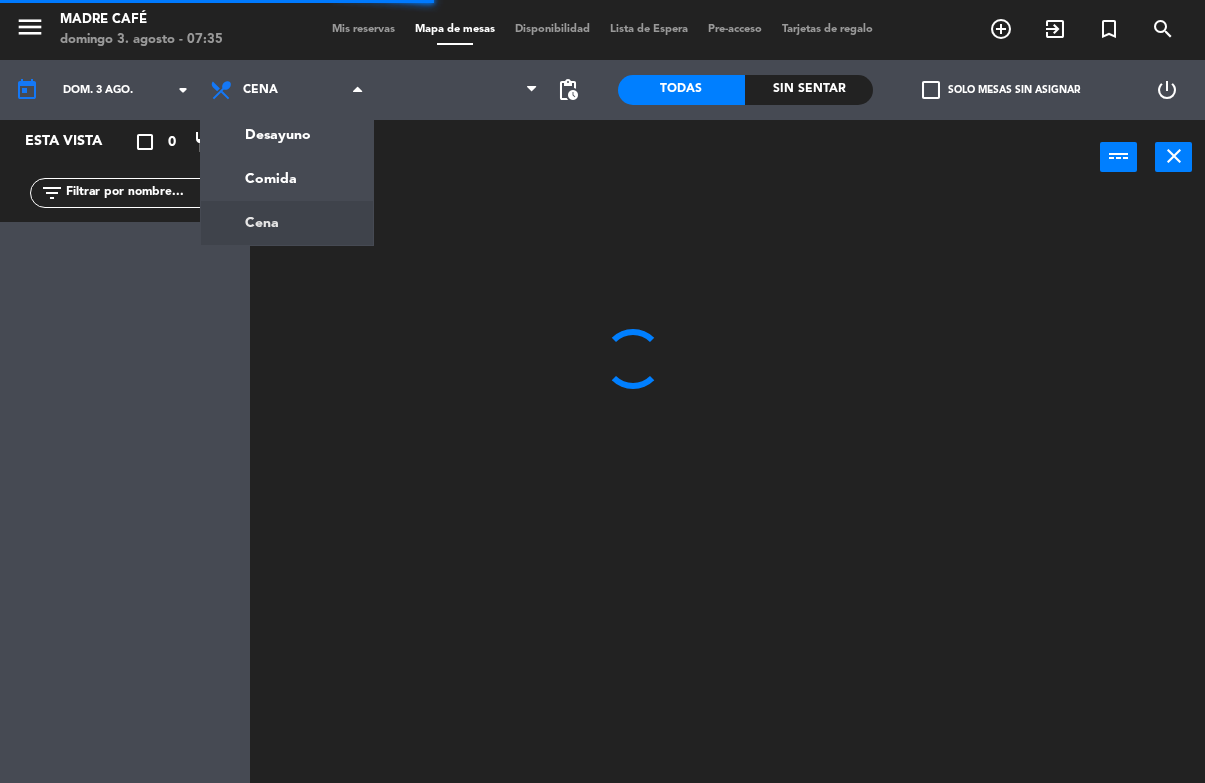 click on "menu  Madre Café   [DAY] [NUMBER]. [MONTH] - [TIME]   Mis reservas   Mapa de mesas   Disponibilidad   Lista de Espera   Pre-acceso   Tarjetas de regalo  add_circle_outline exit_to_app turned_in_not search today    dom. [NUMBER] ago. arrow_drop_down  Desayuno  Comida  Cena  Cena  Desayuno  Comida  Cena pending_actions  Todas  Sin sentar  check_box_outline_blank   Solo mesas sin asignar   power_settings_new   Esta vista   crop_square  0  restaurant  0 filter_list power_input close" 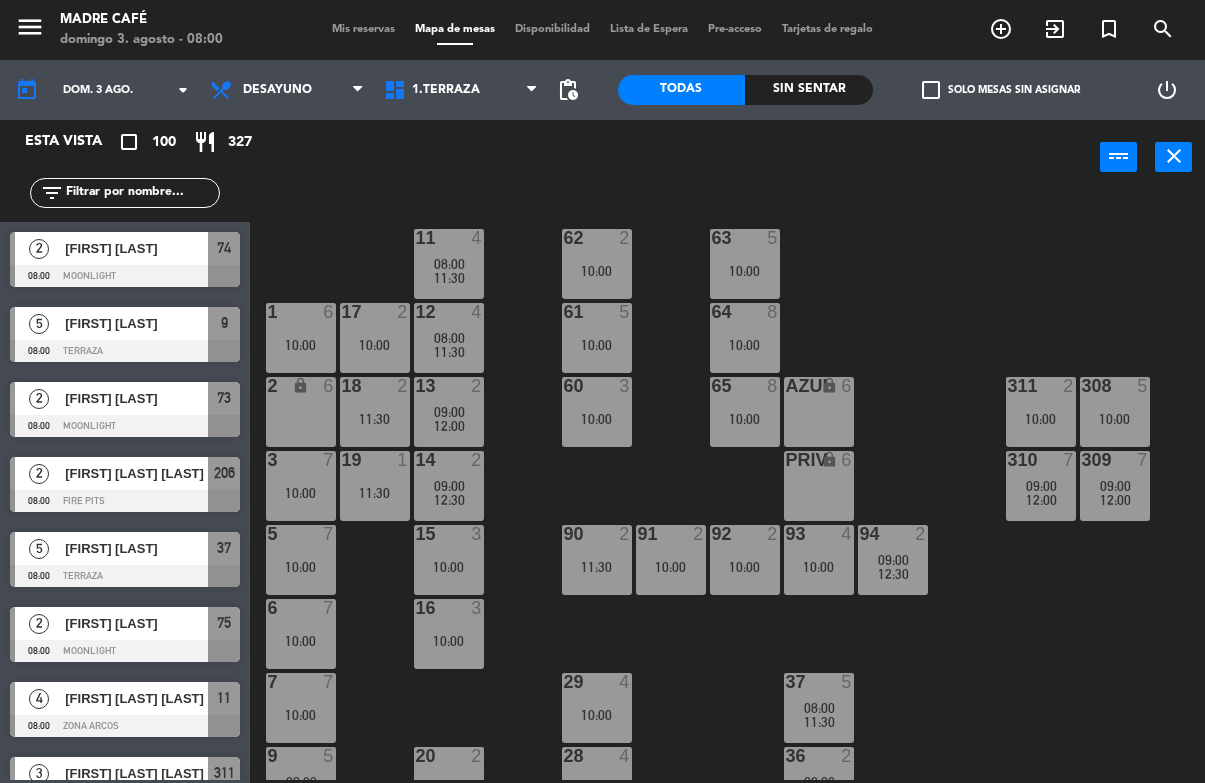 click at bounding box center [125, 576] 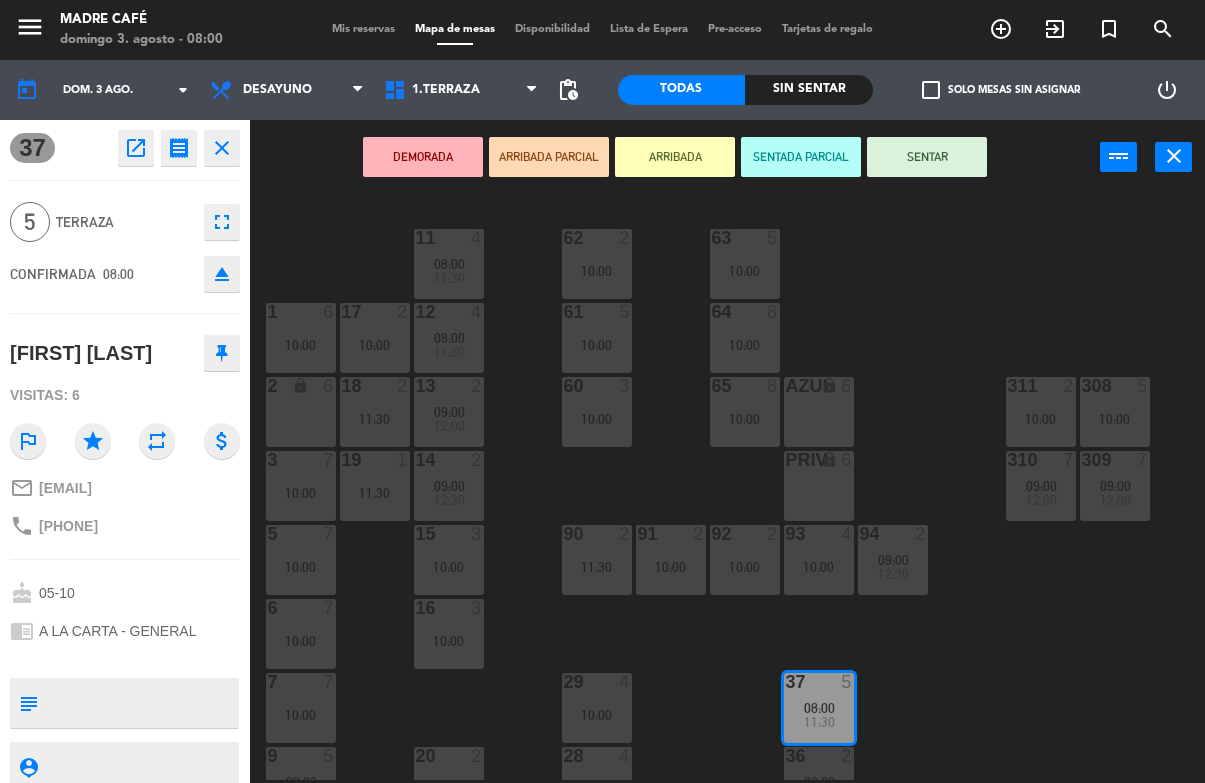 click on "ARRIBADA" at bounding box center [675, 157] 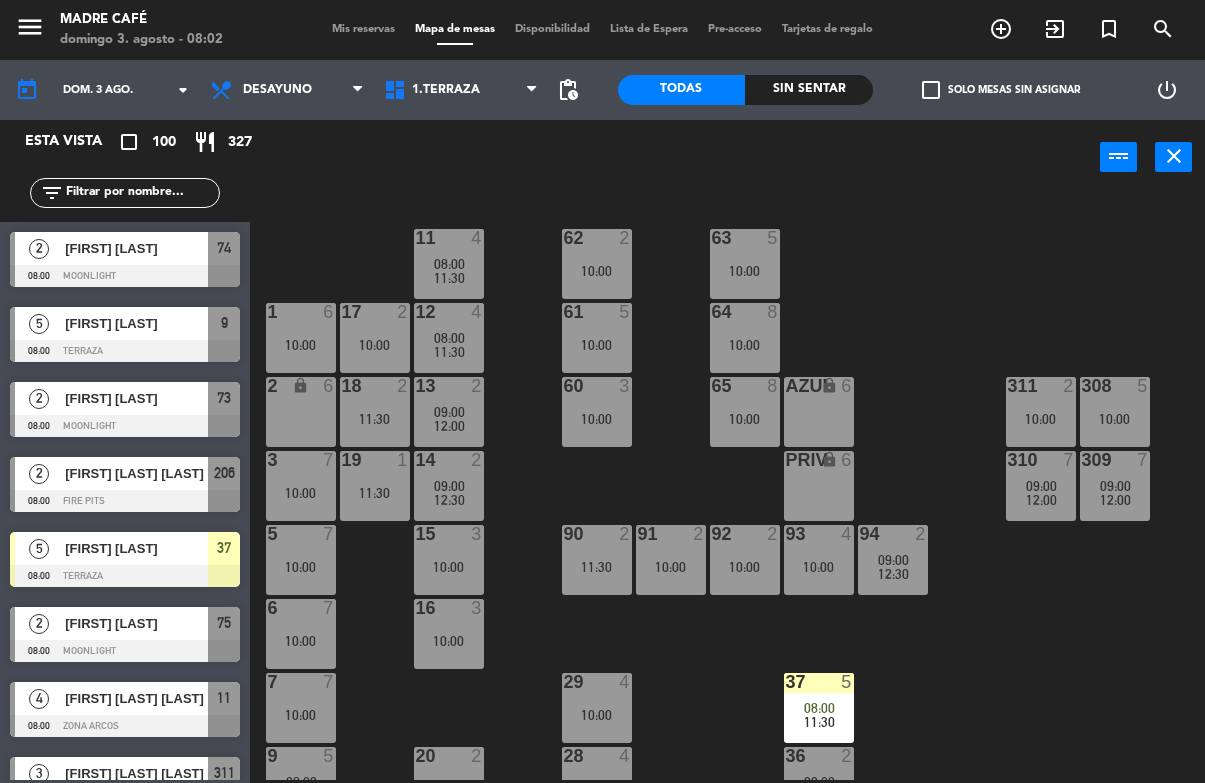 click on "[FIRST] [LAST]" at bounding box center [136, 248] 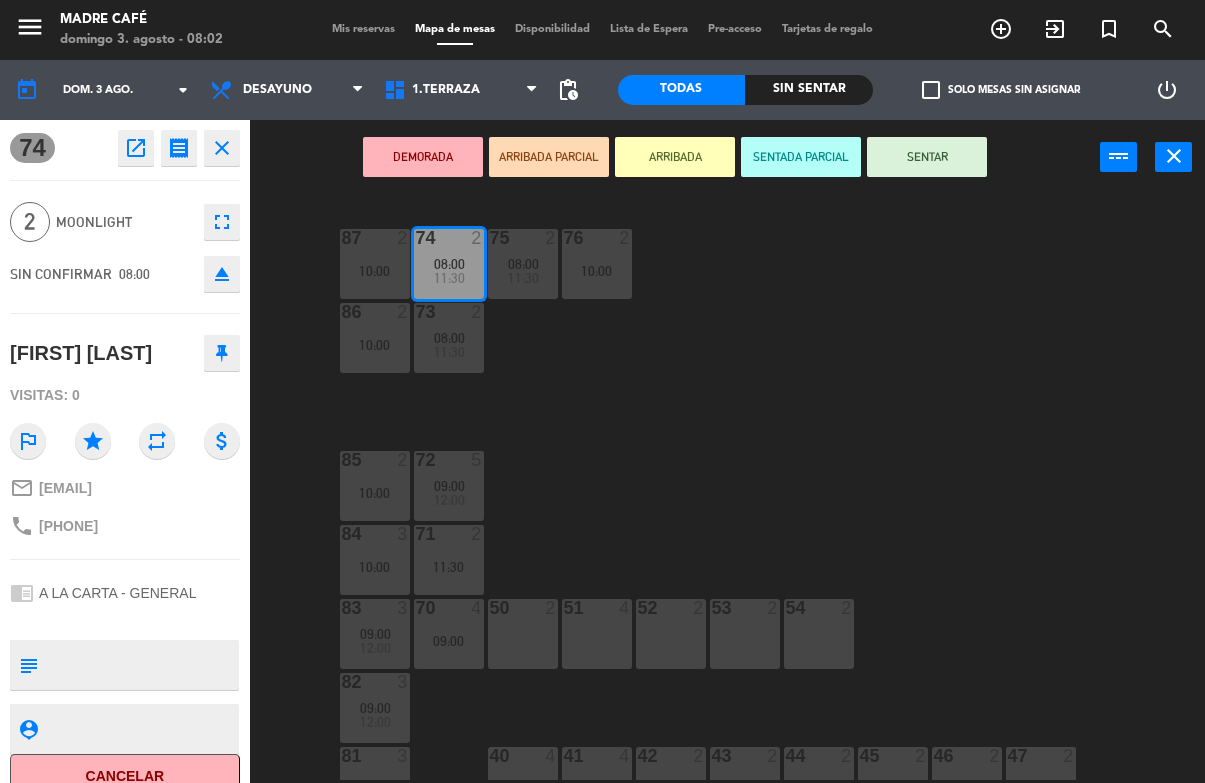 click on "ARRIBADA" at bounding box center (675, 157) 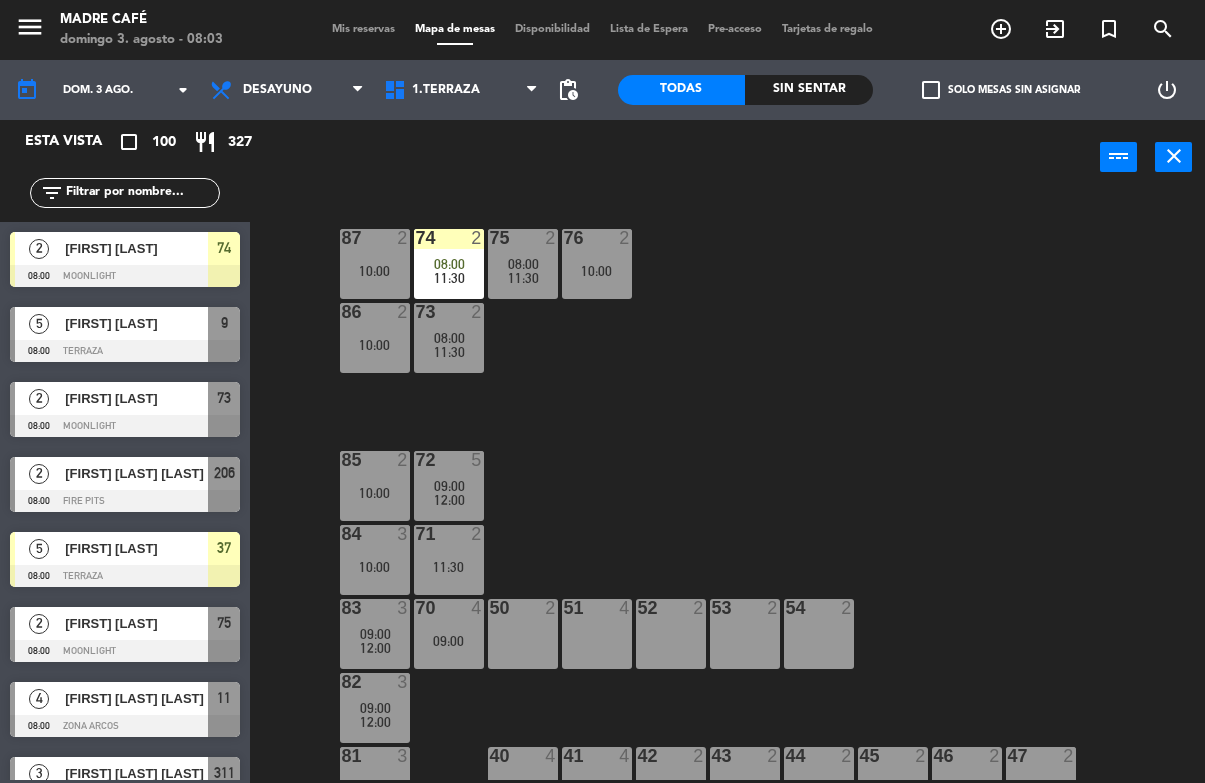 click on "exit_to_app" at bounding box center (1001, 29) 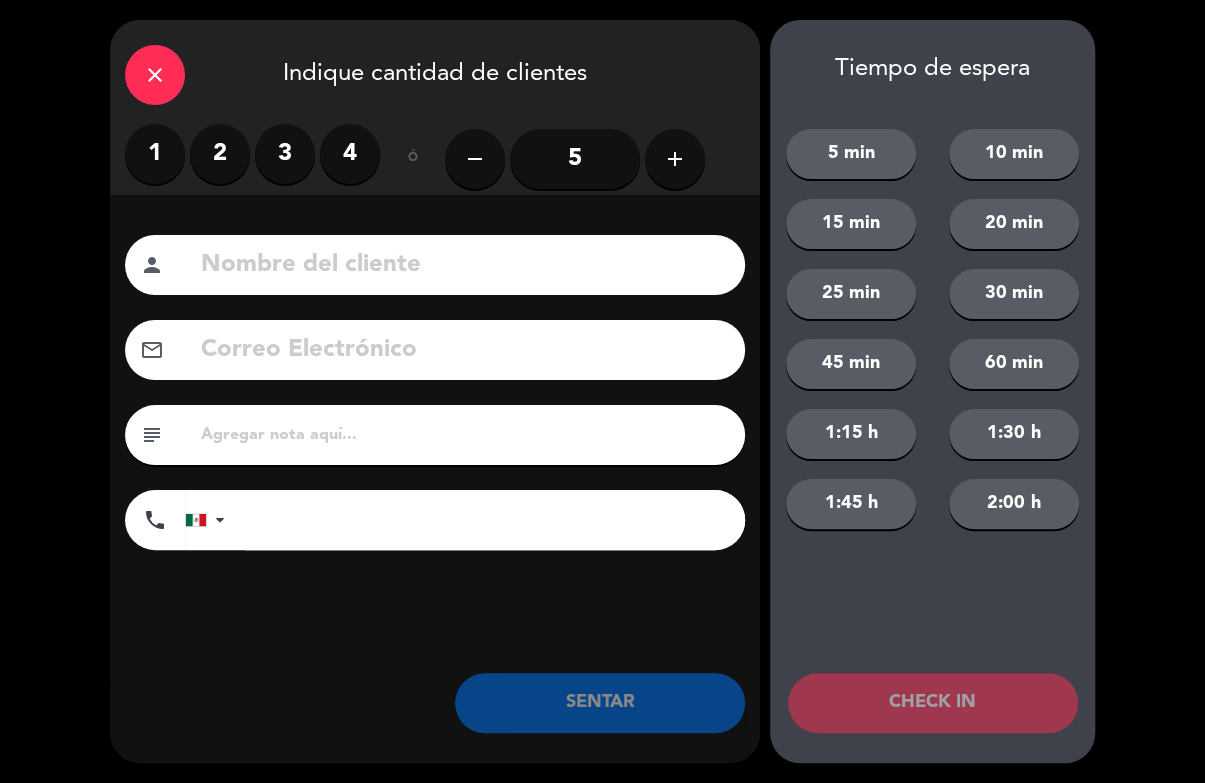 click on "close" 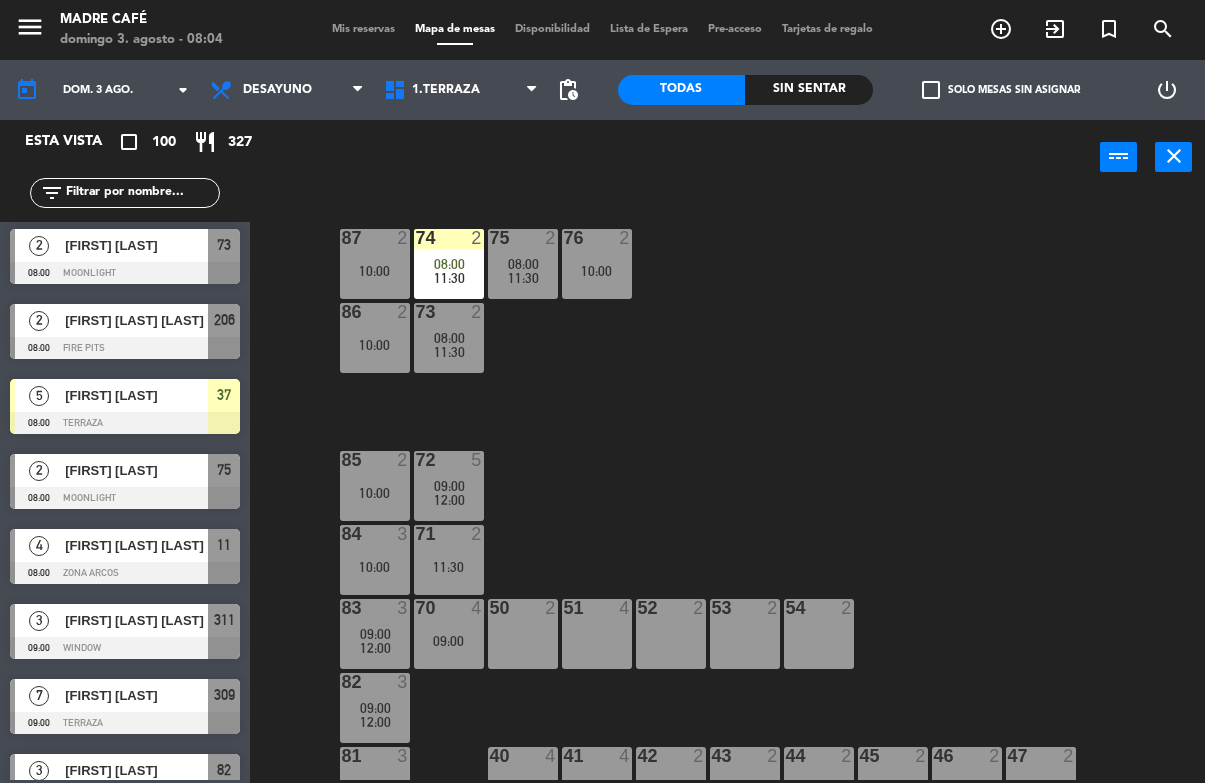 scroll, scrollTop: 154, scrollLeft: 0, axis: vertical 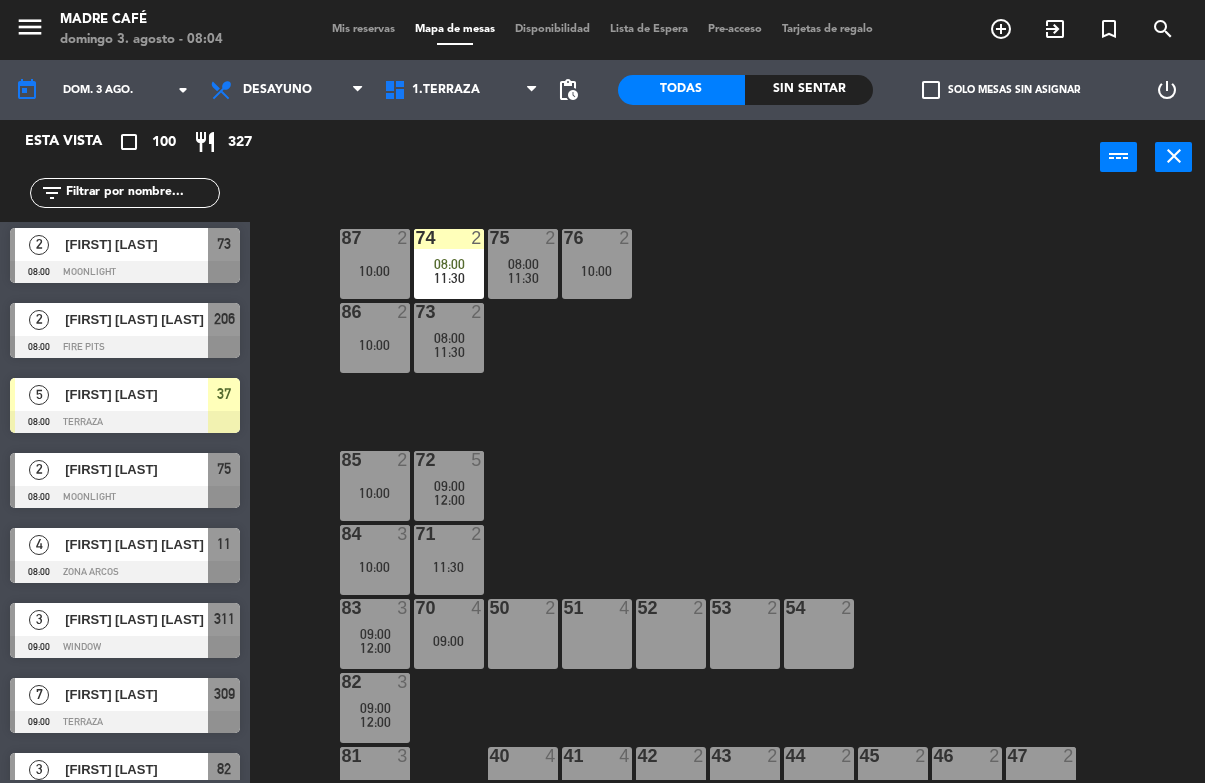 click on "[FIRST] [LAST] [LAST]" at bounding box center [136, 544] 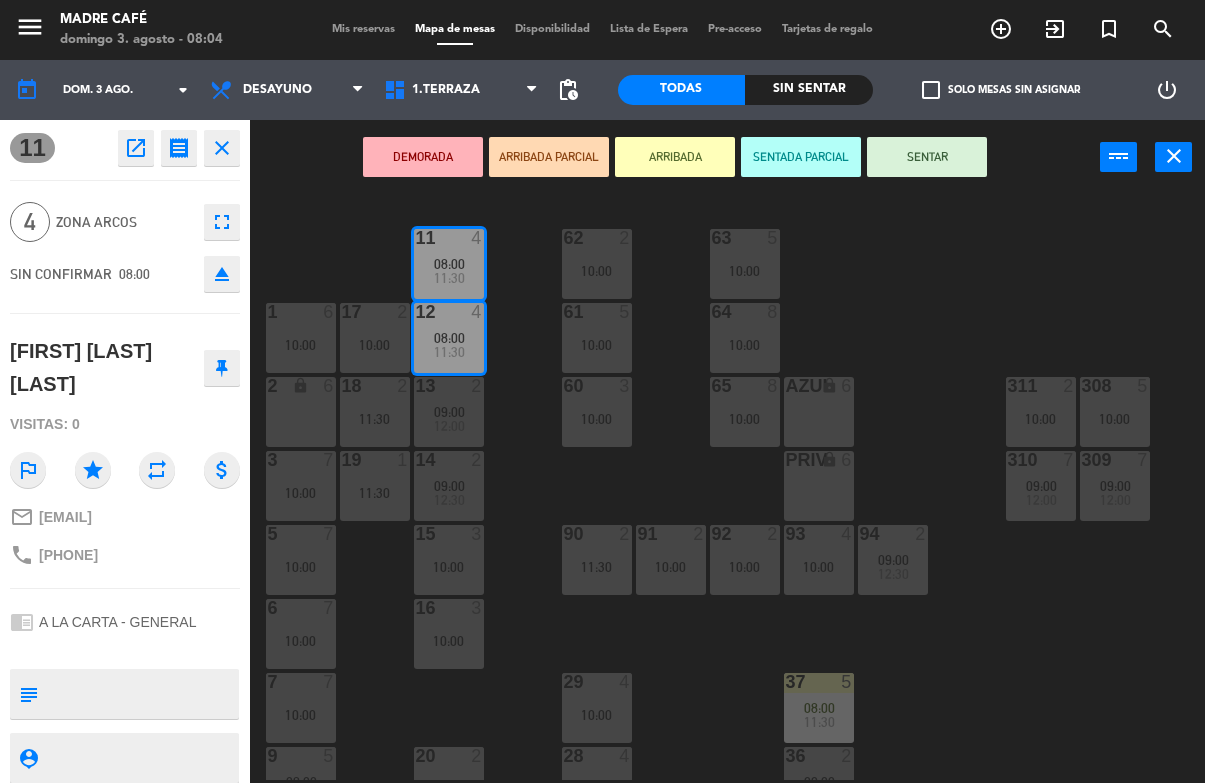 click on "ARRIBADA" at bounding box center (675, 157) 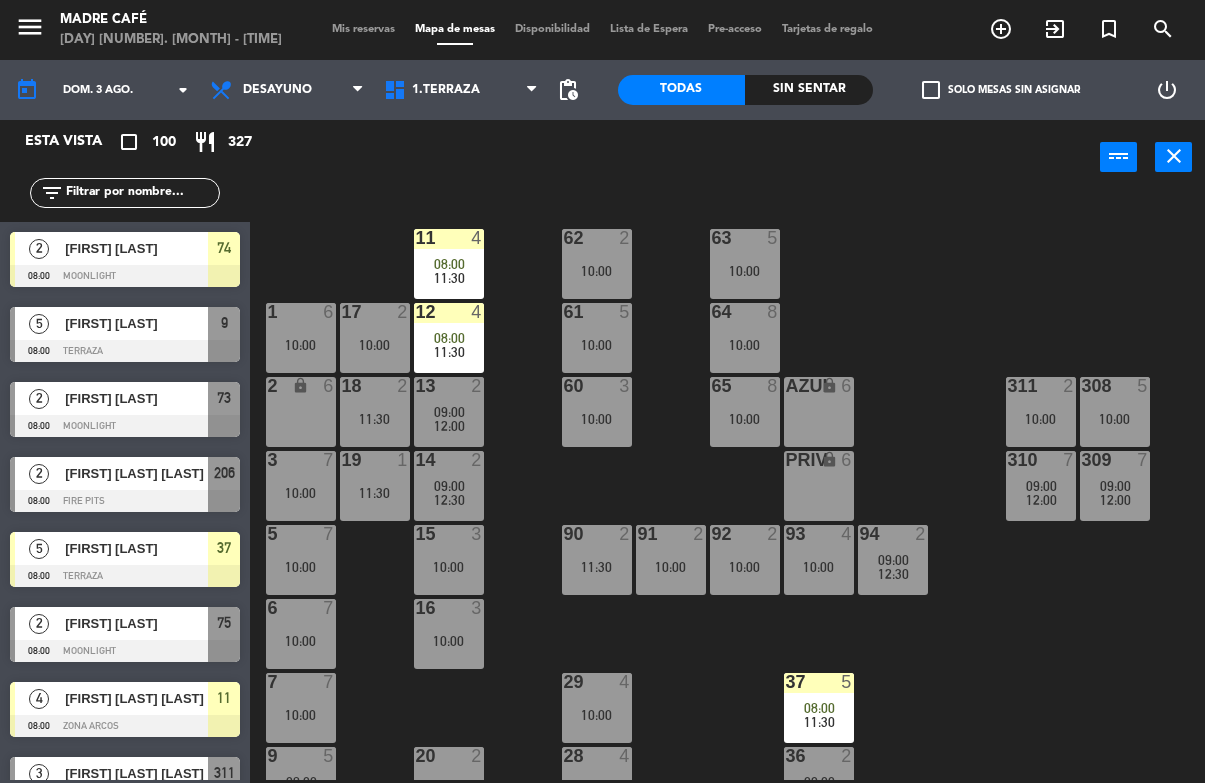 click on "exit_to_app" at bounding box center (1001, 29) 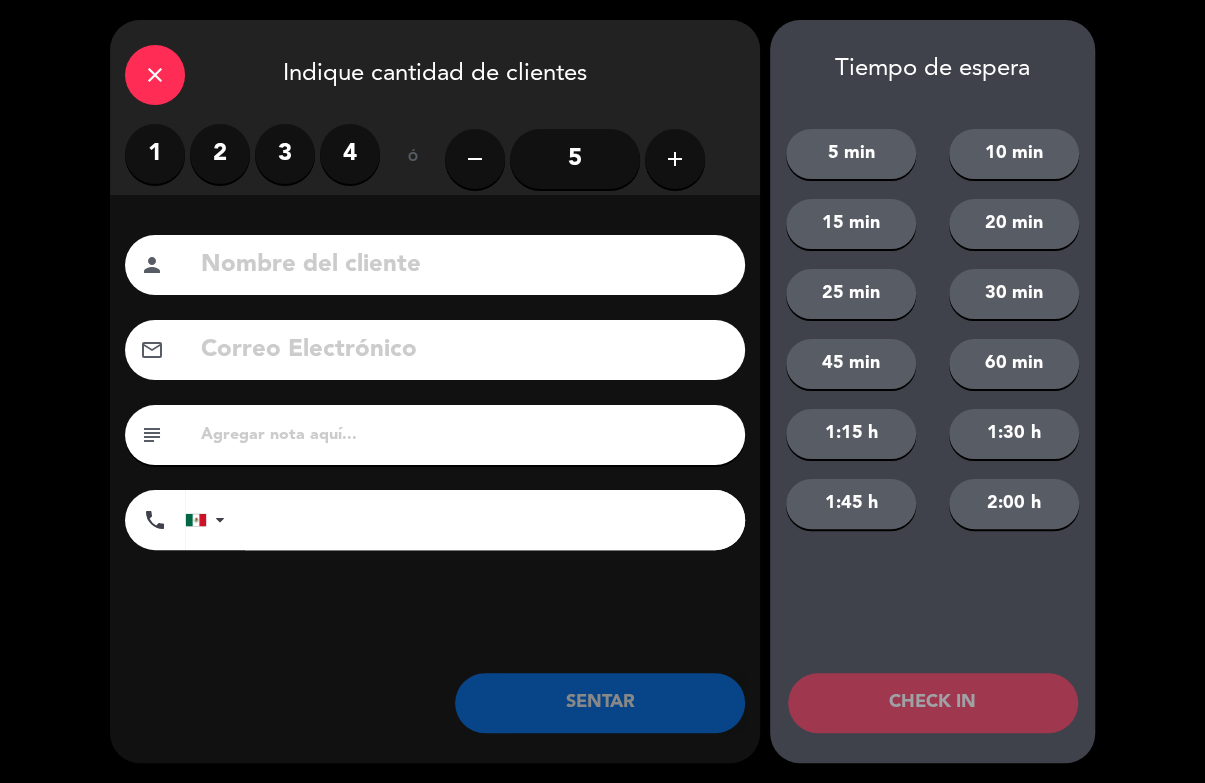 click on "2" at bounding box center [220, 154] 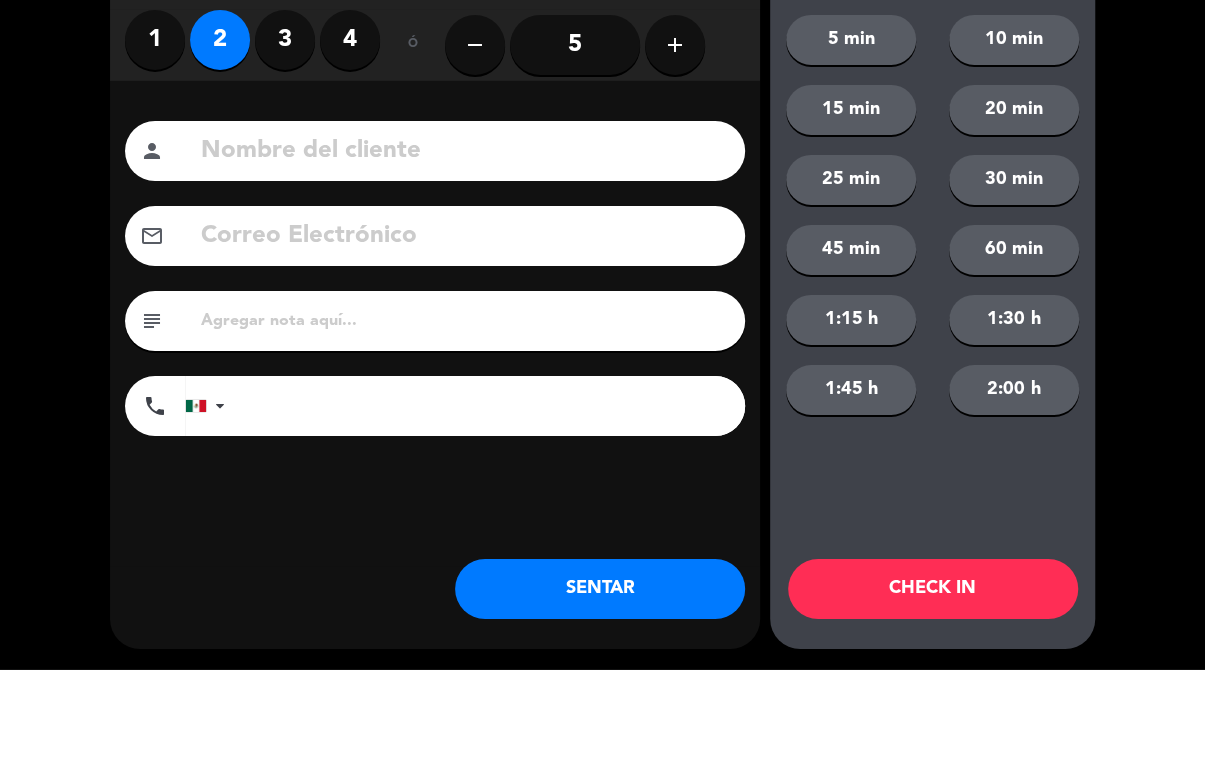 click on "close   Indique cantidad de clientes   1   2   3   4   ó  remove 5 add Nombre del cliente person Correo Electrónico email subject phone United States +1 United Kingdom +44 Peru (Perú) +51 Argentina +54 Brazil (Brasil) +55 Afghanistan (‫افغانستان‬‎) +93 Albania (Shqipëri) +355 Algeria (‫الجزائر‬‎) +213 American Samoa +1684 Andorra +376 Angola +244 Anguilla +1264 Antigua and Barbuda +1268 Argentina +54 Armenia (Հայաստան) +374 Aruba +297 Australia +61 Austria (Österreich) +43 Azerbaijan (Azərbaycan) +994 Bahamas +1242 Bahrain (‫البحرين‬‎) +973 Bangladesh (বাংলাদেশ) +880 Barbados +1246 Belarus (Беларусь) +375 Belgium (België) +32 Belize +501 Benin (Bénin) +229 Bermuda +1441 Bhutan (འབྲུག) +975 Bolivia +591 Bosnia and Herzegovina (Босна и Херцеговина) +387 Botswana +267 Brazil (Brasil) +55 British Indian Ocean Territory +246 British Virgin Islands +1284 Brunei +673 Bulgaria (България) +359 +226 +257" 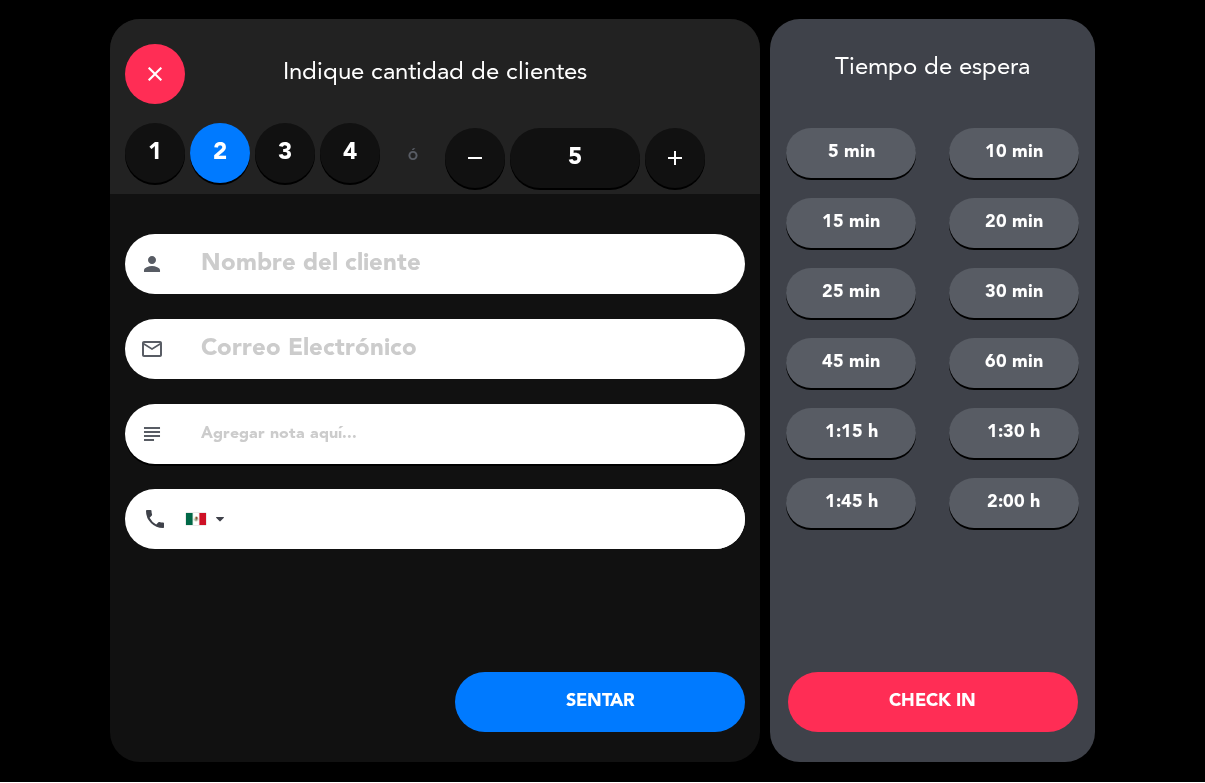 click on "close" 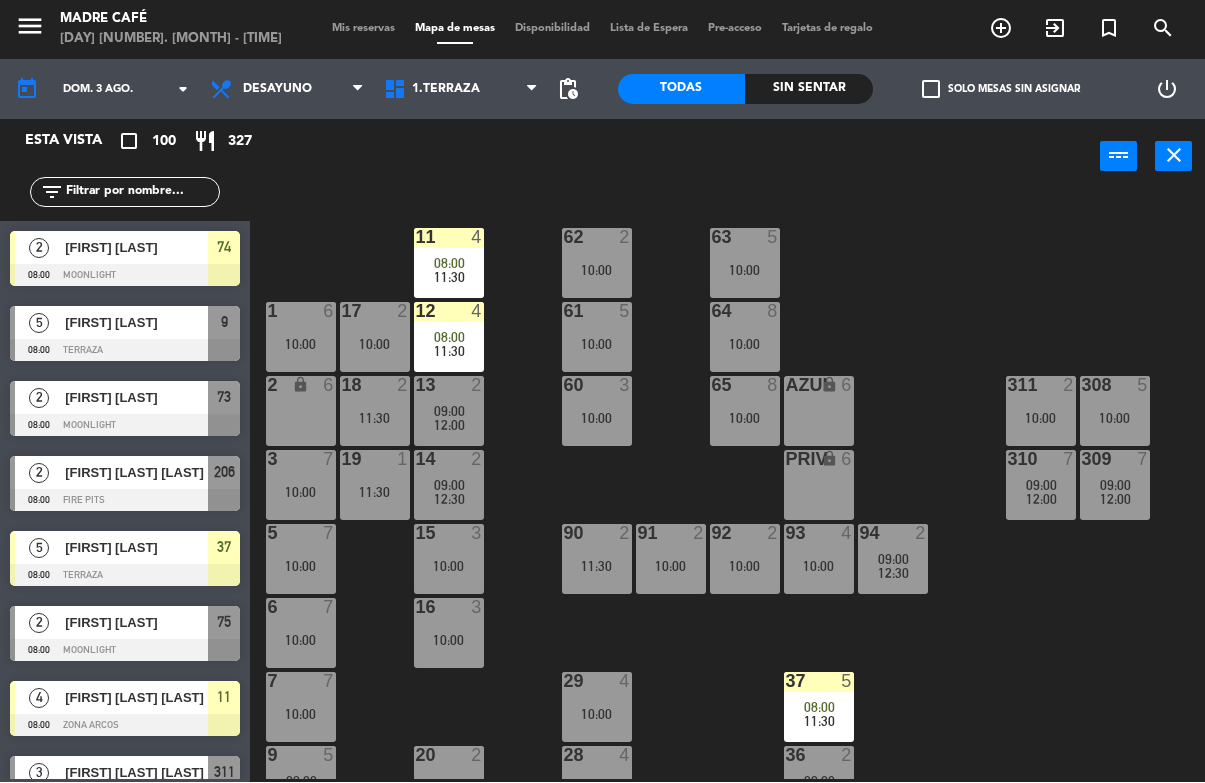 click at bounding box center [125, 426] 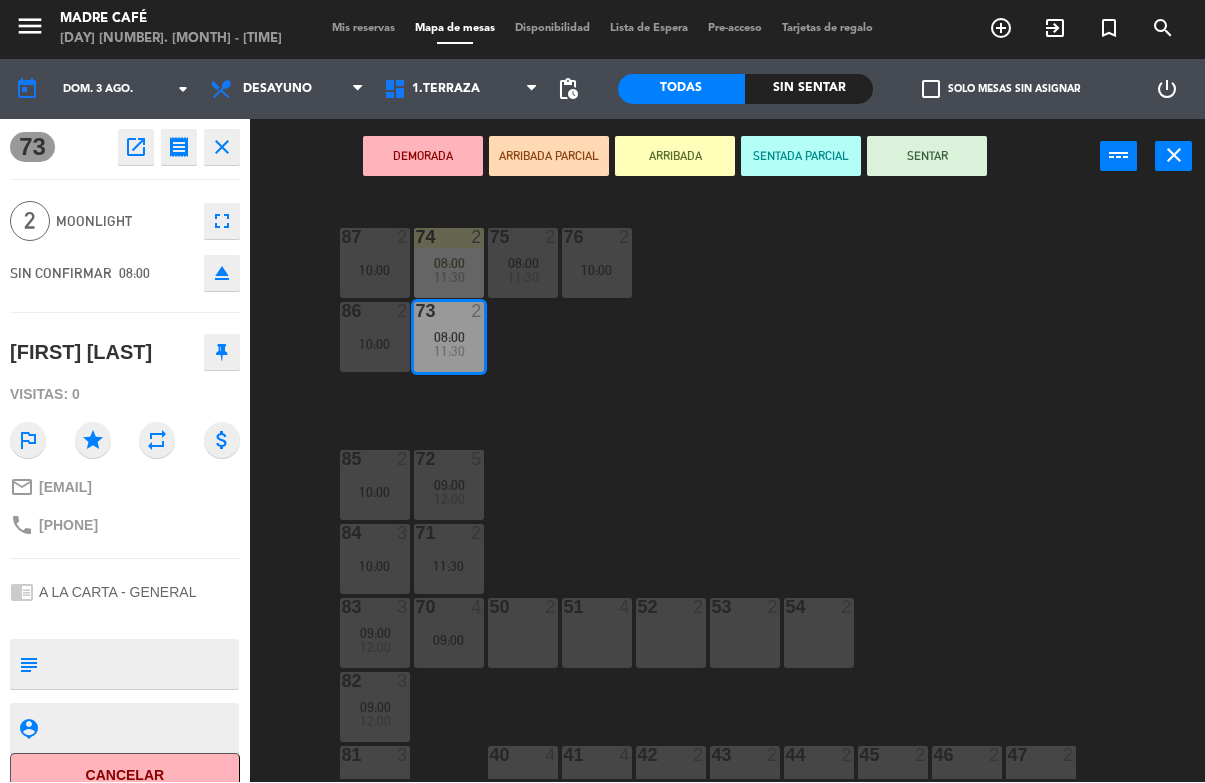 click on "ARRIBADA" at bounding box center [675, 157] 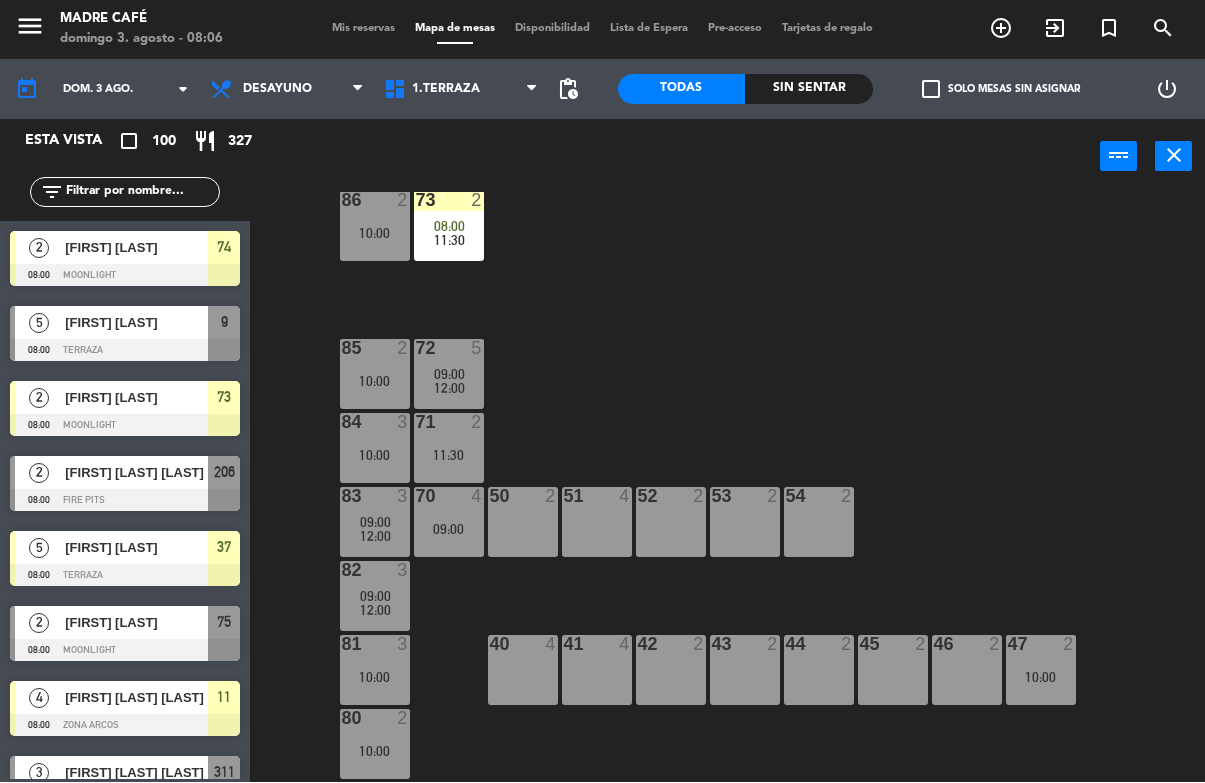 scroll, scrollTop: 111, scrollLeft: 0, axis: vertical 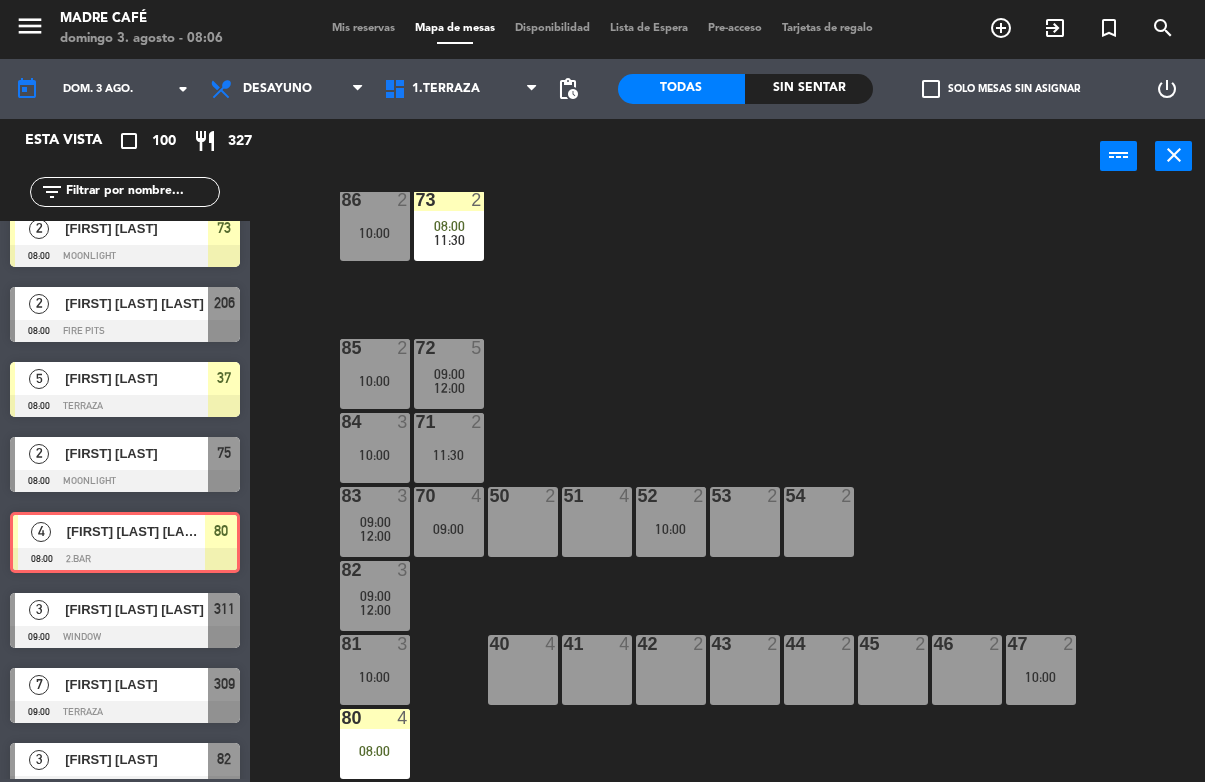 click on "08:00" at bounding box center (375, 752) 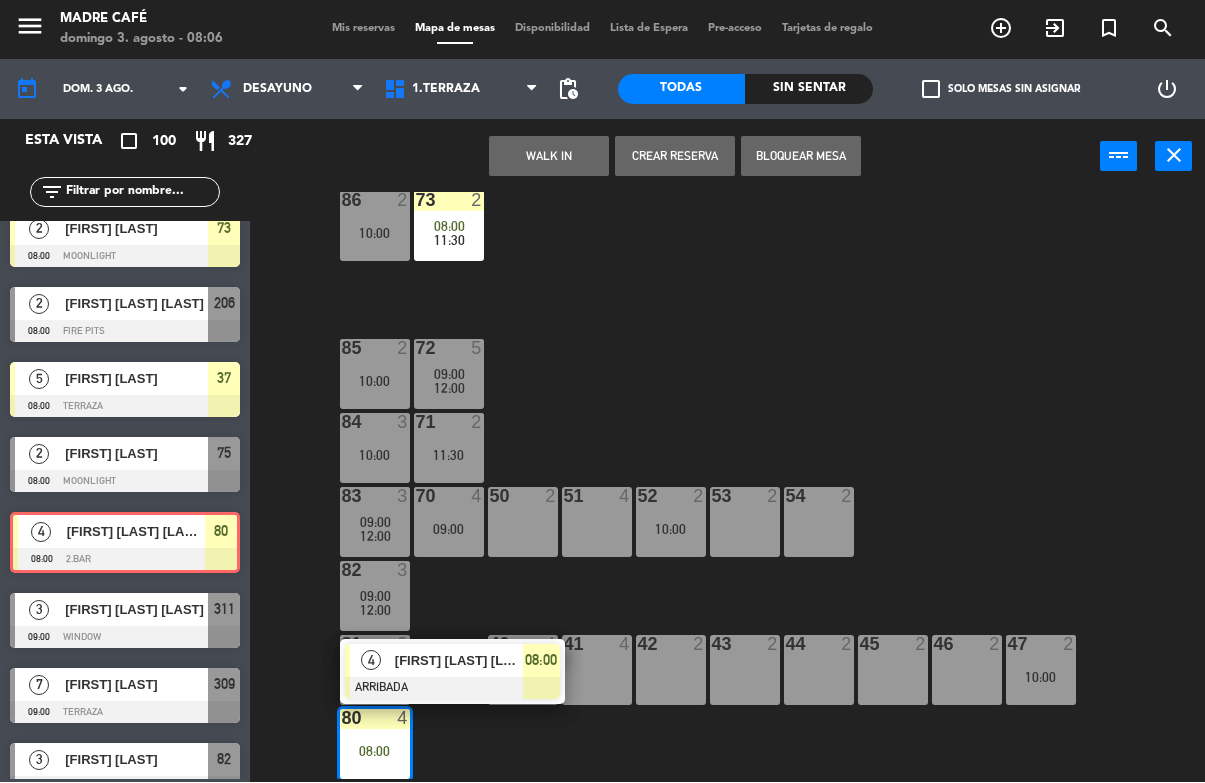 click on "[FIRST] [LAST] [LAST]" at bounding box center [459, 661] 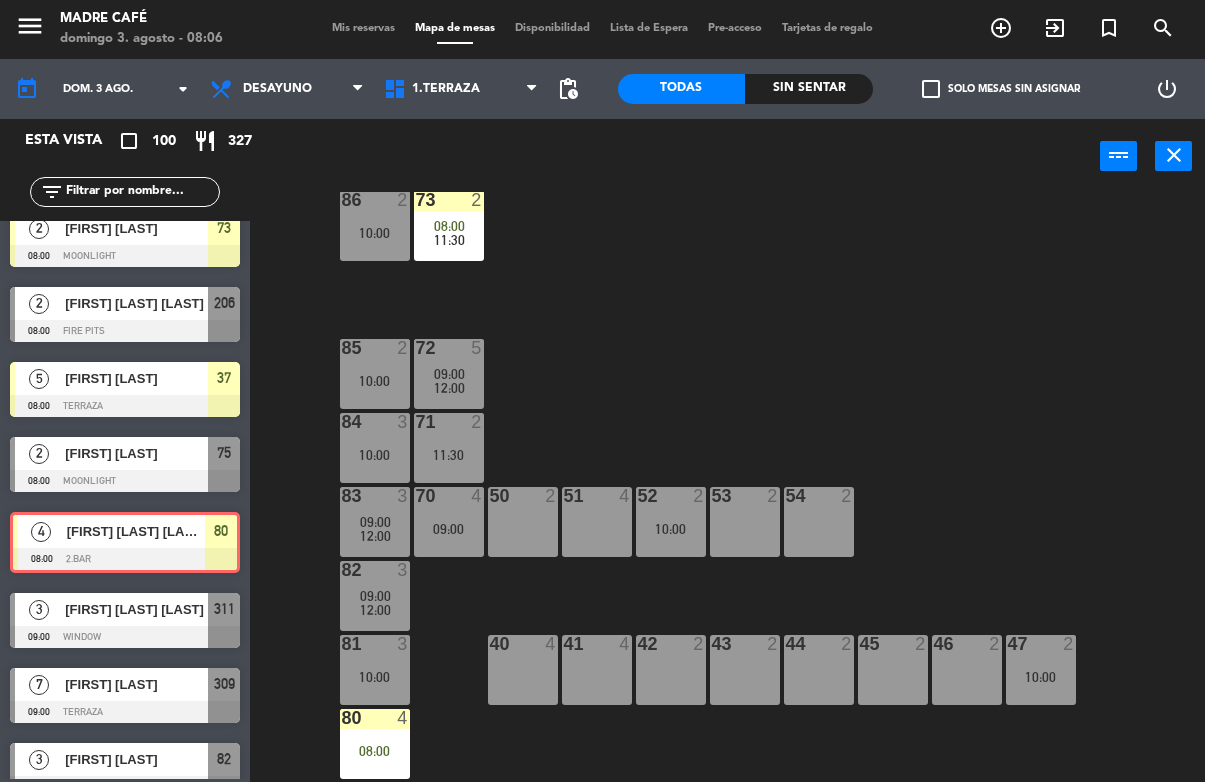 click on "87  2   10:00  74  2   08:00      11:30     75  2   08:00      11:30     76  2   10:00  86  2   10:00  73  2   08:00      11:30     72  5   09:00      12:00     85  2   10:00  71  2   11:30  84  3   10:00  70  4   09:00  83  3   09:00      12:00     50  2  51  4  52  2   10:00  53  2  54  2  82  3   09:00      12:00     81  3   10:00  47  2   10:00  40  4  41  4  43  2  42  2  44  2  45  2  46  2  80  4   08:00" 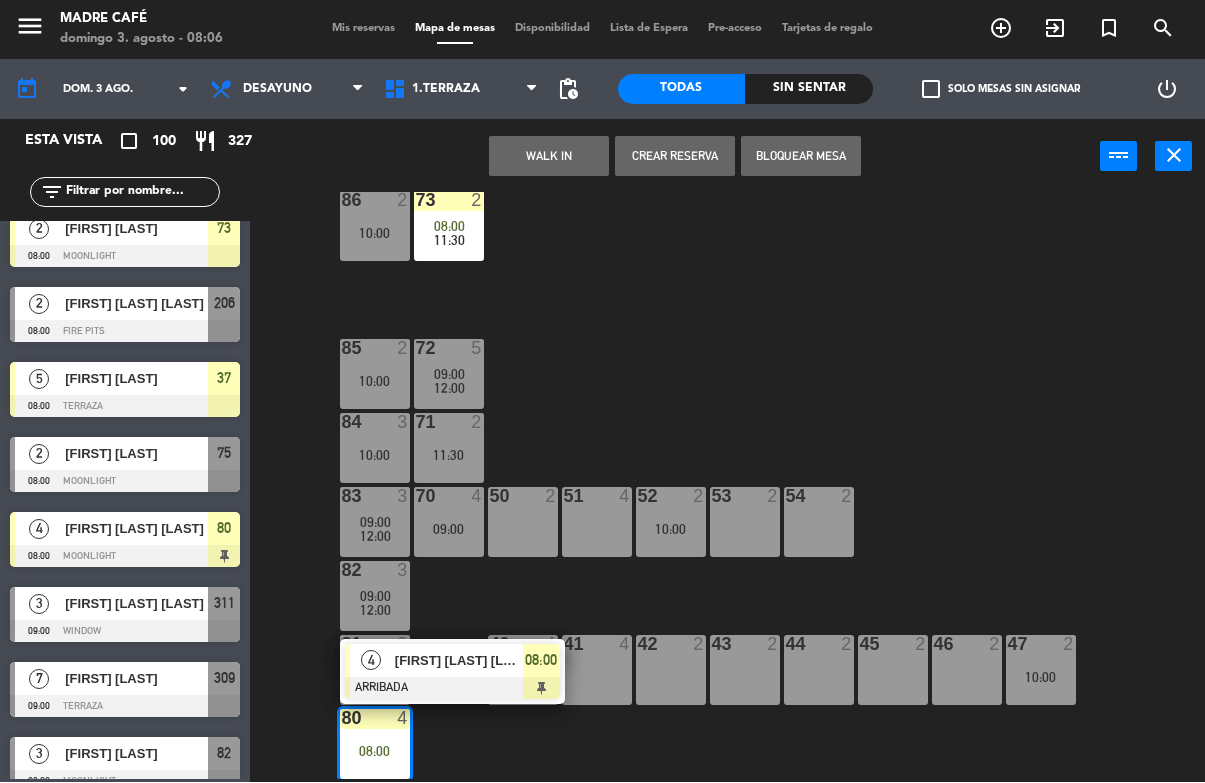 click on "[FIRST] [LAST] [LAST]" at bounding box center (459, 661) 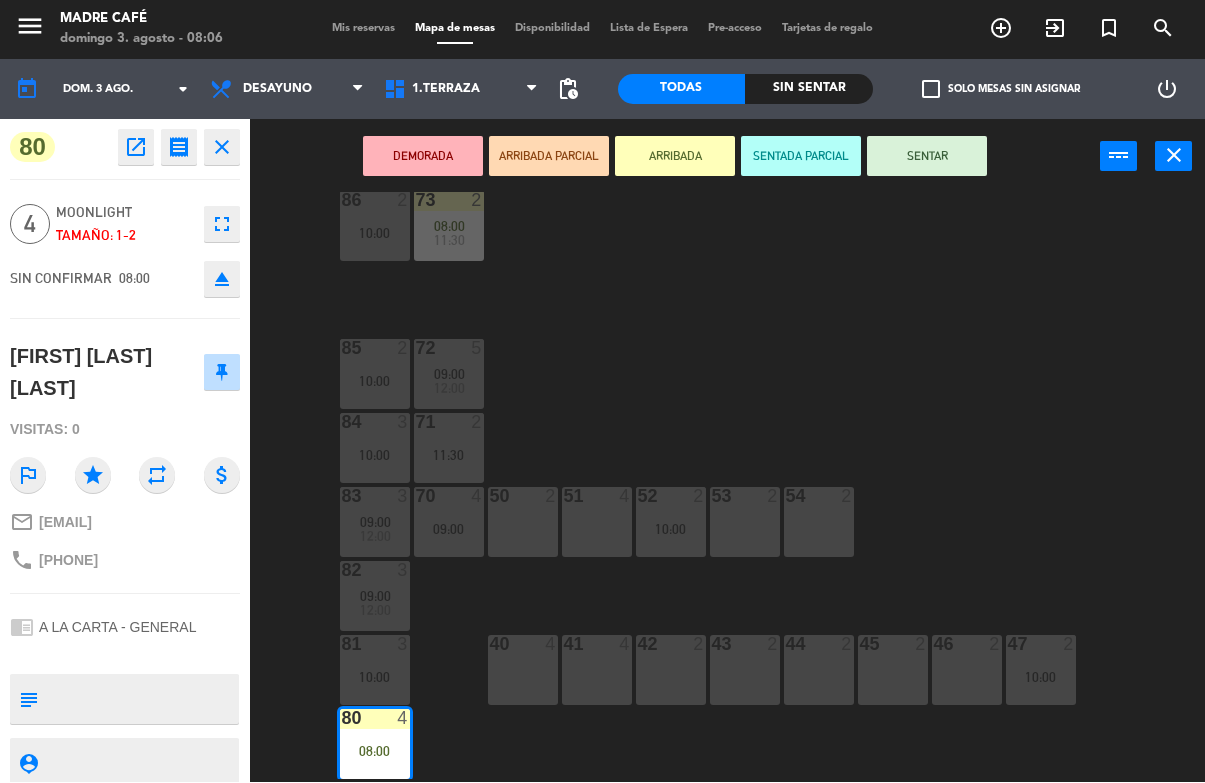 click on "SENTAR" at bounding box center (927, 157) 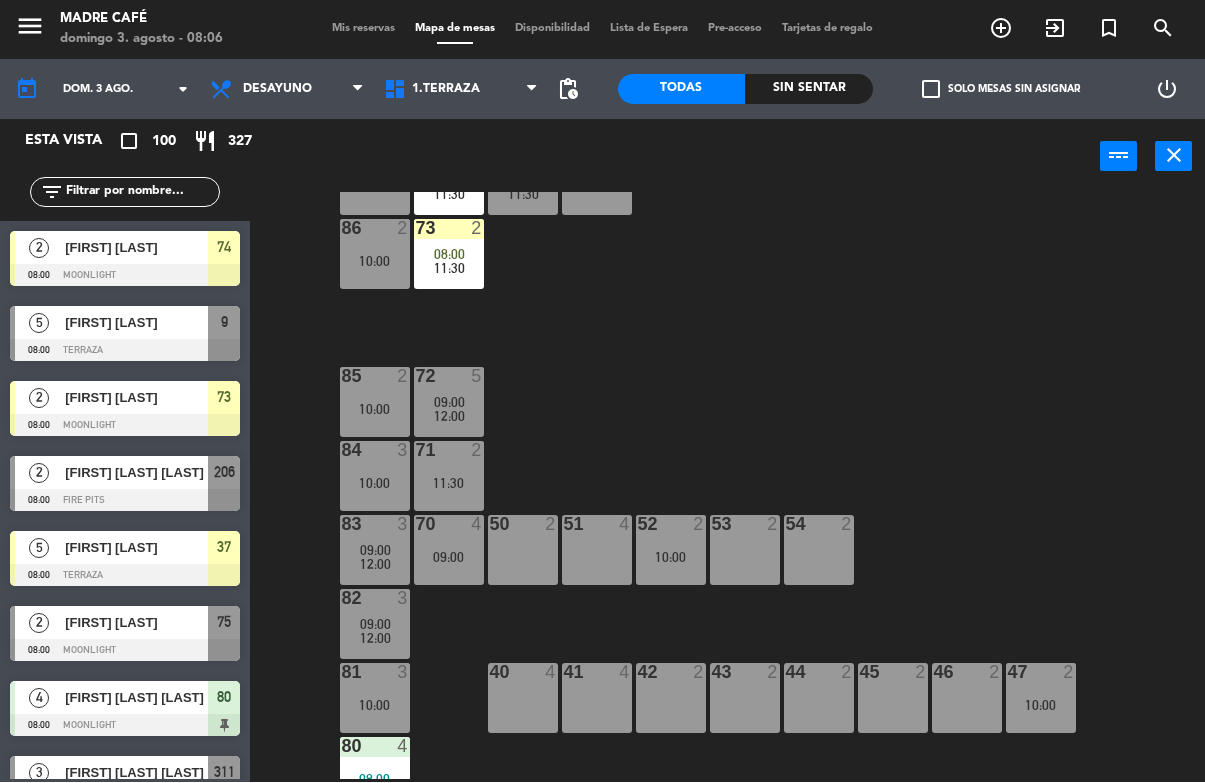scroll, scrollTop: 83, scrollLeft: 0, axis: vertical 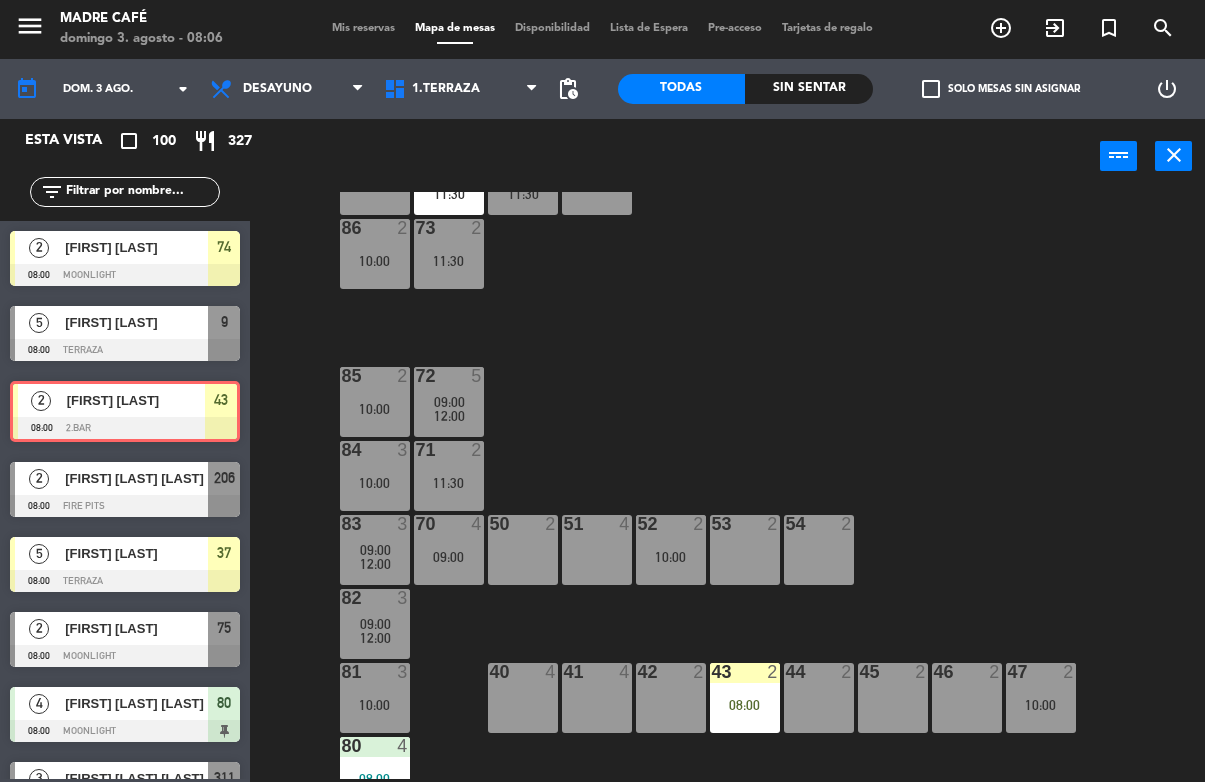 click on "43  2   08:00" at bounding box center [745, 699] 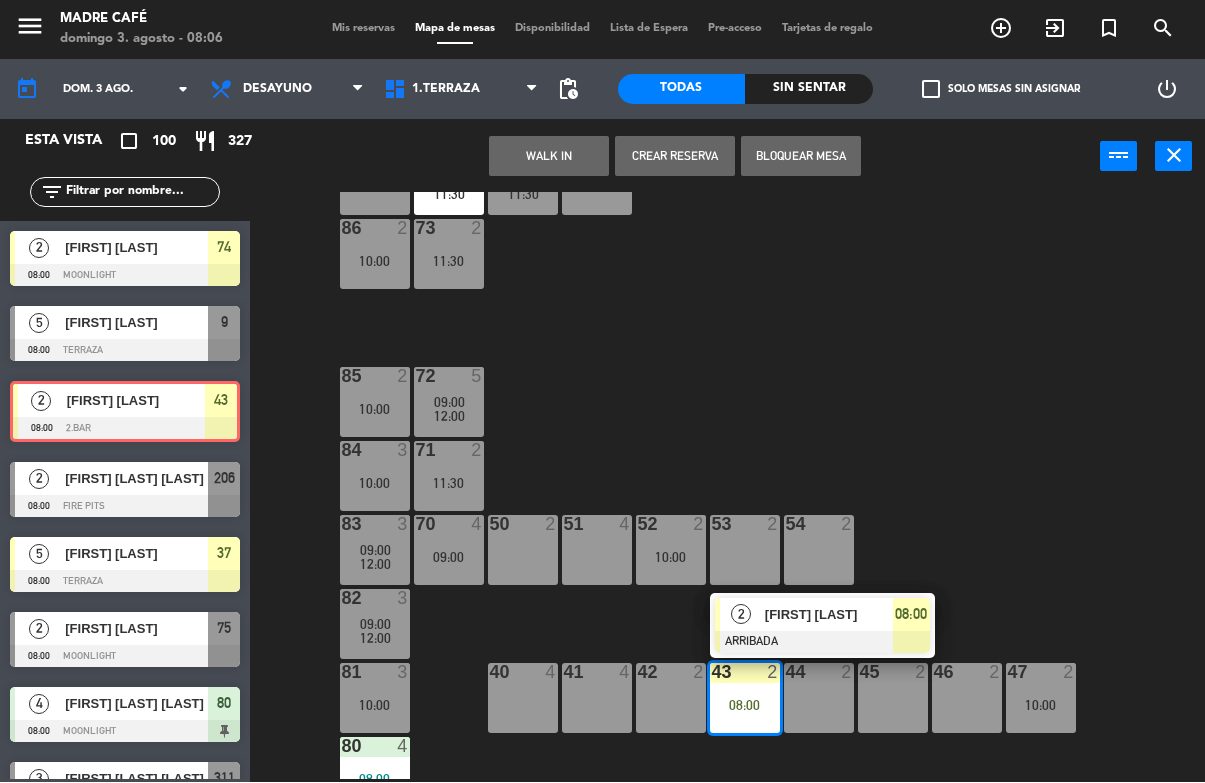 click on "[FIRST] [LAST]" at bounding box center (829, 615) 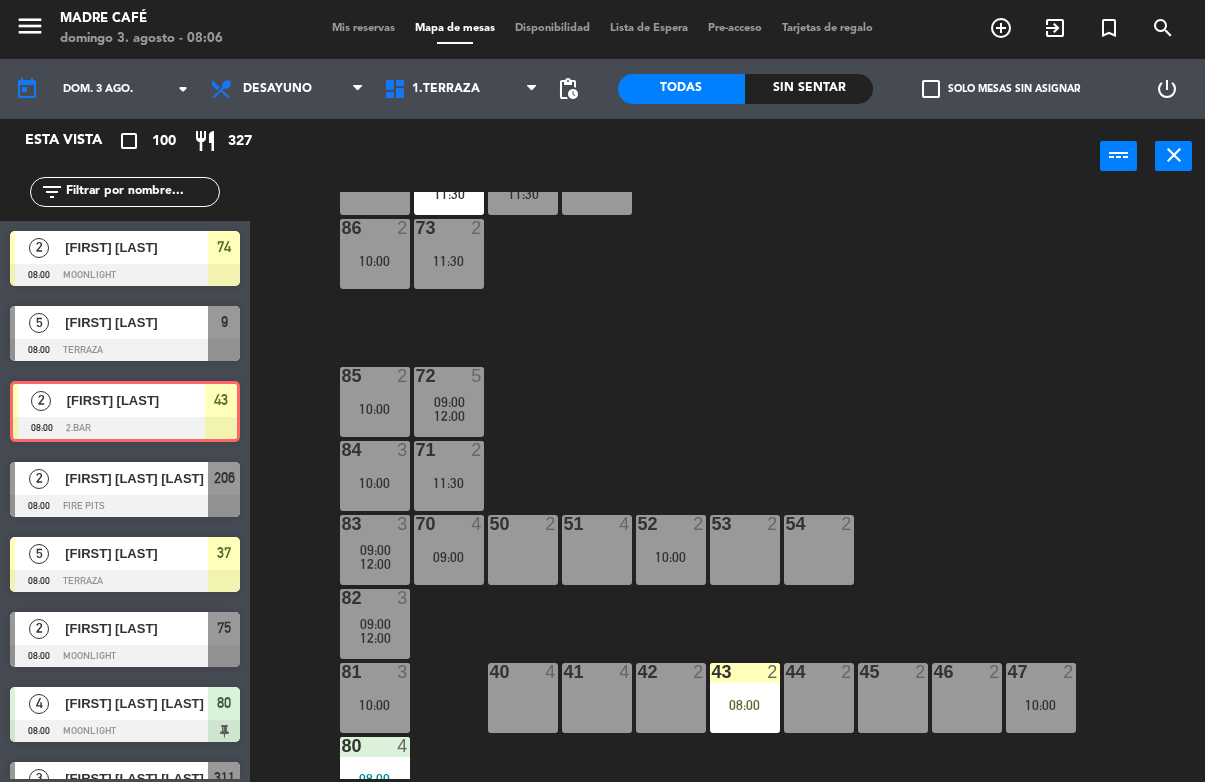 click on "87  2   10:00  74  2   08:00      11:30     75  2   08:00      11:30     76  2   10:00  86  2   10:00  73  2   11:30  72  5   09:00      12:00     85  2   10:00  71  2   11:30  84  3   10:00  70  4   09:00  83  3   09:00      12:00     50  2  51  4  52  2   10:00  53  2  54  2  82  3   09:00      12:00     81  3   10:00  47  2   10:00  40  4  41  4  43  2   08:00  42  2  44  2  45  2  46  2  80  4   08:00" 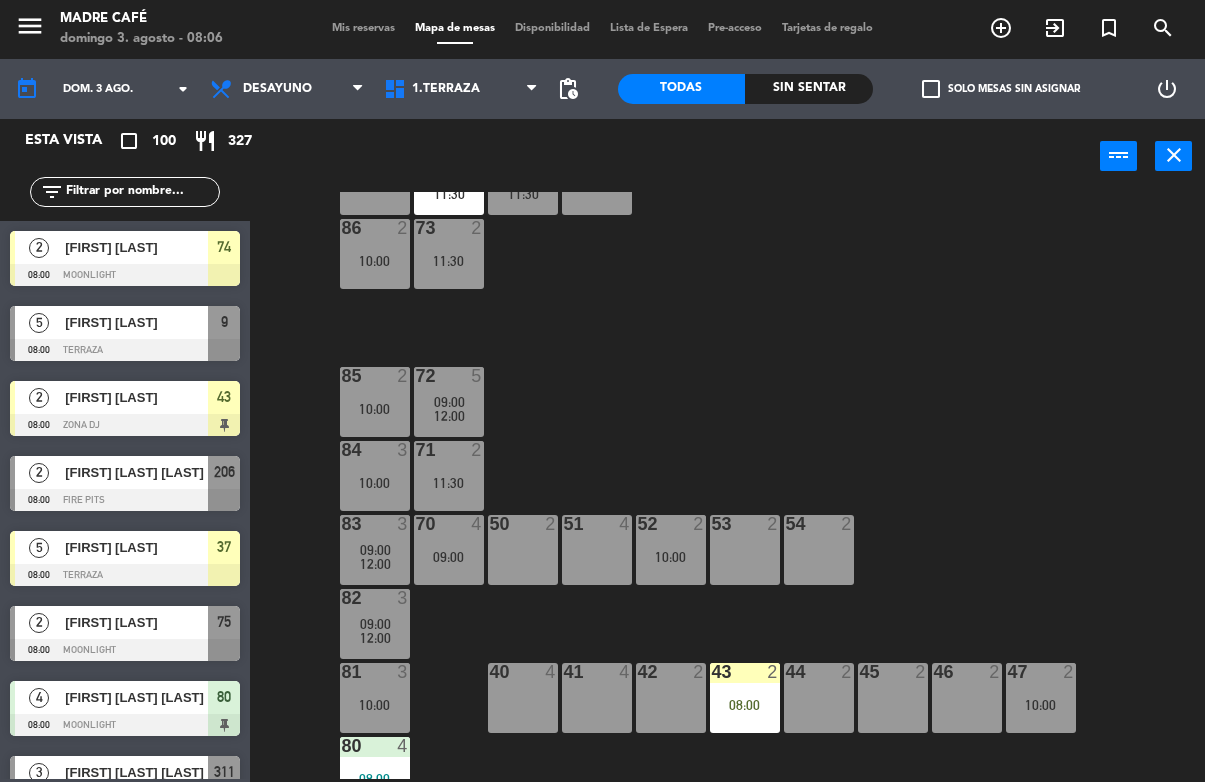 click on "08:00" at bounding box center (745, 706) 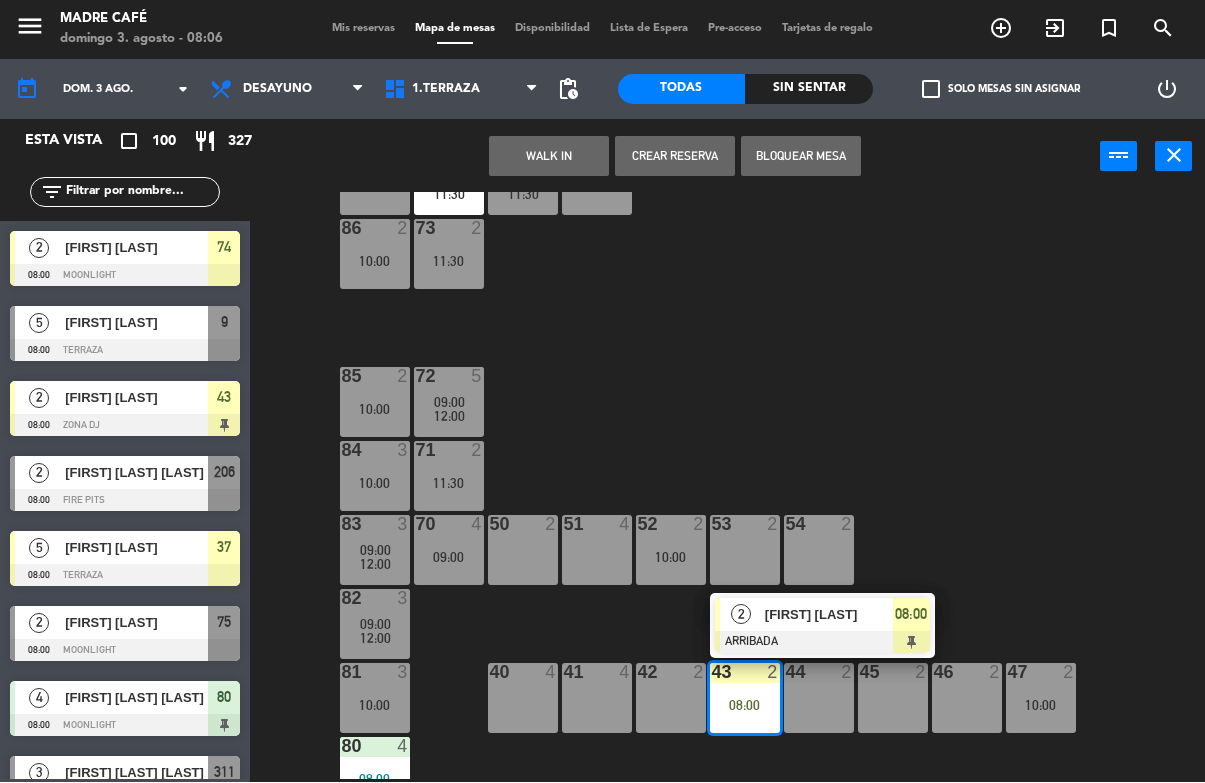 click on "[FIRST] [LAST]" at bounding box center (829, 615) 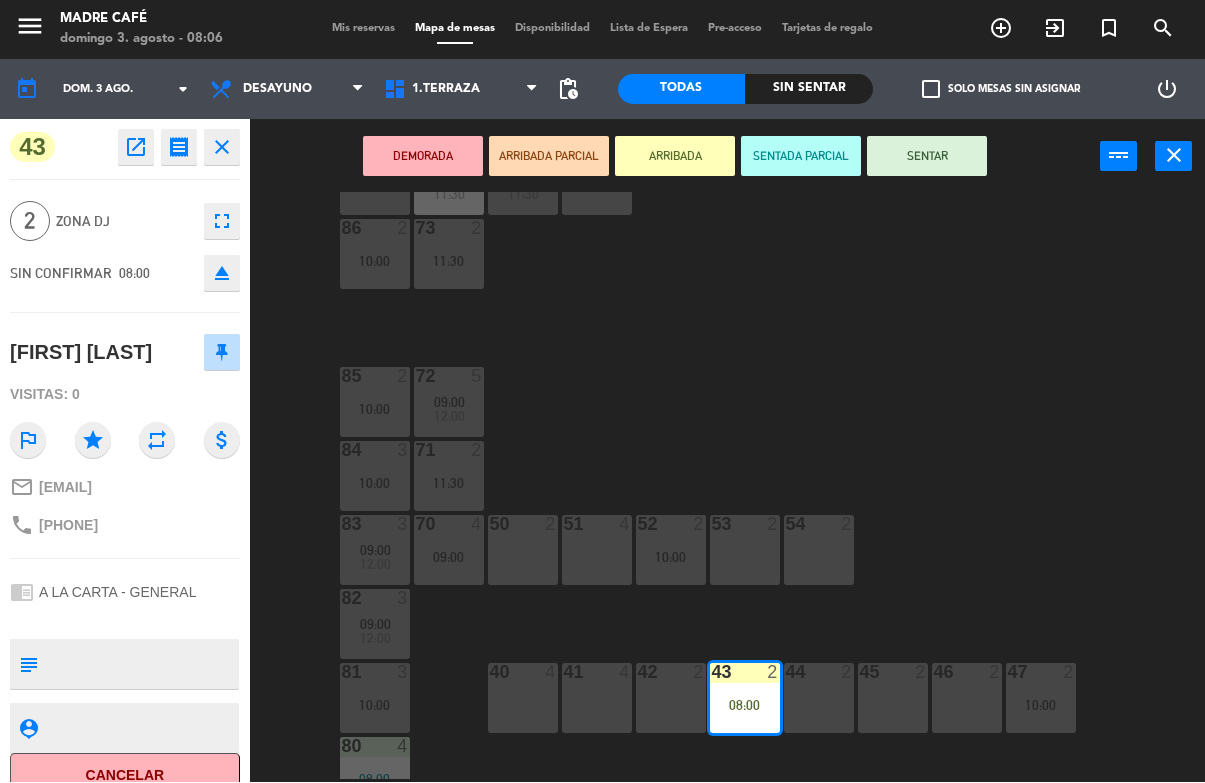 click on "SENTAR" at bounding box center [927, 157] 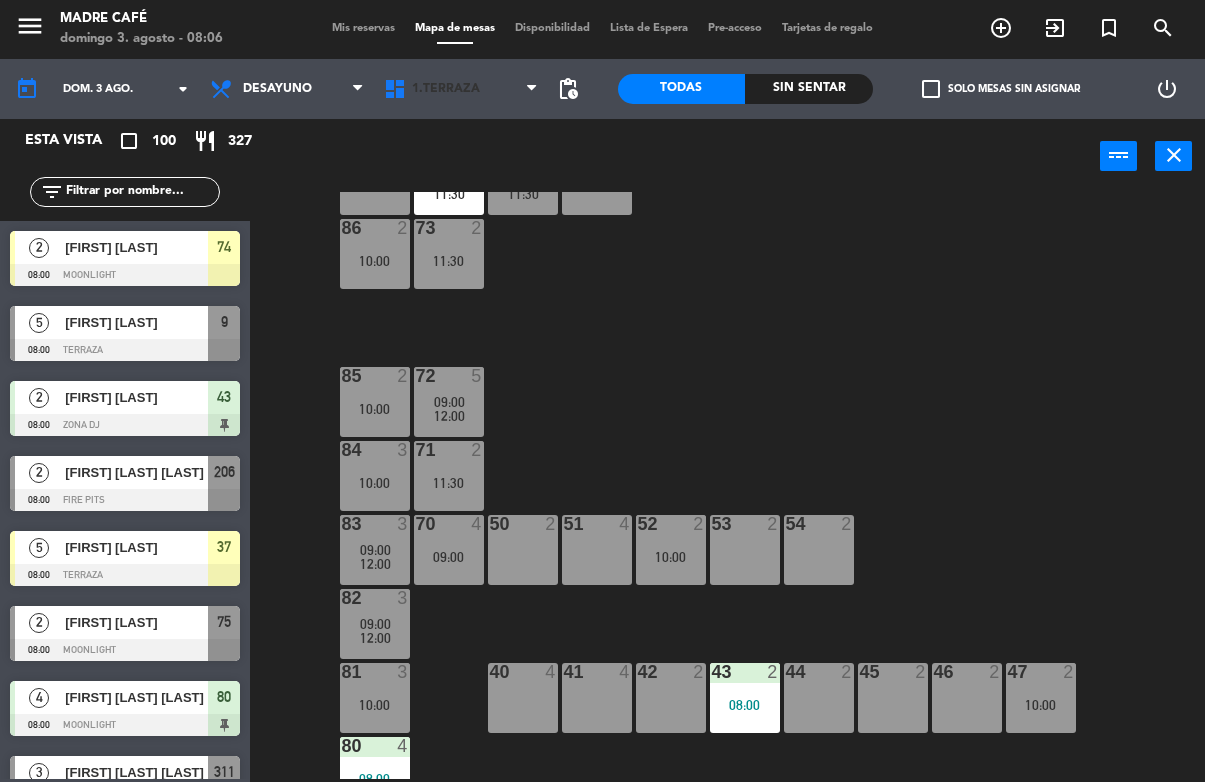 click on "1.Terraza" at bounding box center [461, 90] 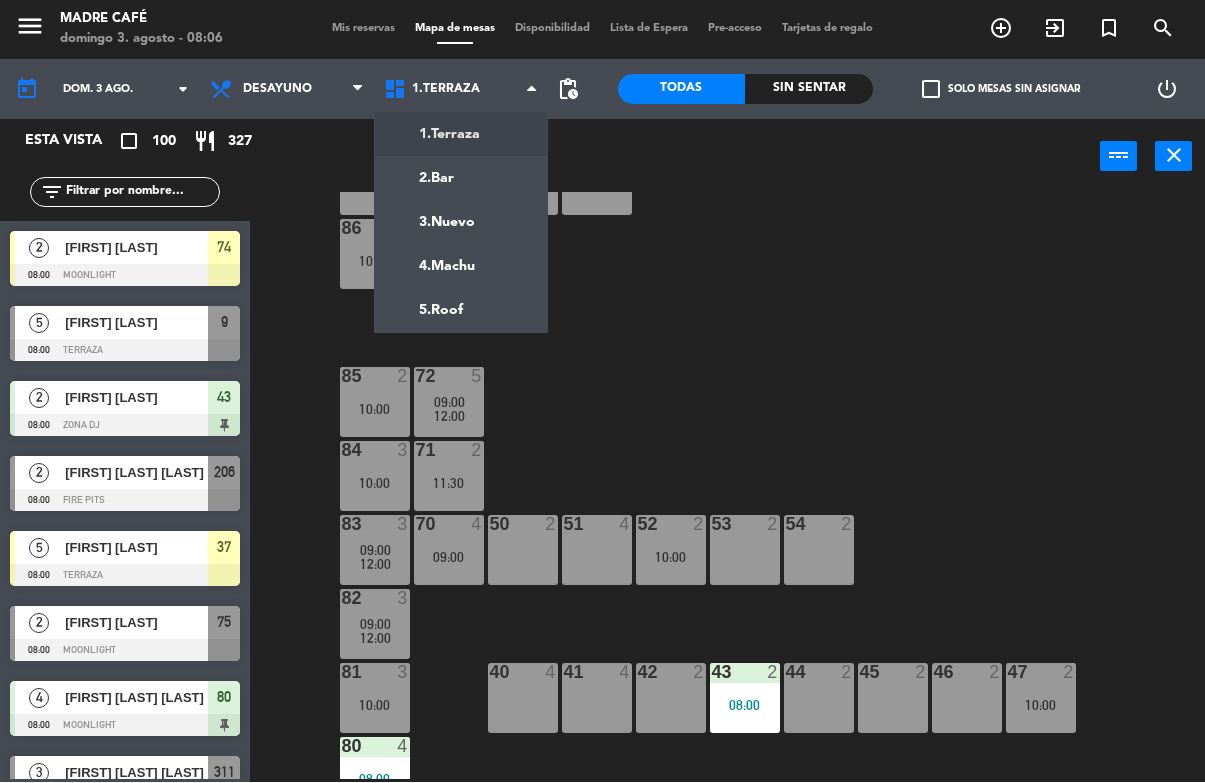 click on "87  2   10:00  74  2   08:00      11:30     75  2   08:00      11:30     76  2   10:00  86  2   10:00  73  2   11:30  72  5   09:00      12:00     85  2   10:00  71  2   11:30  84  3   10:00  70  4   09:00  83  3   09:00      12:00     50  2  51  4  52  2   10:00  53  2  54  2  82  3   09:00      12:00     81  3   10:00  47  2   10:00  40  4  41  4  43  2   08:00  42  2  44  2  45  2  46  2  80  4   08:00" 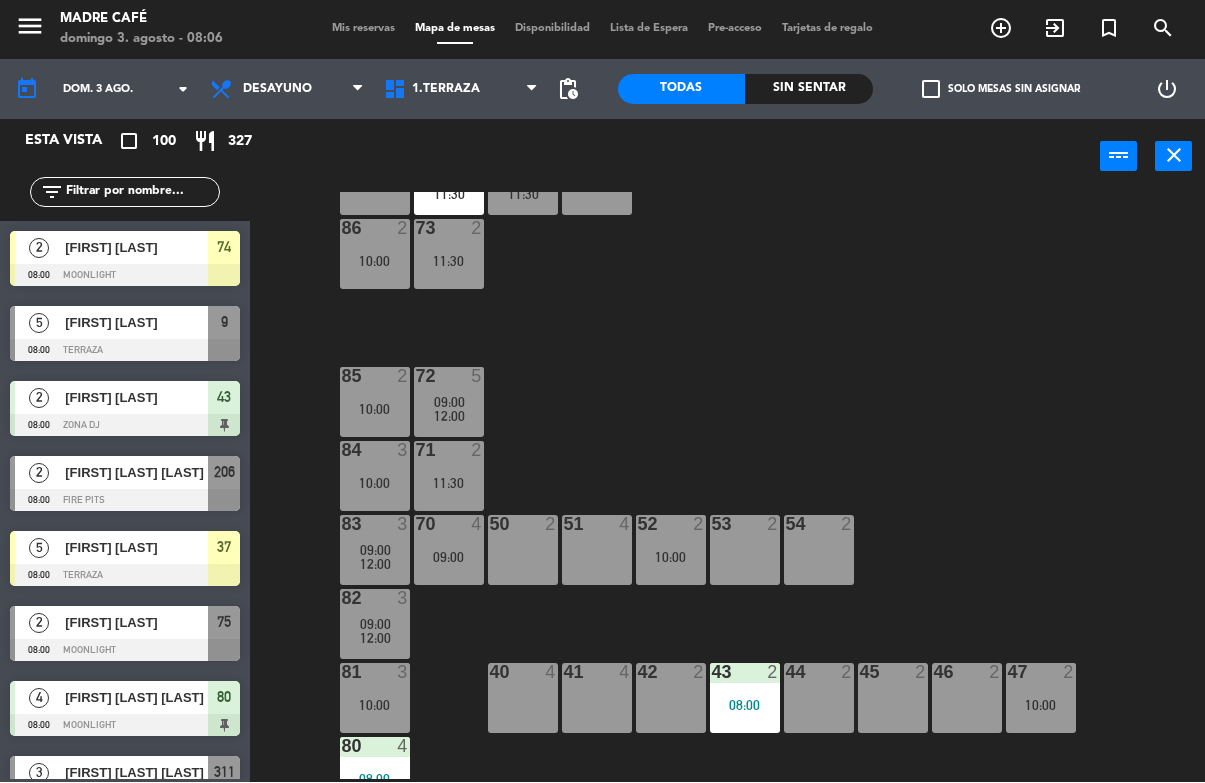 click on "exit_to_app" at bounding box center [1055, 29] 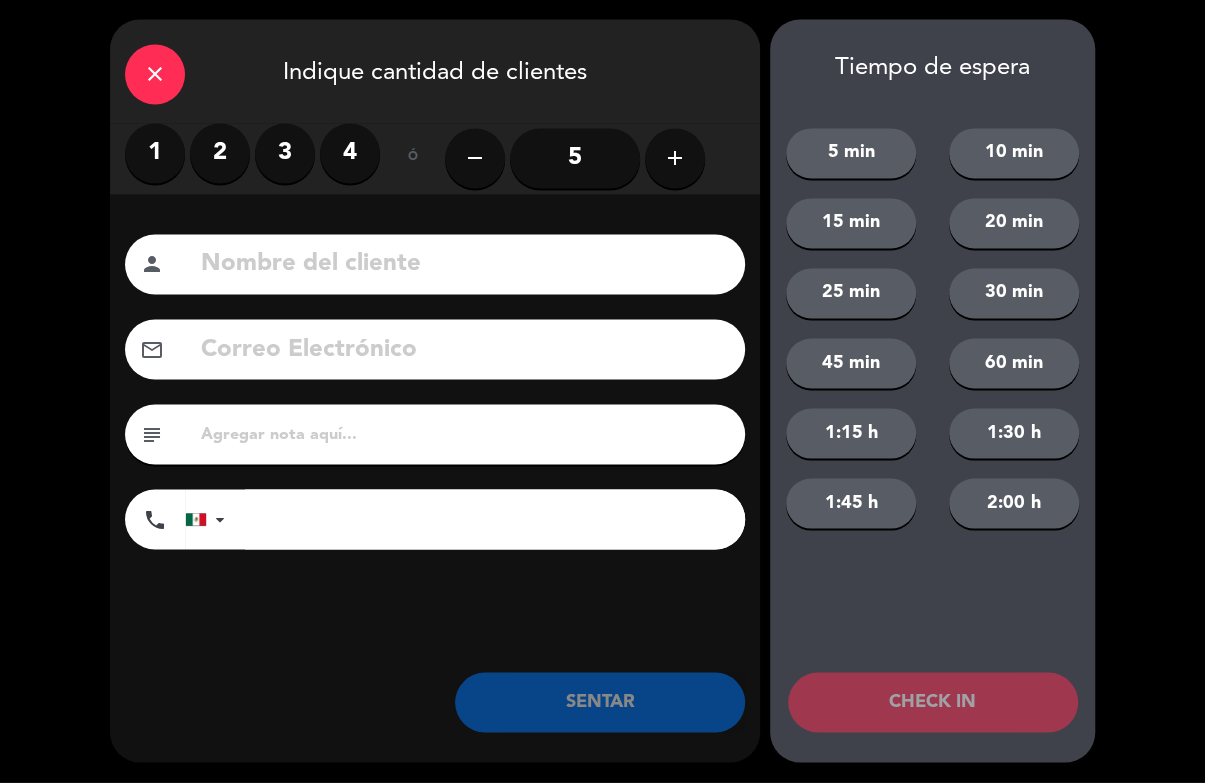 click 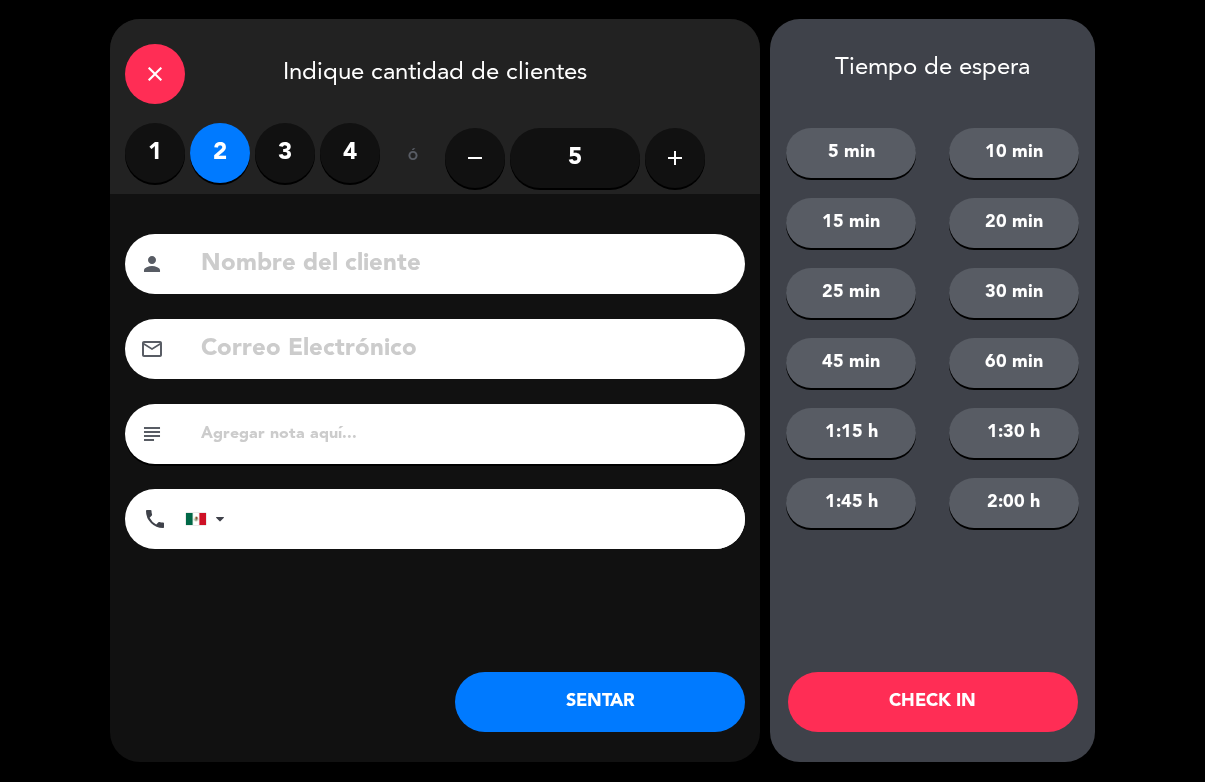 click 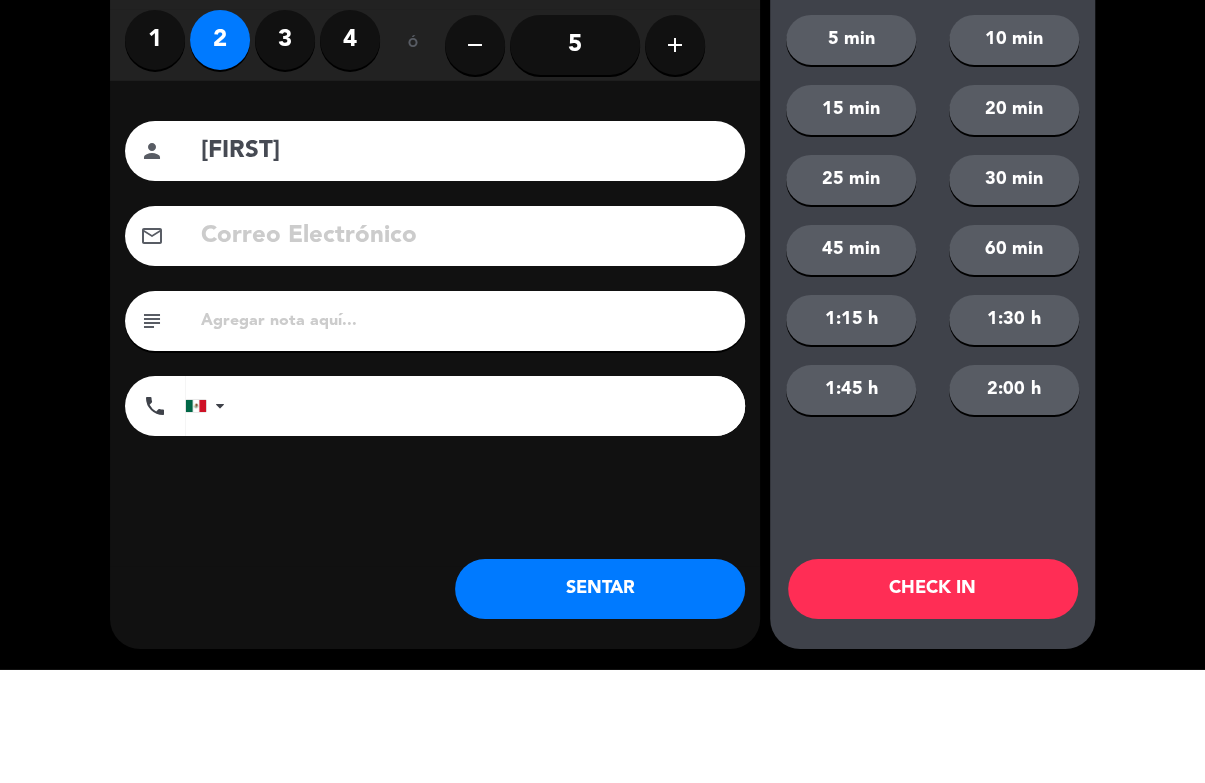 type on "[FIRST]" 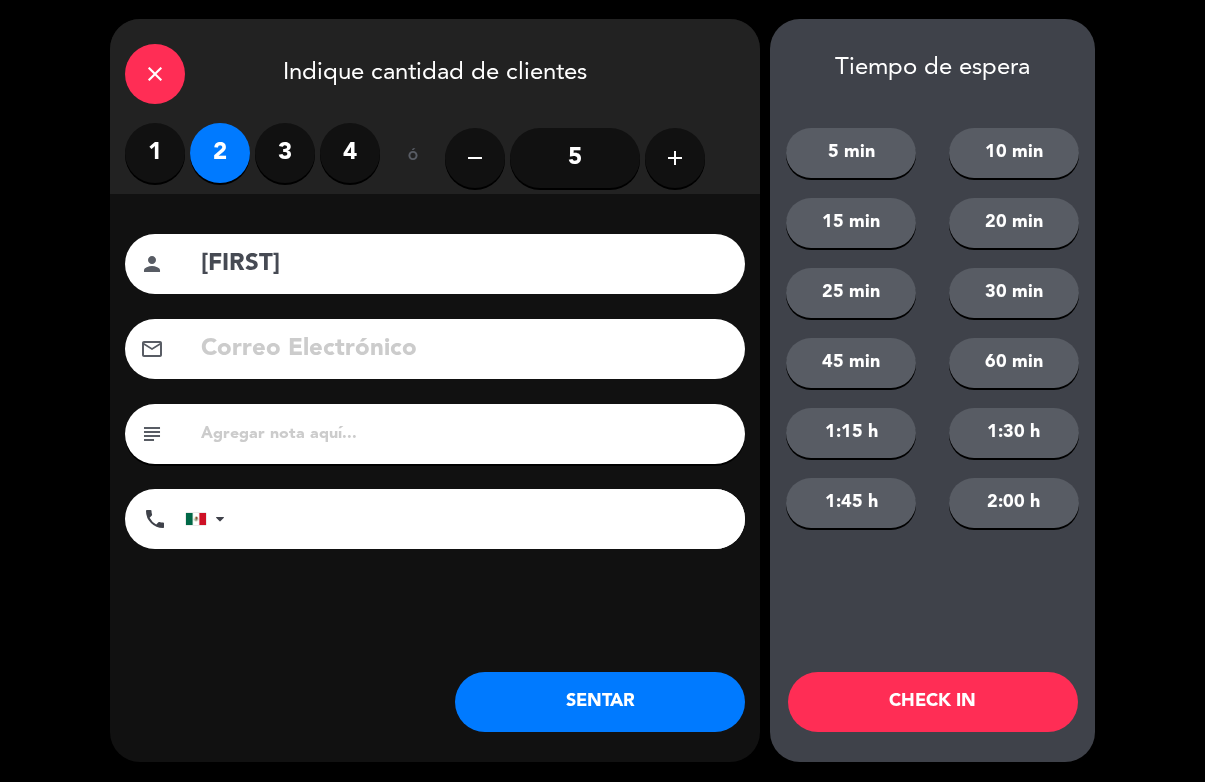 click on "CHECK IN" 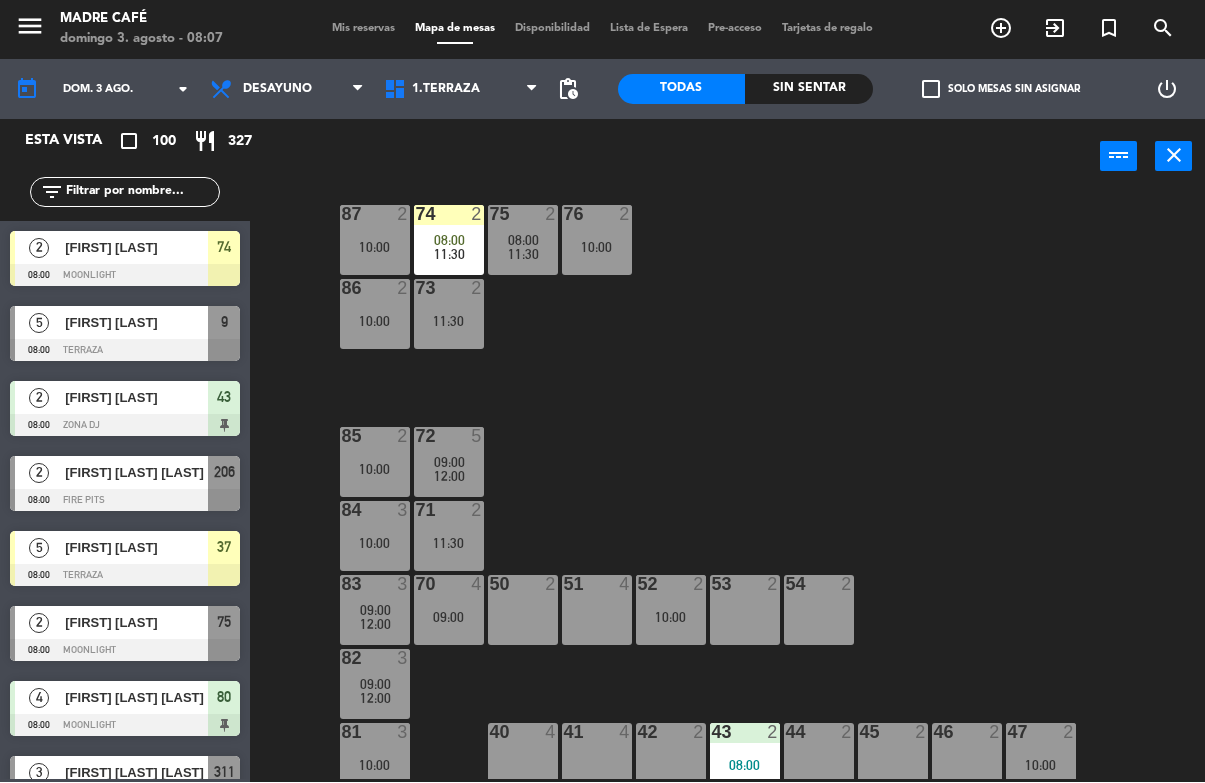 scroll, scrollTop: 7, scrollLeft: 0, axis: vertical 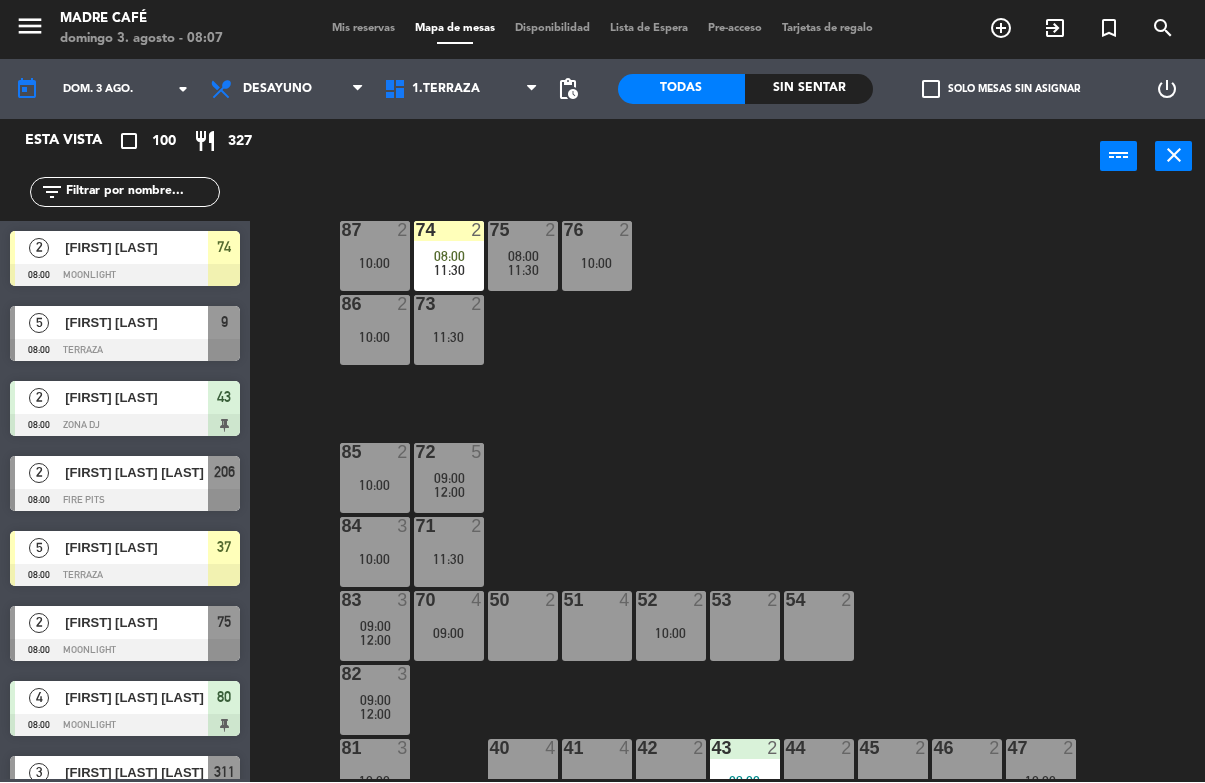 click on "11:30" at bounding box center [449, 271] 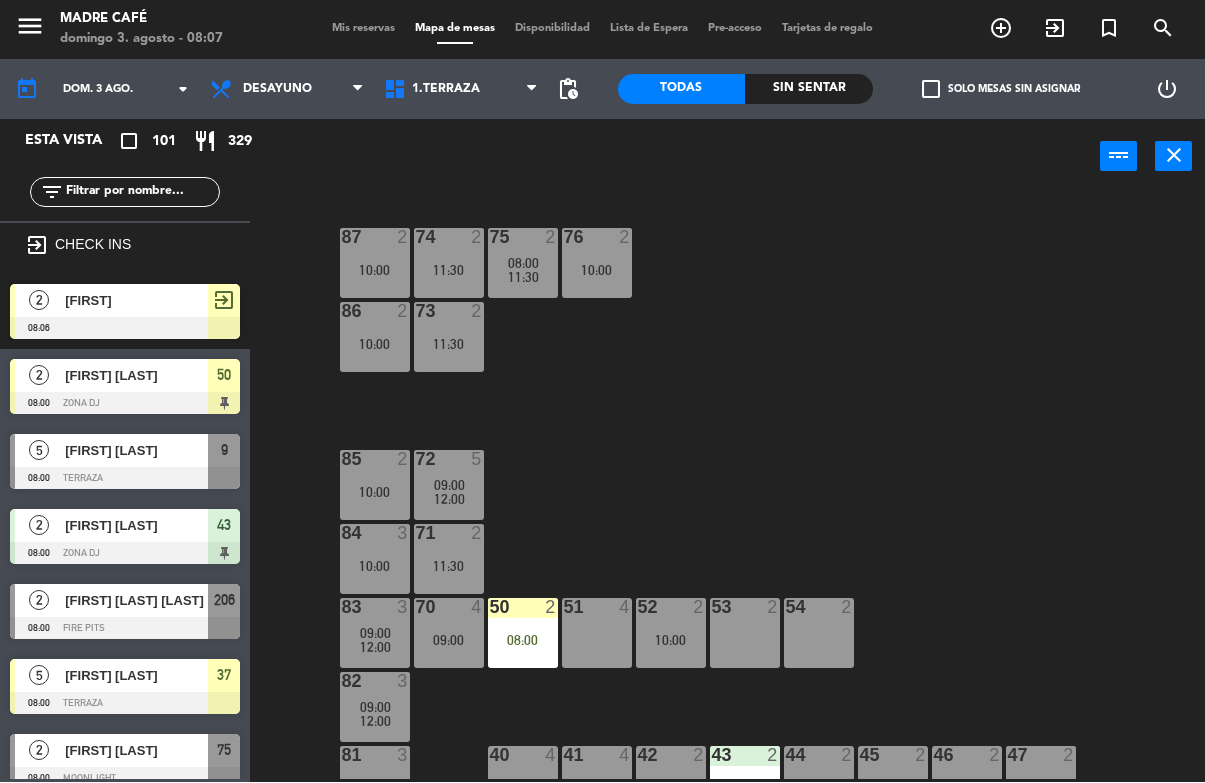 scroll, scrollTop: 0, scrollLeft: 0, axis: both 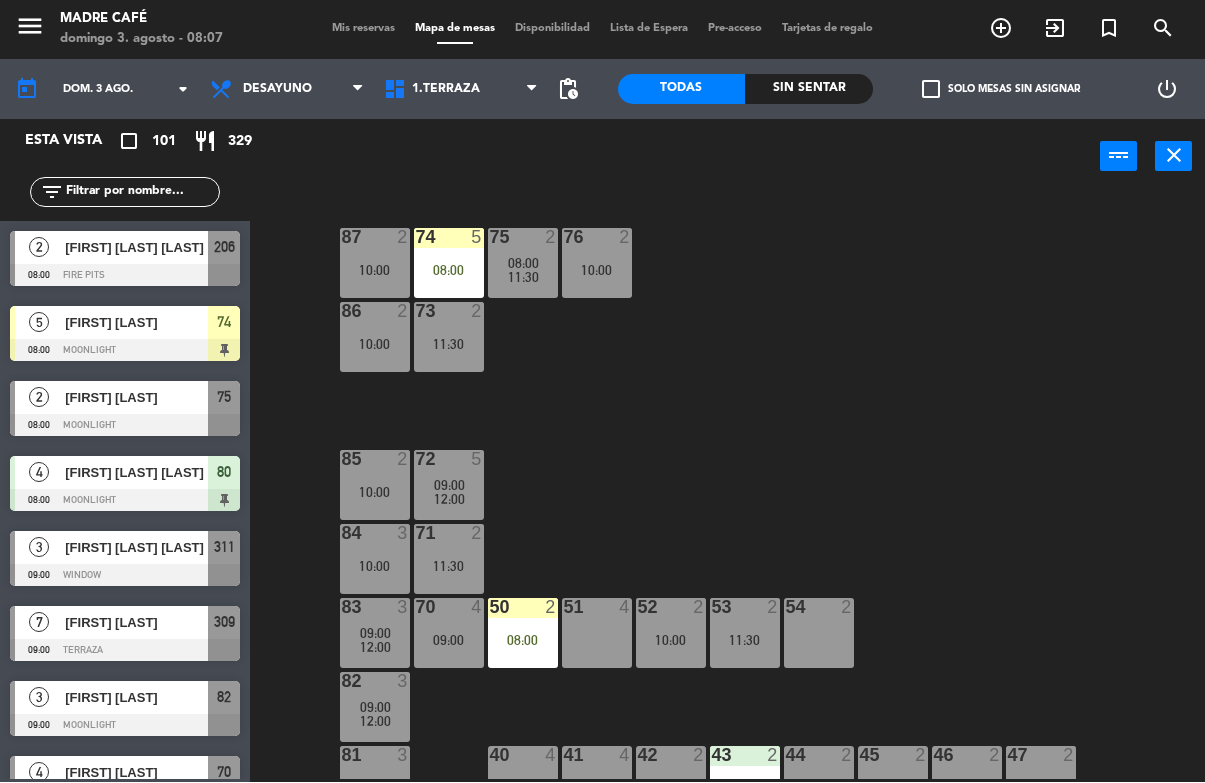 click on "74  5   08:00" at bounding box center [449, 264] 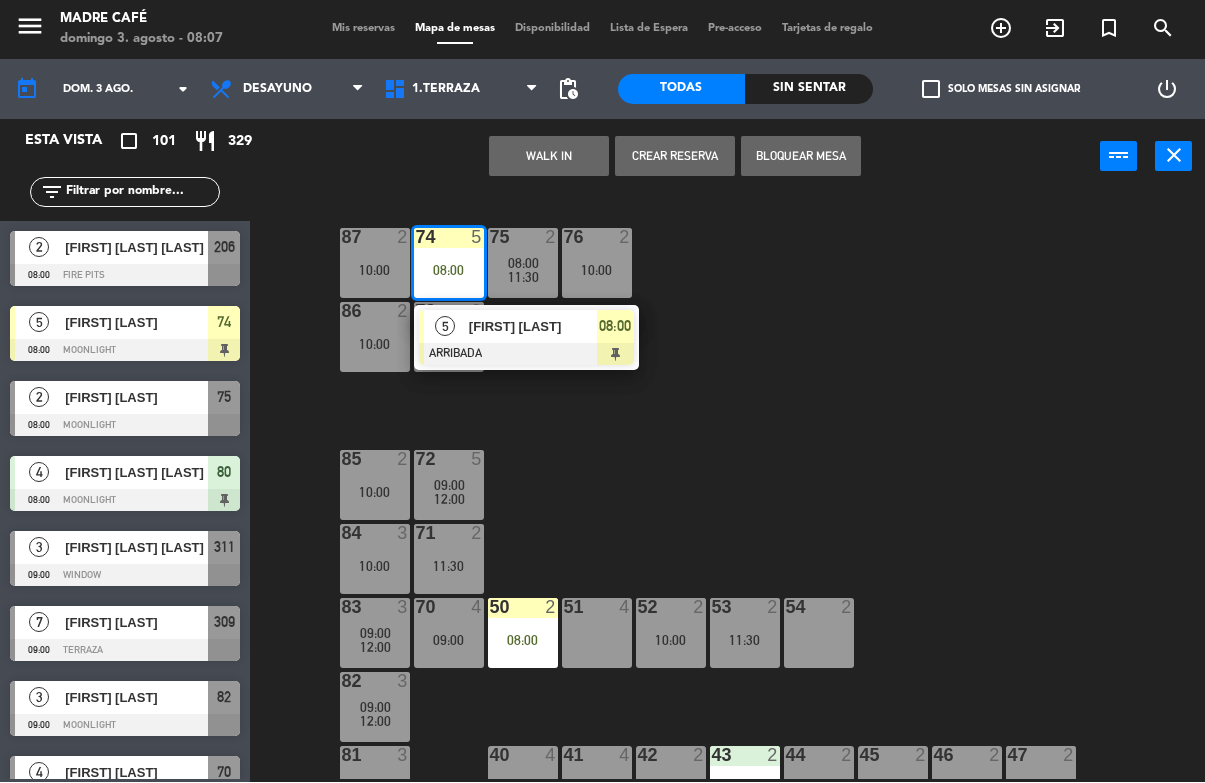click on "[FIRST] [LAST]" at bounding box center (533, 327) 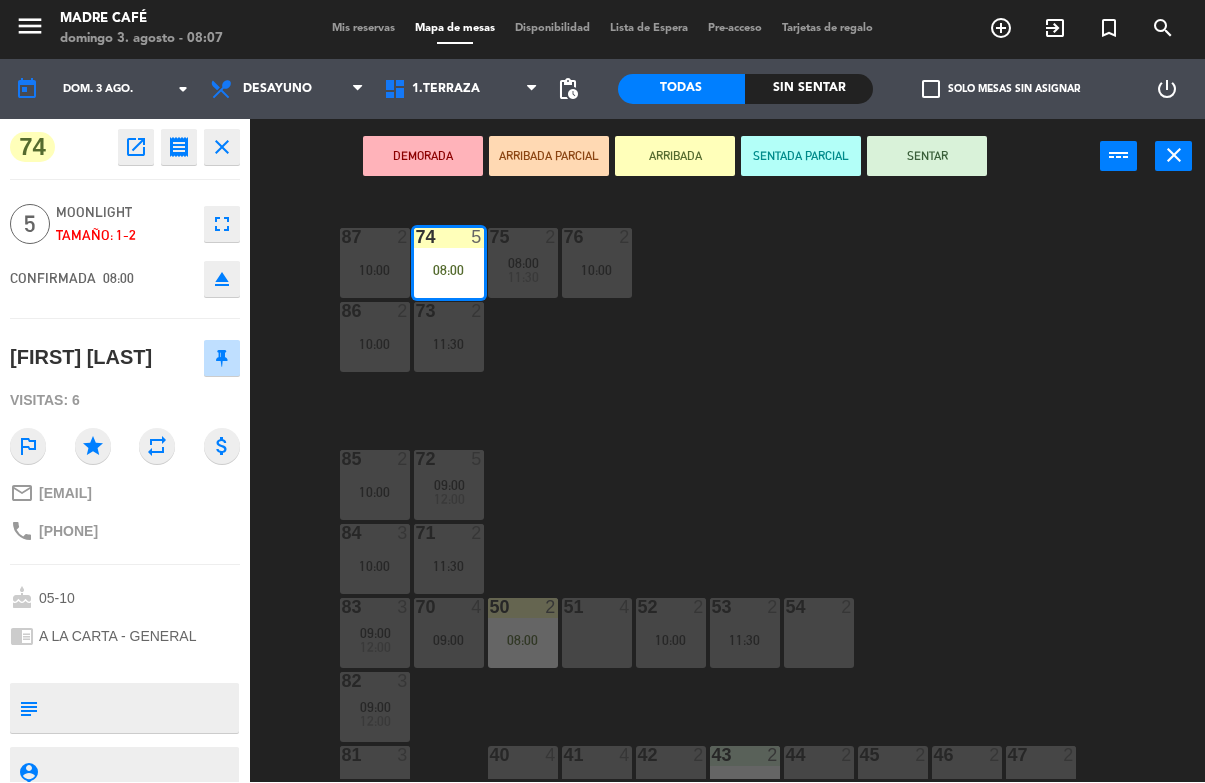 click on "SENTAR" at bounding box center [927, 157] 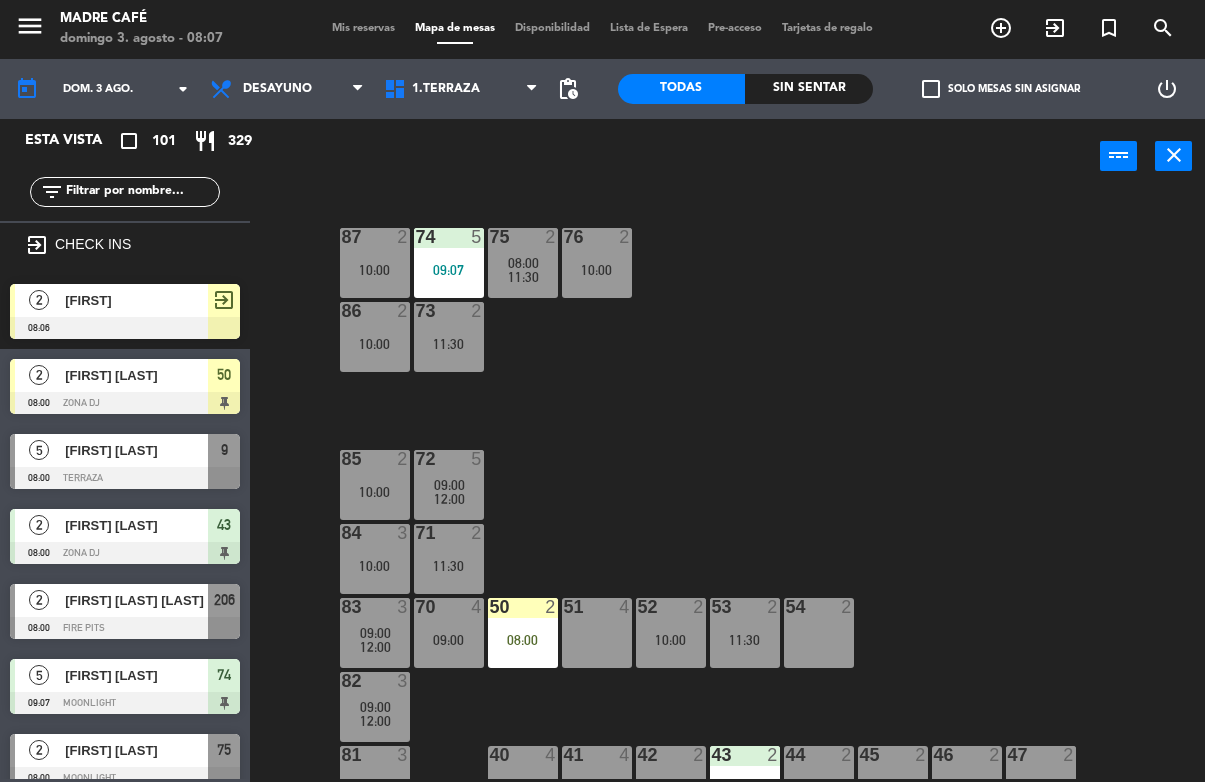 click on "1.Terraza" at bounding box center [461, 90] 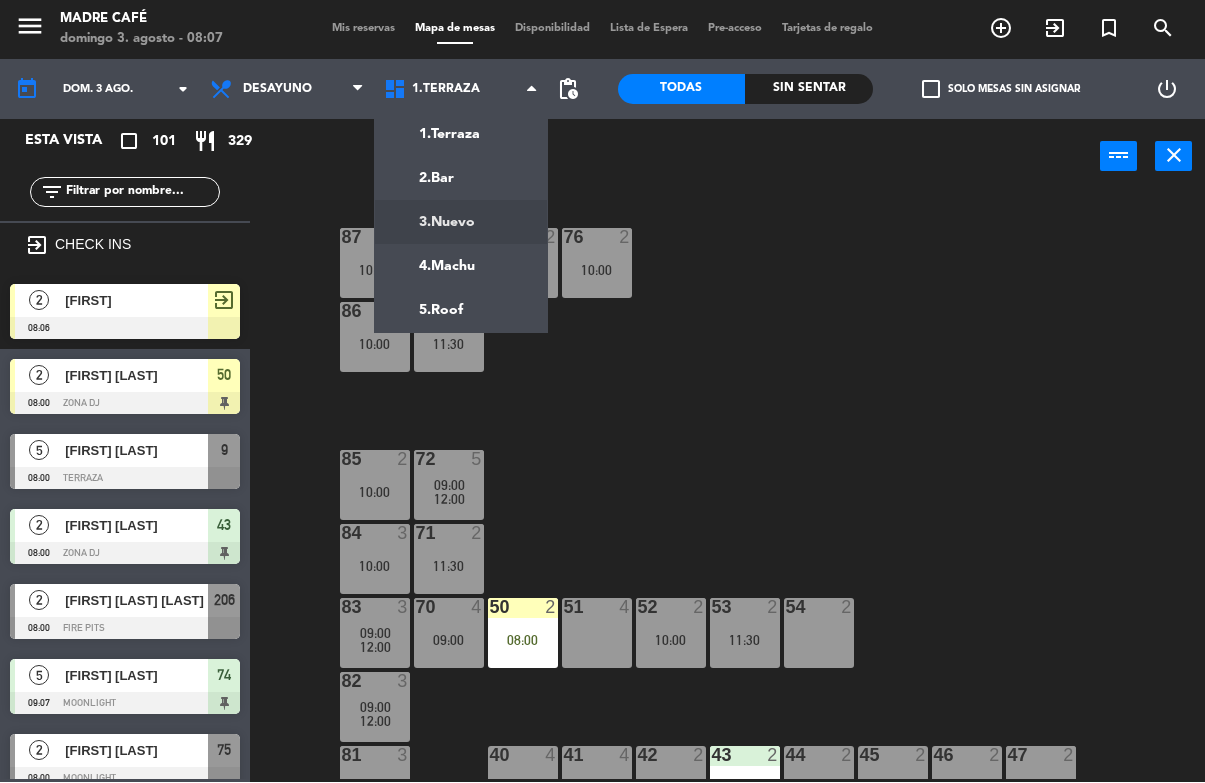click on "menu  Madre Café   domingo 3. agosto - 08:07   Mis reservas   Mapa de mesas   Disponibilidad   Lista de Espera   Pre-acceso   Tarjetas de regalo  add_circle_outline exit_to_app turned_in_not search today    dom. 3 ago. arrow_drop_down  Desayuno  Comida  Cena  Desayuno  Desayuno  Comida  Cena  1.Terraza   2.Bar   3.Nuevo   4.Machu   5.Roof   1.Terraza   1.Terraza   2.Bar   3.Nuevo   4.Machu   5.Roof  pending_actions  Todas  Sin sentar  check_box_outline_blank   Solo mesas sin asignar   power_settings_new   Esta vista   crop_square  101  restaurant  329 filter_list exit_to_app CHECK INS  2   [FIRST]    08:06     exit_to_app  2   [FIRST] [LAST]   08:00   Zona DJ  50  5   [FIRST] [LAST]   08:00   Terraza  9  2   [FIRST] [LAST]   08:00   Zona DJ  43  2   [FIRST] [LAST]   08:00   Fire Pits  206  5   [FIRST] [LAST]   08:00   Moonlight  74  2   [FIRST] [LAST]   08:00   Moonlight  75  4   [FIRST] [LAST]   08:00   Moonlight  80  3   [FIRST] [LAST]   09:00   Window  311" 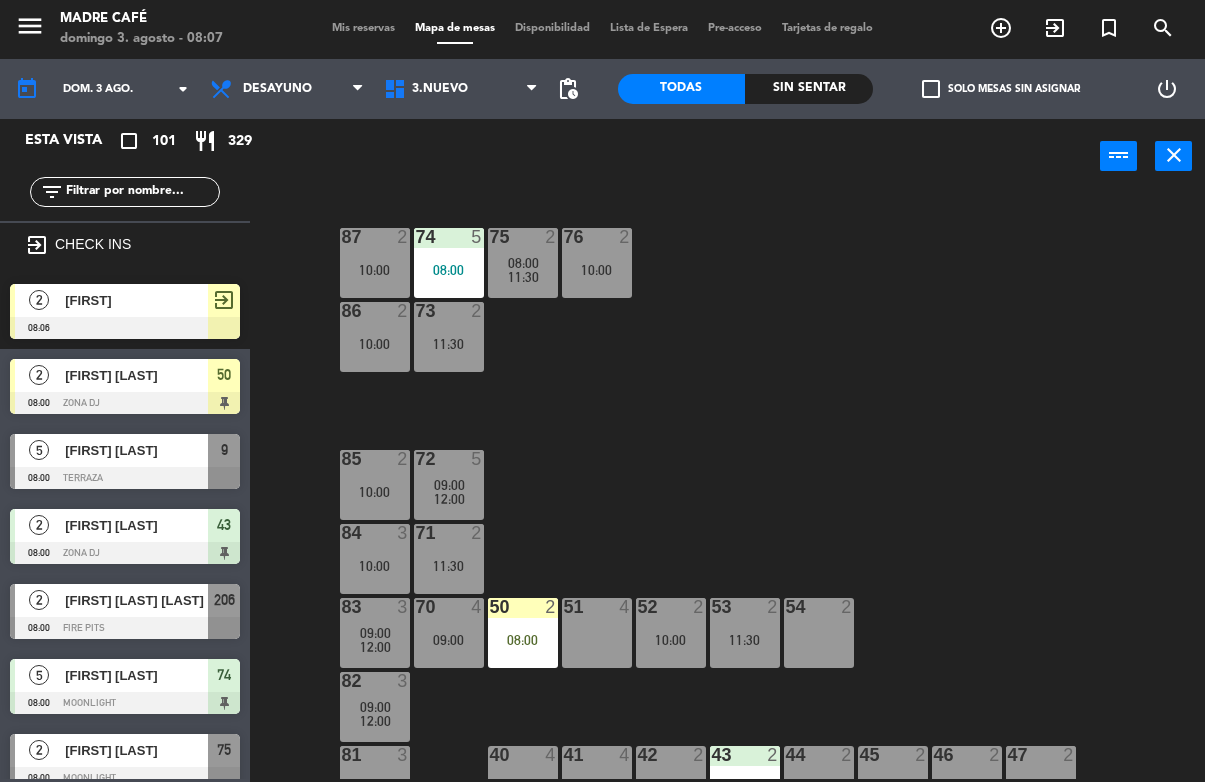click on "3.Nuevo" at bounding box center (461, 90) 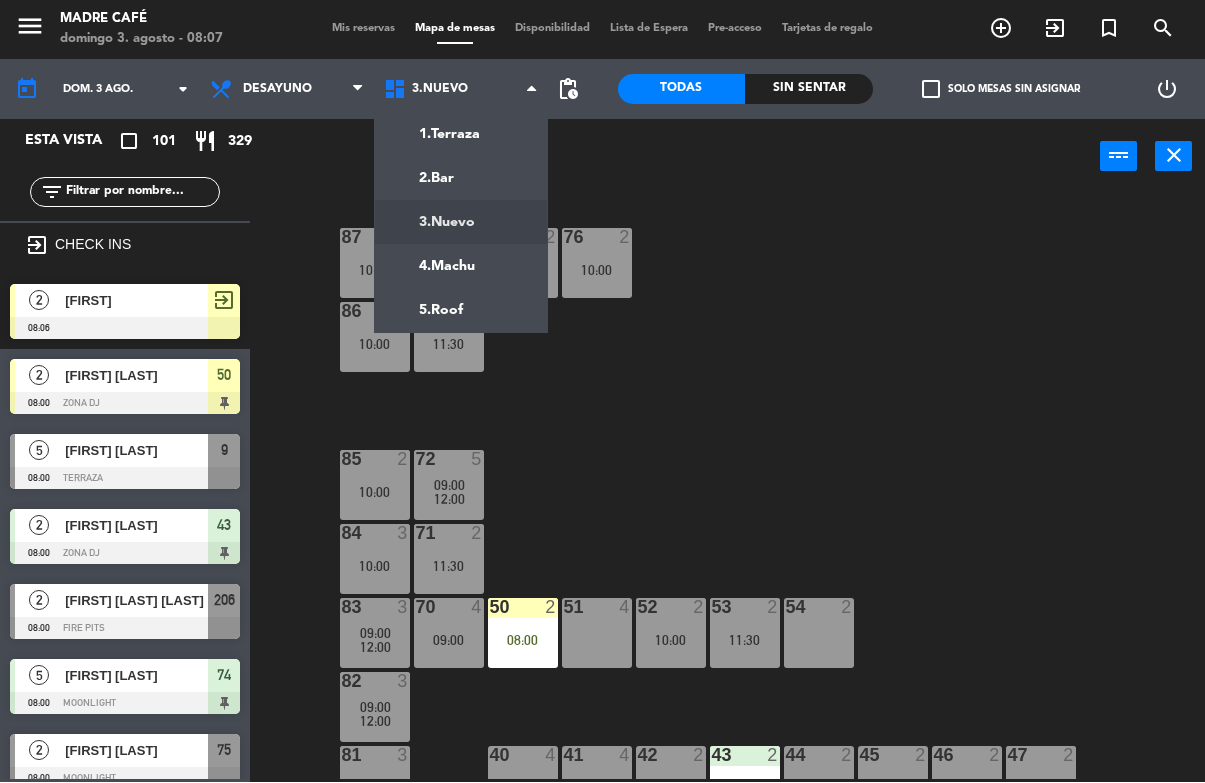 click on "menu  Madre Café   domingo 3. agosto - 08:07   Mis reservas   Mapa de mesas   Disponibilidad   Lista de Espera   Pre-acceso   Tarjetas de regalo  add_circle_outline exit_to_app turned_in_not search today    dom. 3 ago. arrow_drop_down  Desayuno  Comida  Cena  Desayuno  Desayuno  Comida  Cena  1.Terraza   2.Bar   3.Nuevo   4.Machu   5.Roof   3.Nuevo   1.Terraza   2.Bar   3.Nuevo   4.Machu   5.Roof  pending_actions  Todas  Sin sentar  check_box_outline_blank   Solo mesas sin asignar   power_settings_new   Esta vista   crop_square  101  restaurant  329 filter_list exit_to_app CHECK INS  2   [FIRST]    08:06     exit_to_app  2   [FIRST] [LAST]   08:00   Zona DJ  50  5   [FIRST] [LAST]   08:00   Terraza  9  2   [FIRST] [LAST]   08:00   Zona DJ  43  2   [FIRST] [LAST]   08:00   Fire Pits  206  5   [FIRST] [LAST]   08:00   Moonlight  74  2   [FIRST] [LAST]   08:00   Moonlight  75  4   [FIRST] [LAST]   08:00   Moonlight  80  3   [FIRST] [LAST]   09:00   Window  311 1" 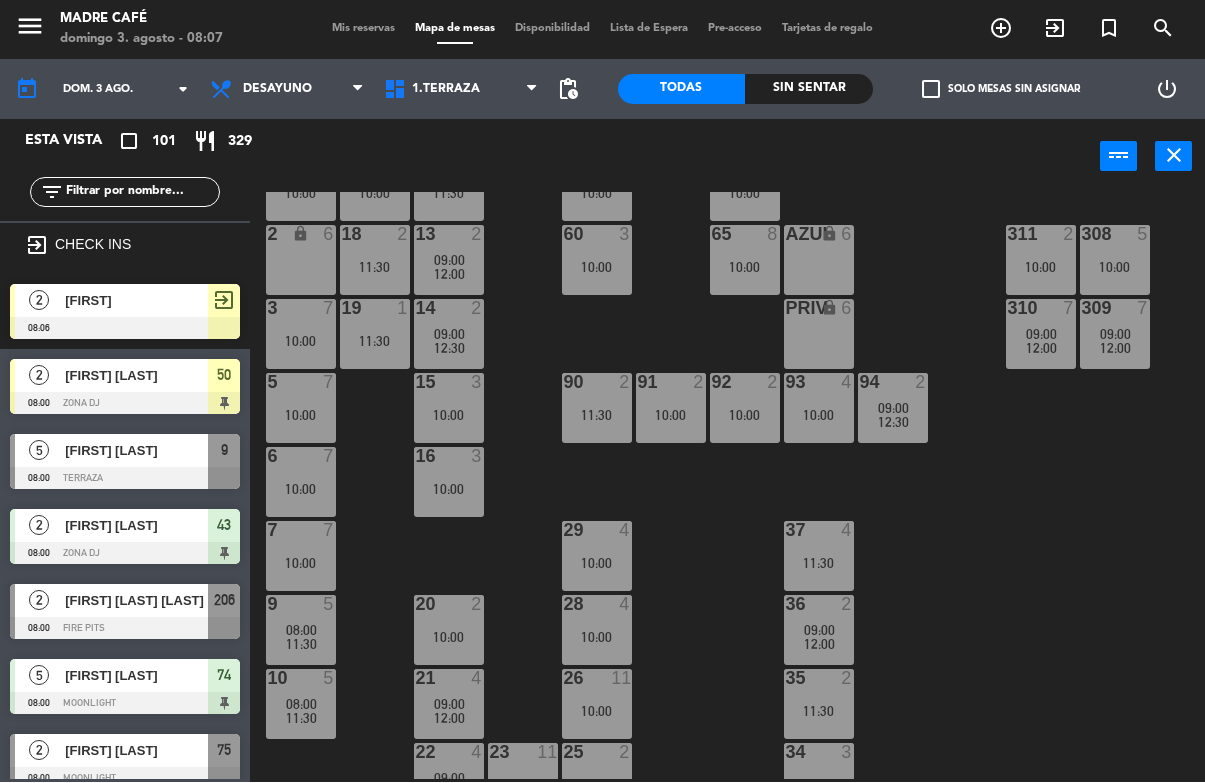 scroll, scrollTop: 151, scrollLeft: 0, axis: vertical 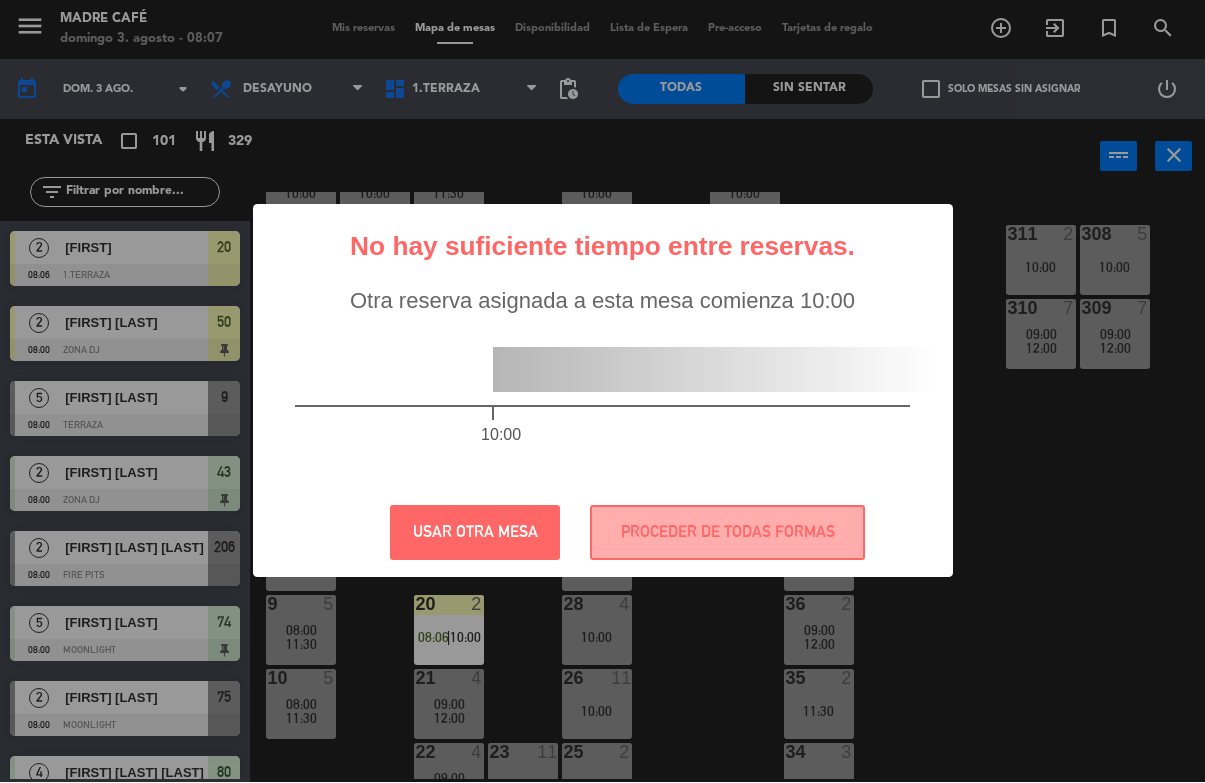 click on "PROCEDER DE TODAS FORMAS" at bounding box center (727, 533) 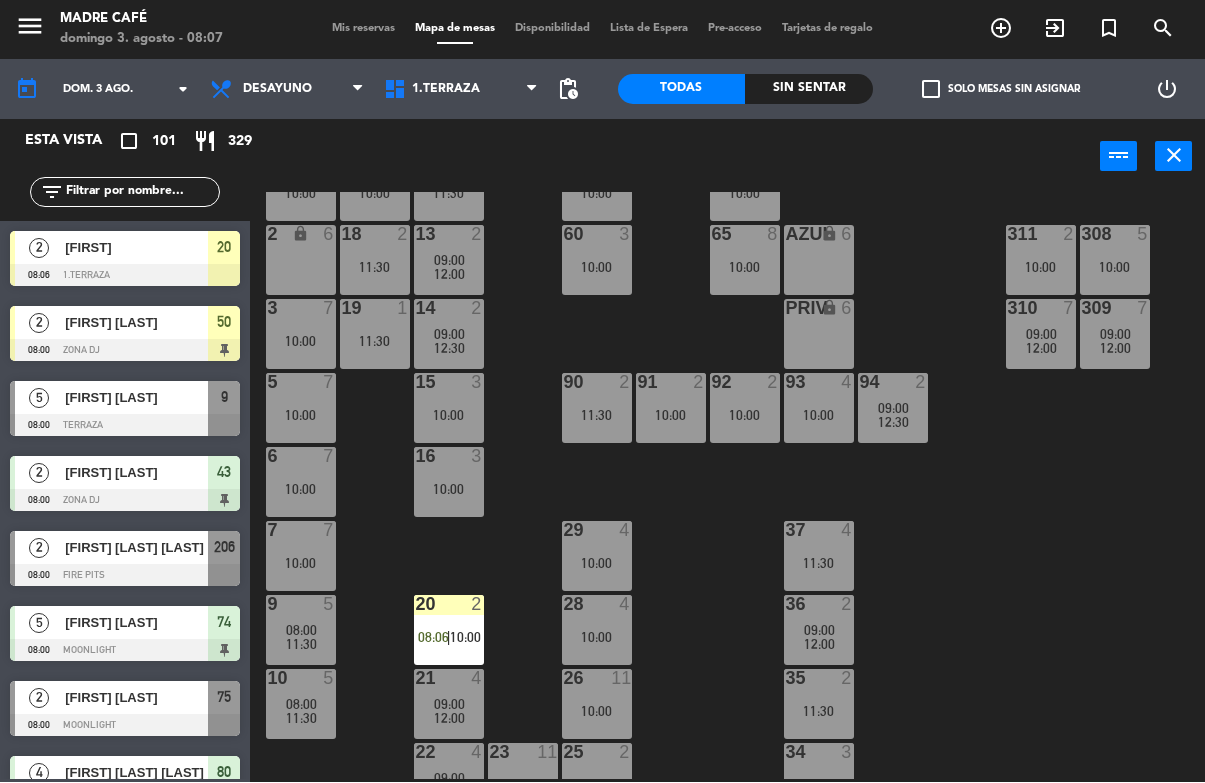 click on "[NUMBER]  [NUMBER]   [TIME]    |    [TIME]" at bounding box center (449, 631) 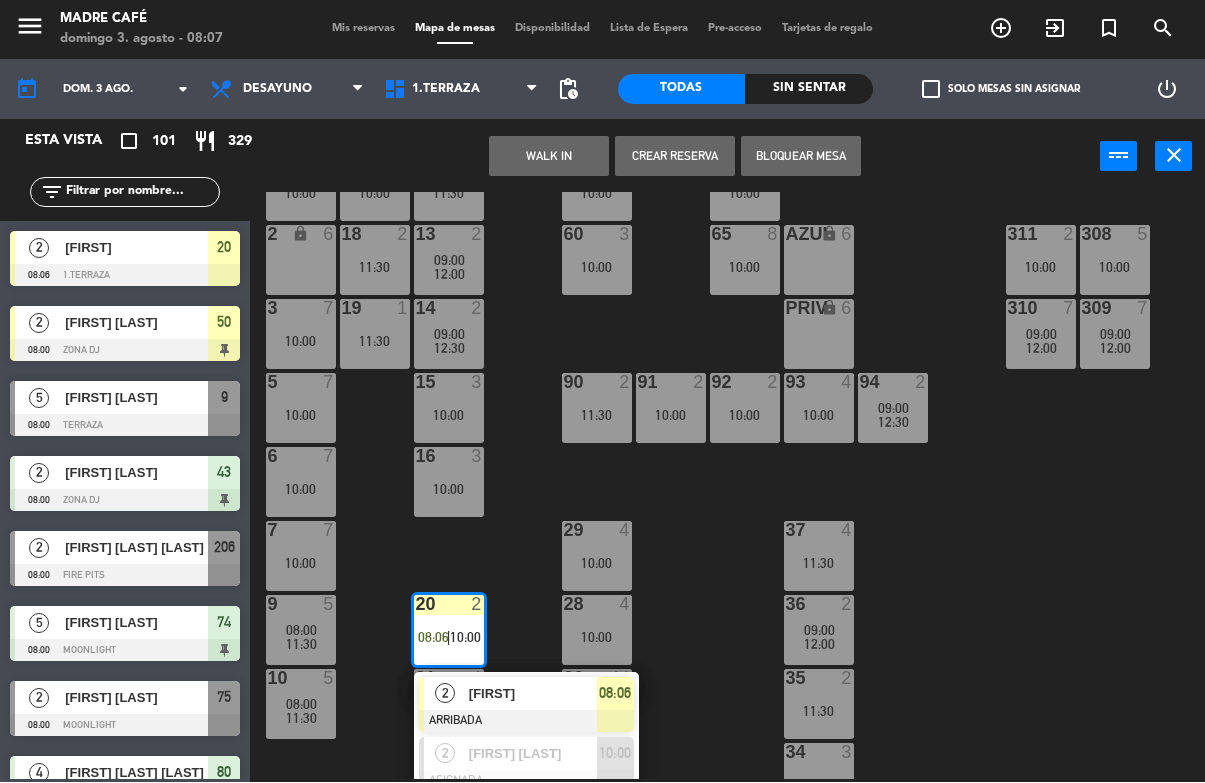 click on "[FIRST]" at bounding box center (533, 694) 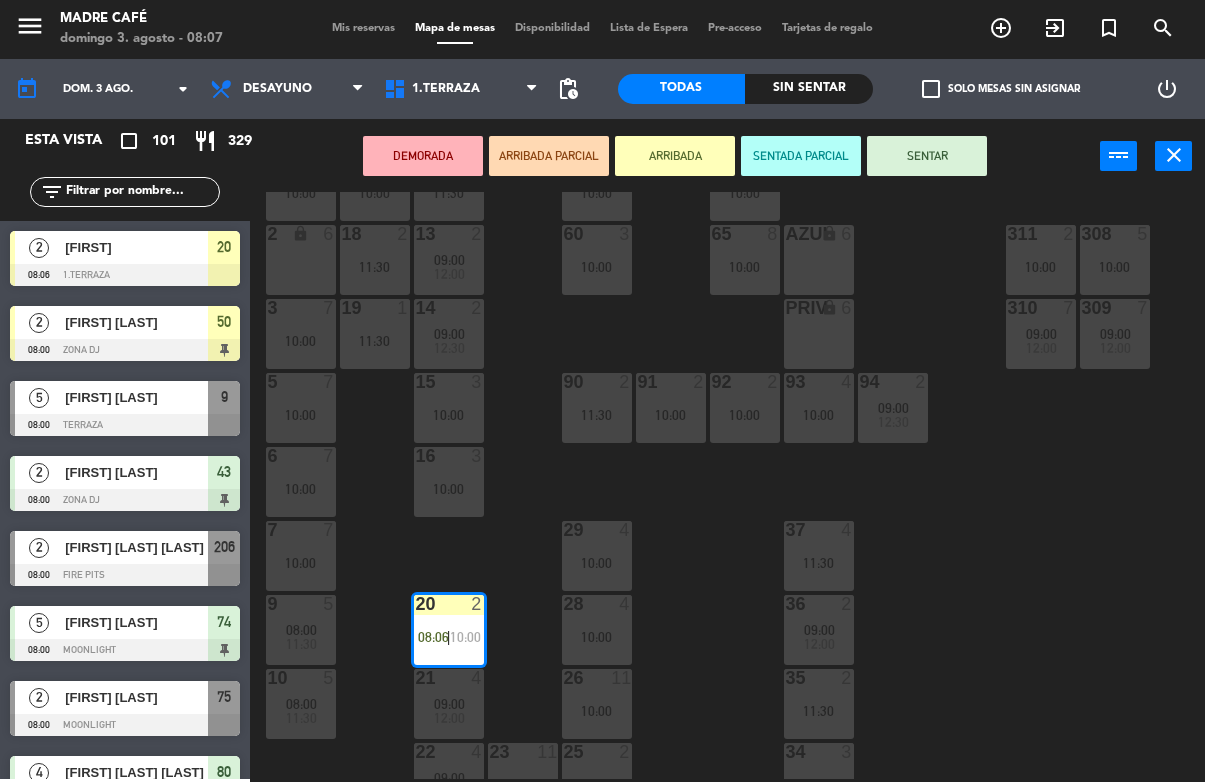 click on "SENTAR" at bounding box center (927, 157) 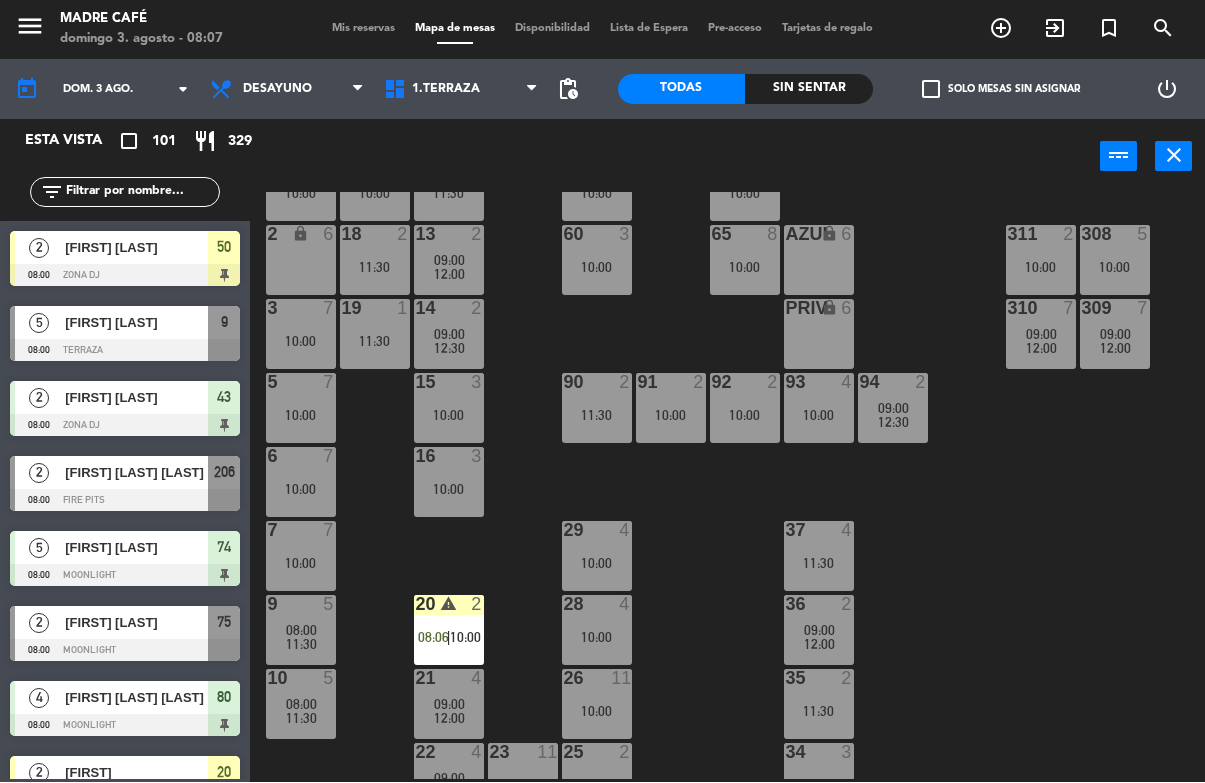 click on "11  3   11:30  63  5   10:00  62  2   10:00  12  3   11:30  1  6   10:00  61  5   10:00  64  8   10:00  17  2   10:00  13  2   09:00      12:00     2 lock  6  60  3   10:00  65  8   10:00  308  5   10:00  18  2   11:30  311  2   10:00  AZUL lock  6  14  2   09:00      12:30     3  7   10:00  309  7   09:00      12:00     310  7   09:00      12:00     19  1   11:30  PRIV lock  6  93  4   10:00  94  2   09:00      12:30     15  3   10:00  92  2   10:00  91  2   10:00  90  2   11:30  5  7   10:00  16  3   10:00  6  7   10:00  29  4   10:00  7  7   10:00  37  4   11:30  36  2   09:00      12:00     9  5   08:00      11:30     28  4   10:00  20 warning  2   08:06    |    10:00     10  5   08:00      11:30     21  4   09:00      12:00     26  11   10:00  35  2   11:30  22  4   09:00      12:00     23  11   10:00  25  2   12:00  34  3   10:00  206  2   08:00      11:30     207  2   10:00  33  3   10:00  24  2   10:00  101  11   10:00  100  11   10:00  104  11   10:00  102  11   10:00  103  2   10:00  32  2   11:30" 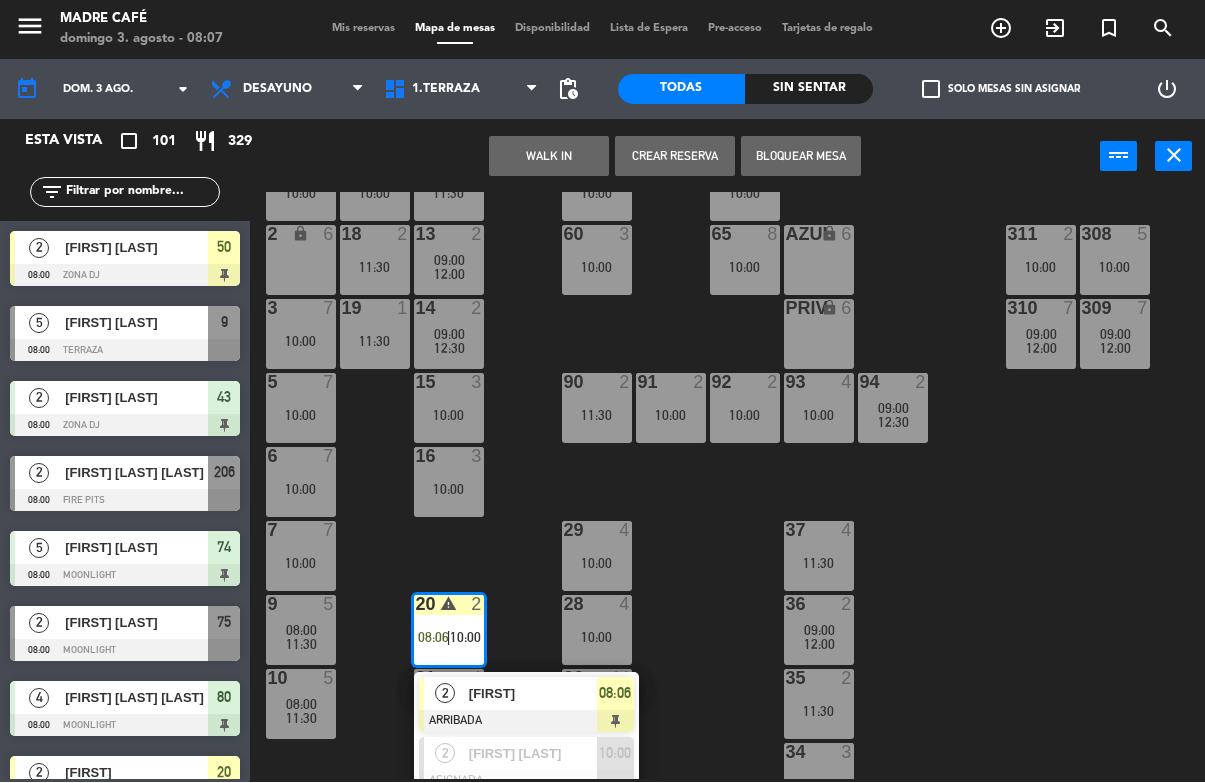 click on "[FIRST]" at bounding box center [533, 694] 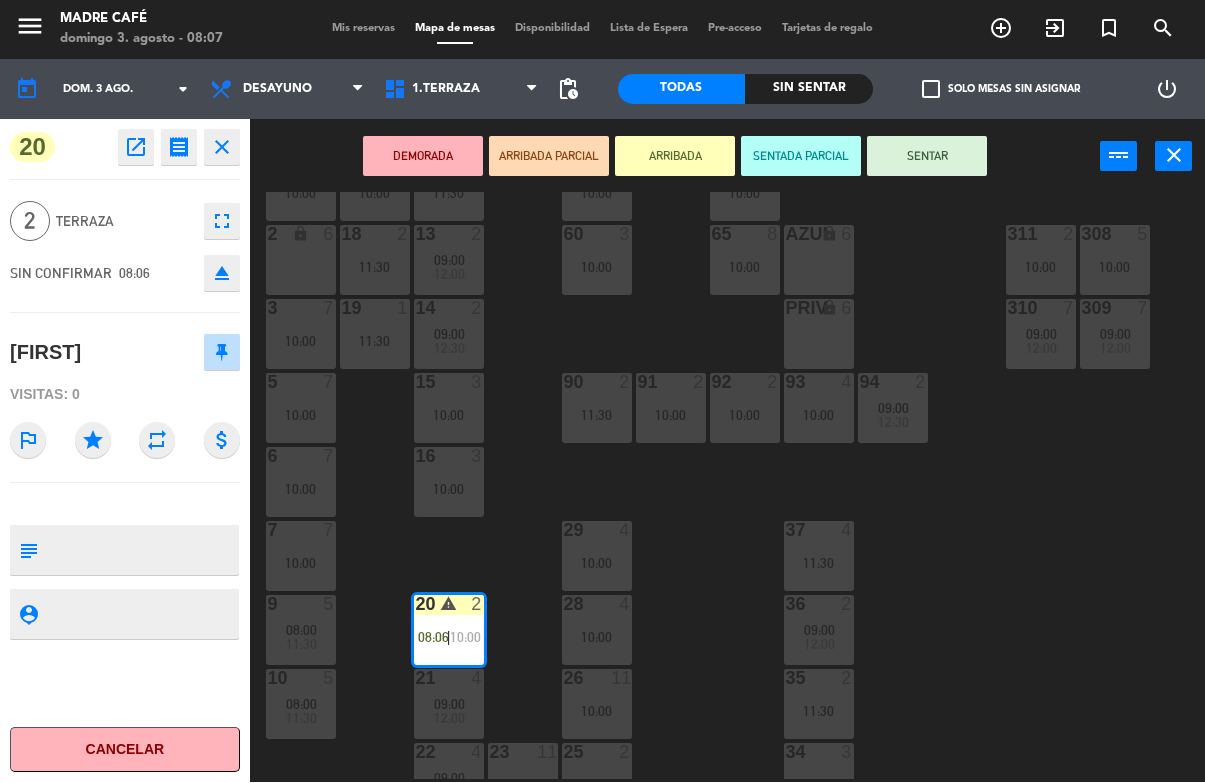 click on "SENTAR" at bounding box center (927, 157) 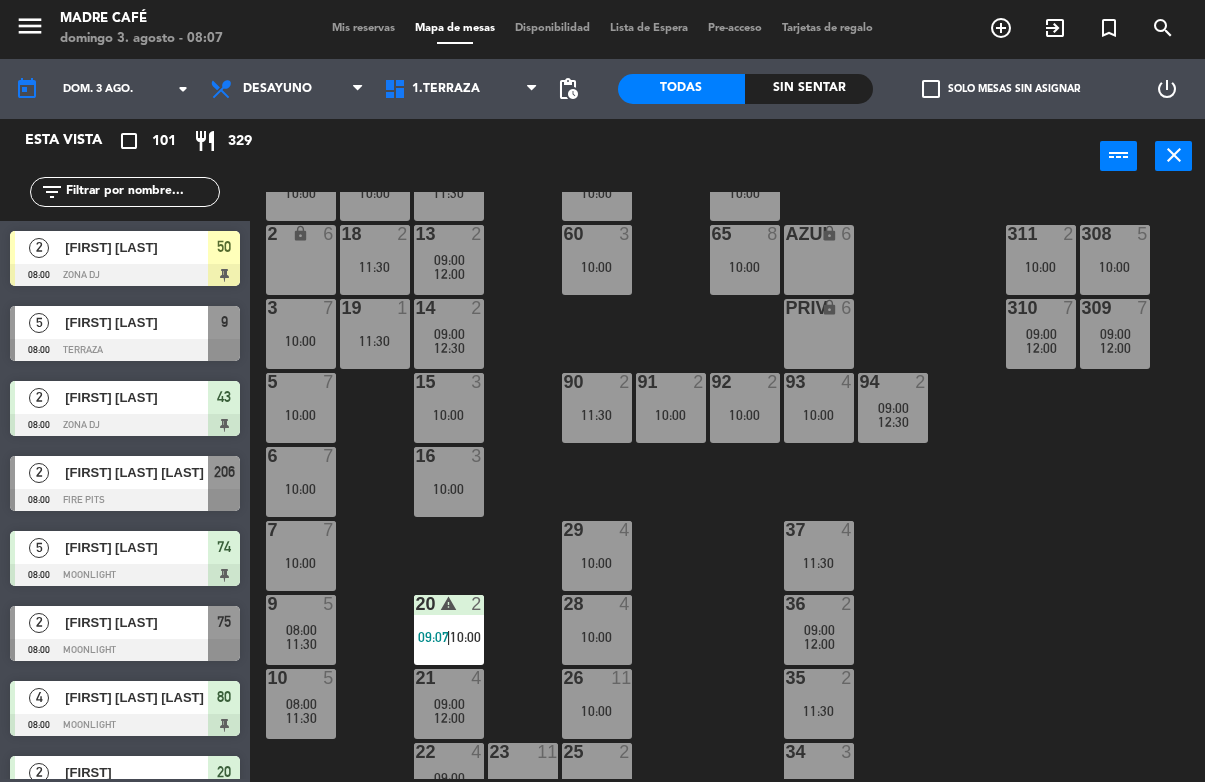 scroll, scrollTop: 0, scrollLeft: 0, axis: both 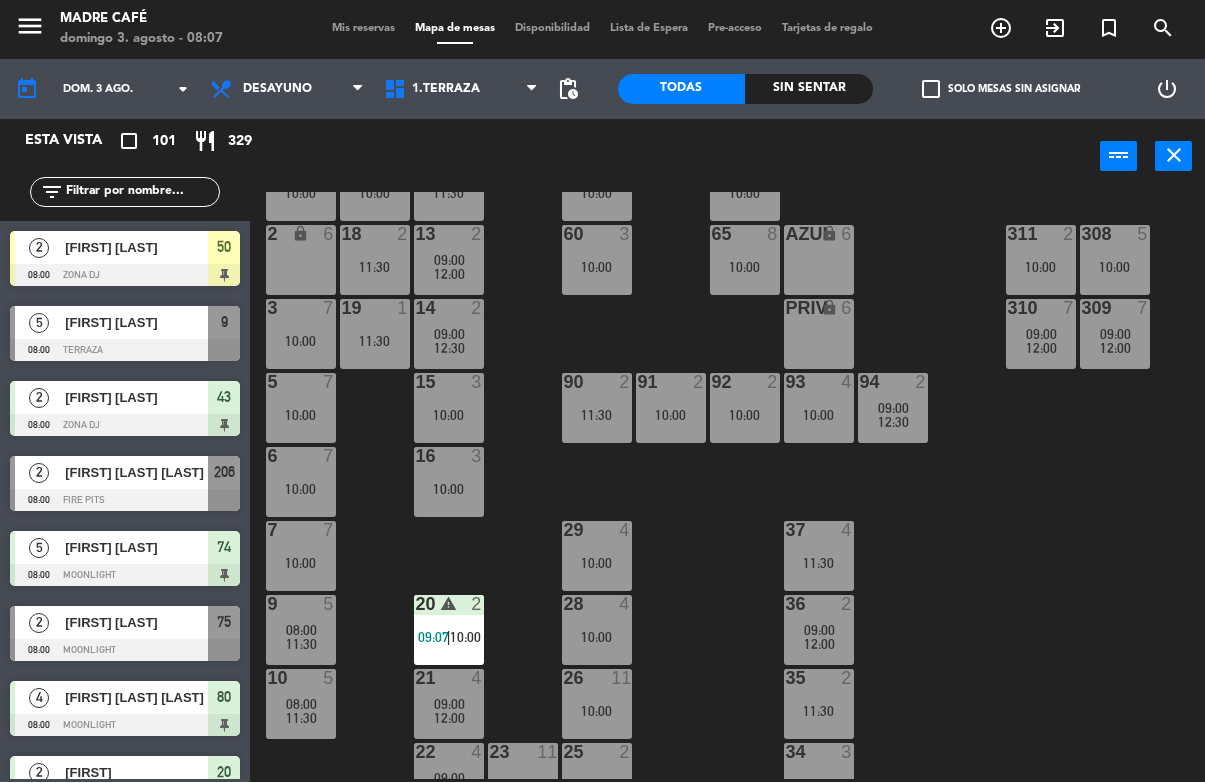 click on "exit_to_app" at bounding box center [1001, 29] 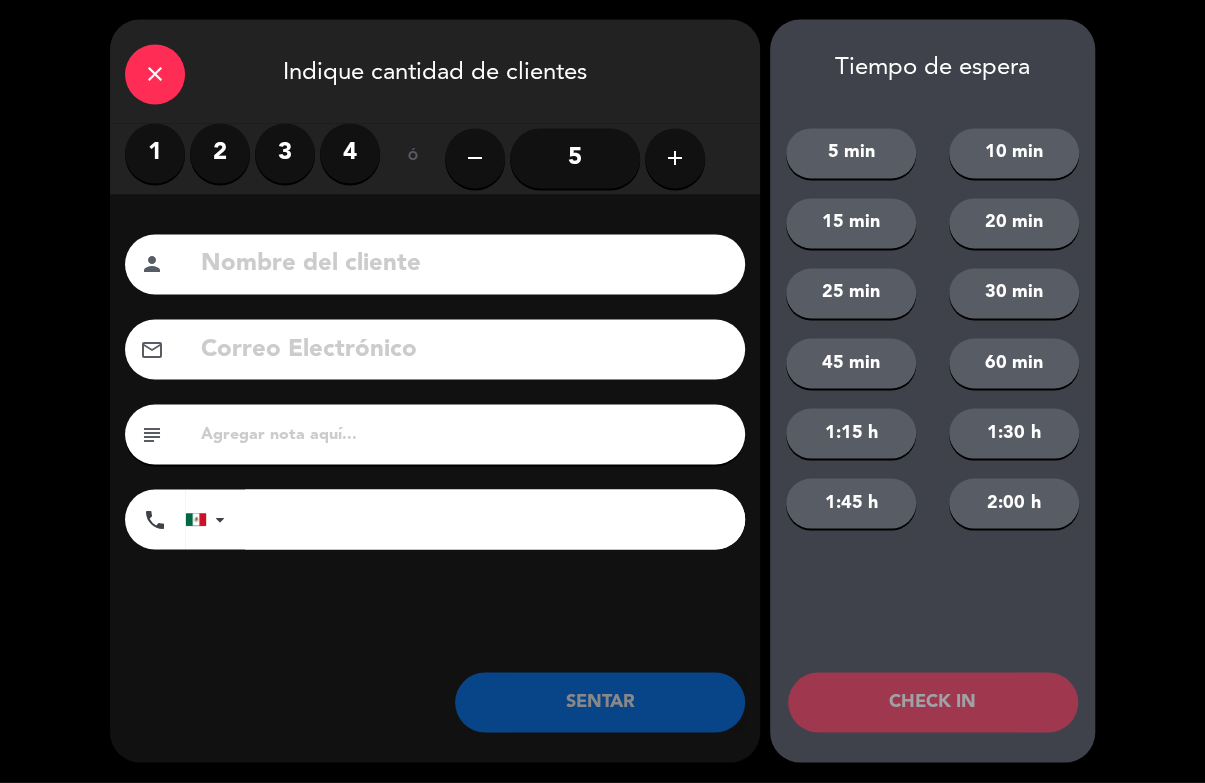 click on "2" at bounding box center [220, 154] 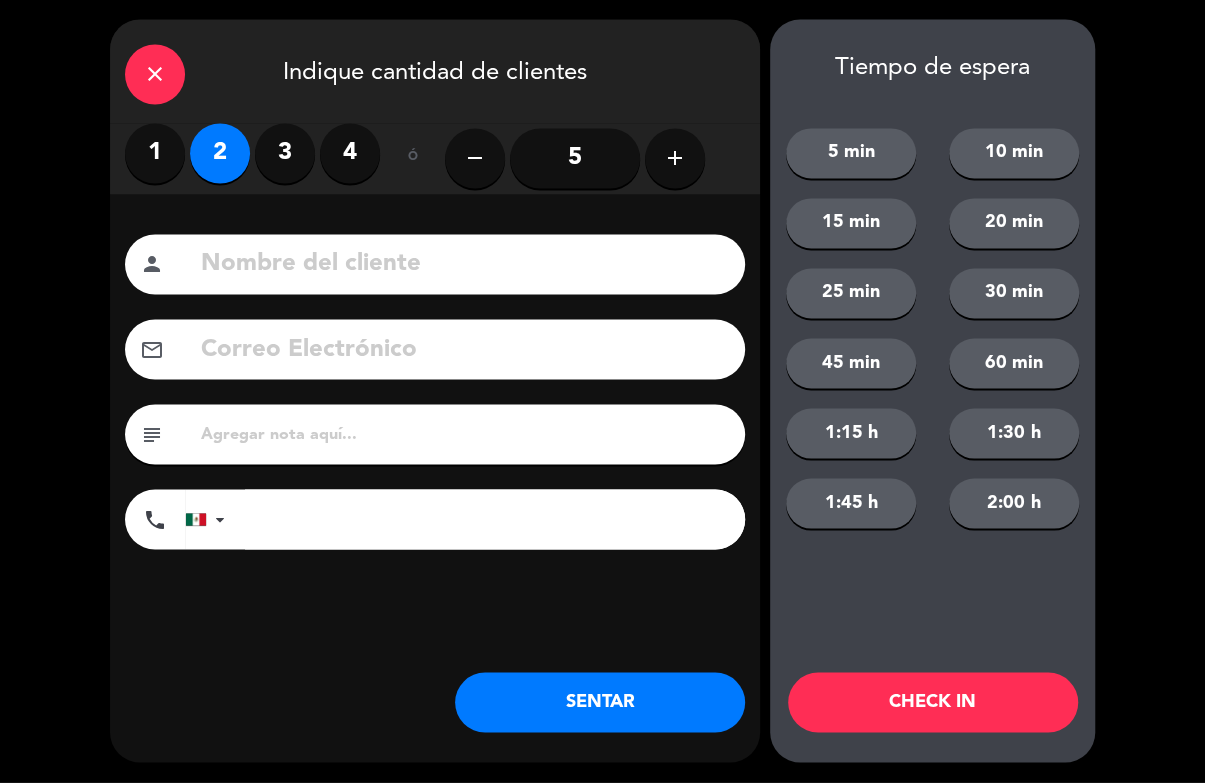 click 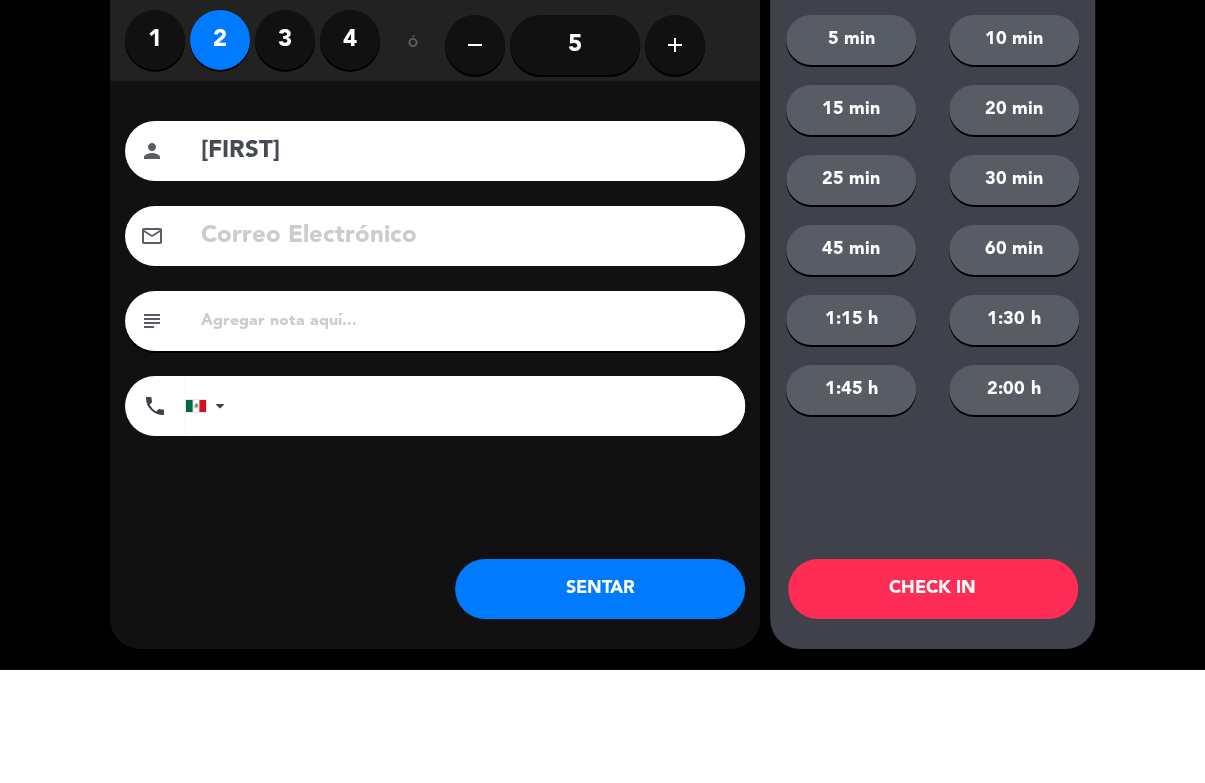 type on "[FIRST]" 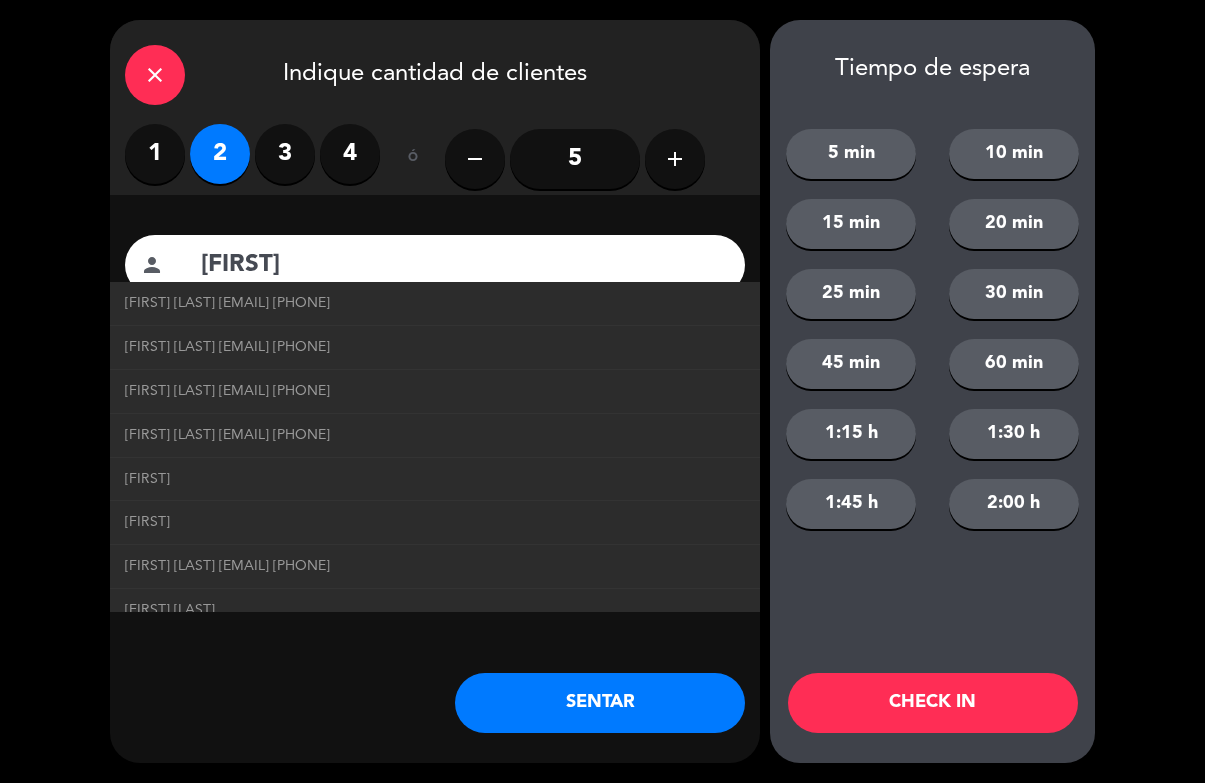 click on "CHECK IN" 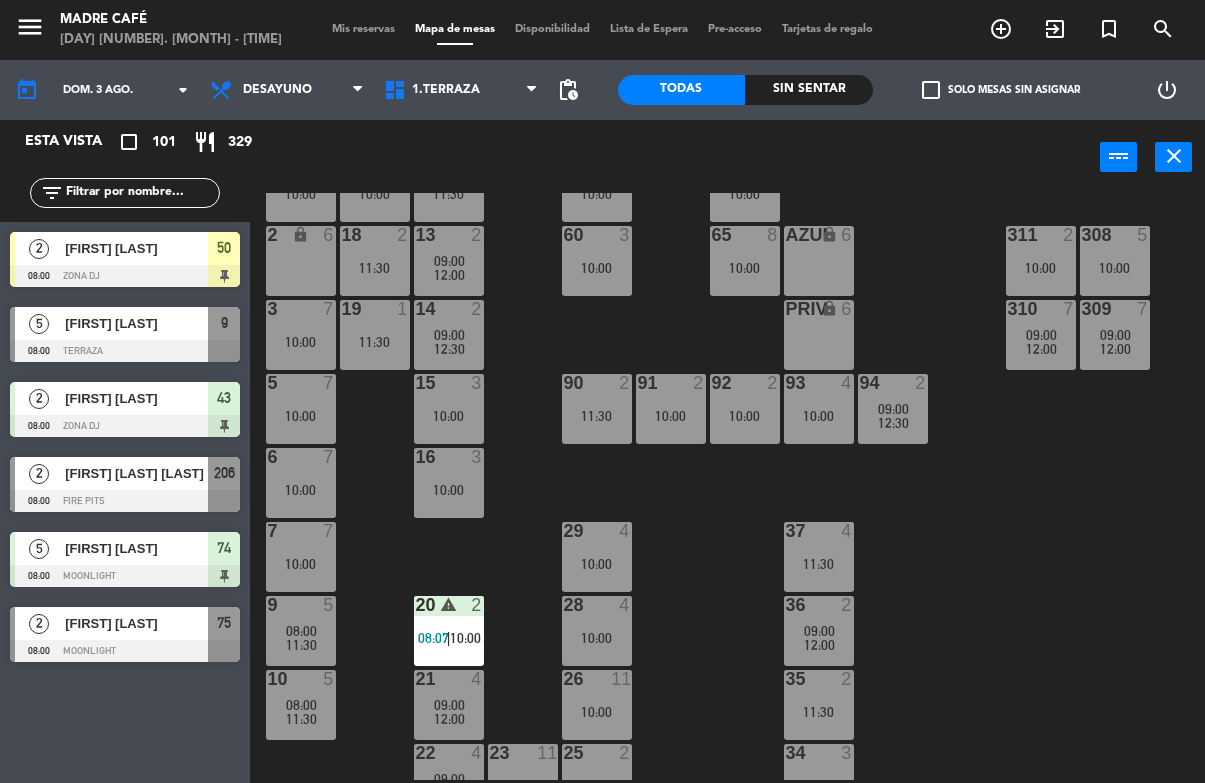 click on "11  3   11:30  63  5   10:00  62  2   10:00  12  3   11:30  1  6   10:00  61  5   10:00  64  8   10:00  17  2   10:00  13  2   09:00      12:00     2 lock  6  60  3   10:00  65  8   10:00  308  5   10:00  18  2   11:30  311  2   10:00  AZUL lock  6  14  2   09:00      12:30     3  7   10:00  309  7   09:00      12:00     310  7   09:00      12:00     19  1   11:30  PRIV lock  6  93  4   10:00  94  2   09:00      12:30     15  3   10:00  92  2   10:00  91  2   10:00  90  2   11:30  5  7   10:00  16  3   10:00  6  7   10:00  29  4   10:00  7  7   10:00  37  4   11:30  36  2   09:00      12:00     9  5   08:00      11:30     28  4   10:00  20 warning  2   08:07    |    10:00     10  5   08:00      11:30     21  4   09:00      12:00     26  11   10:00  35  2   11:30  22  4   09:00      12:00     23  11   10:00  25  2   12:00  34  3   10:00  206  2   08:00      11:30     207  2   10:00  33  3   10:00  24  2   10:00  101  11   10:00  100  11   10:00  104  11   10:00  102  11   10:00  103  2   10:00  32  2   11:30" 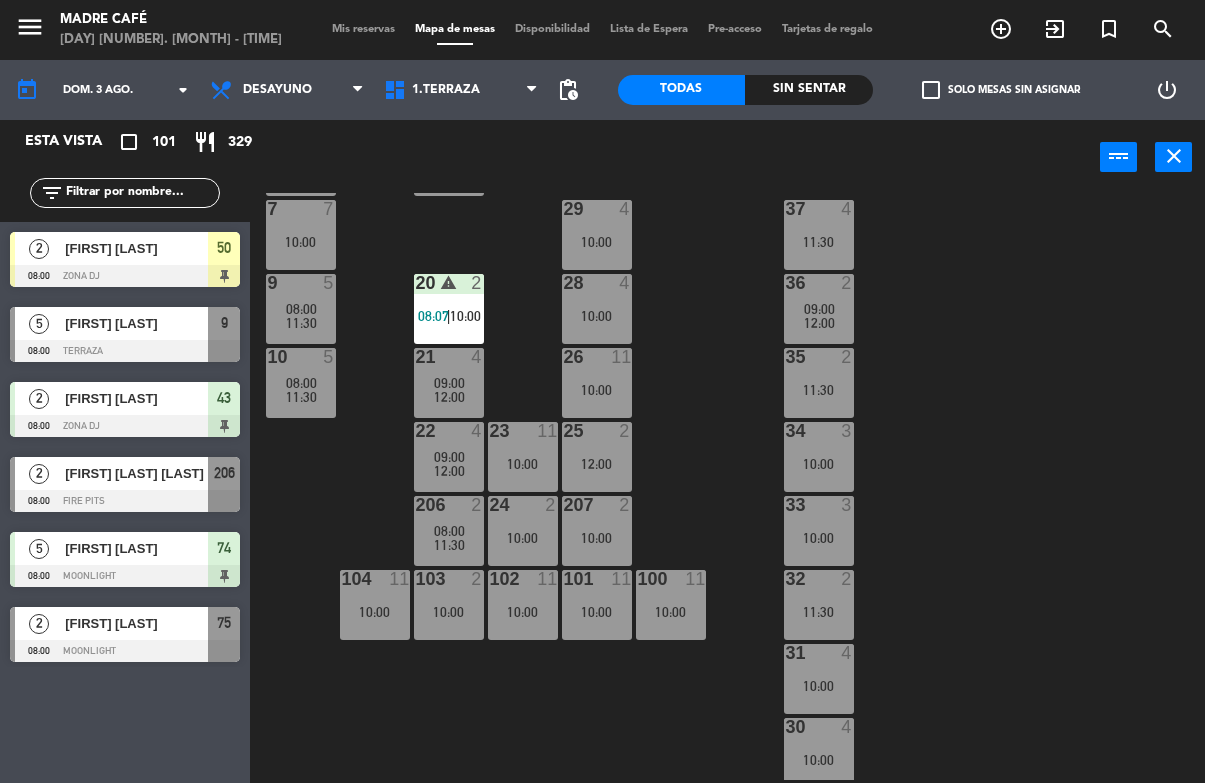 scroll, scrollTop: 400, scrollLeft: 0, axis: vertical 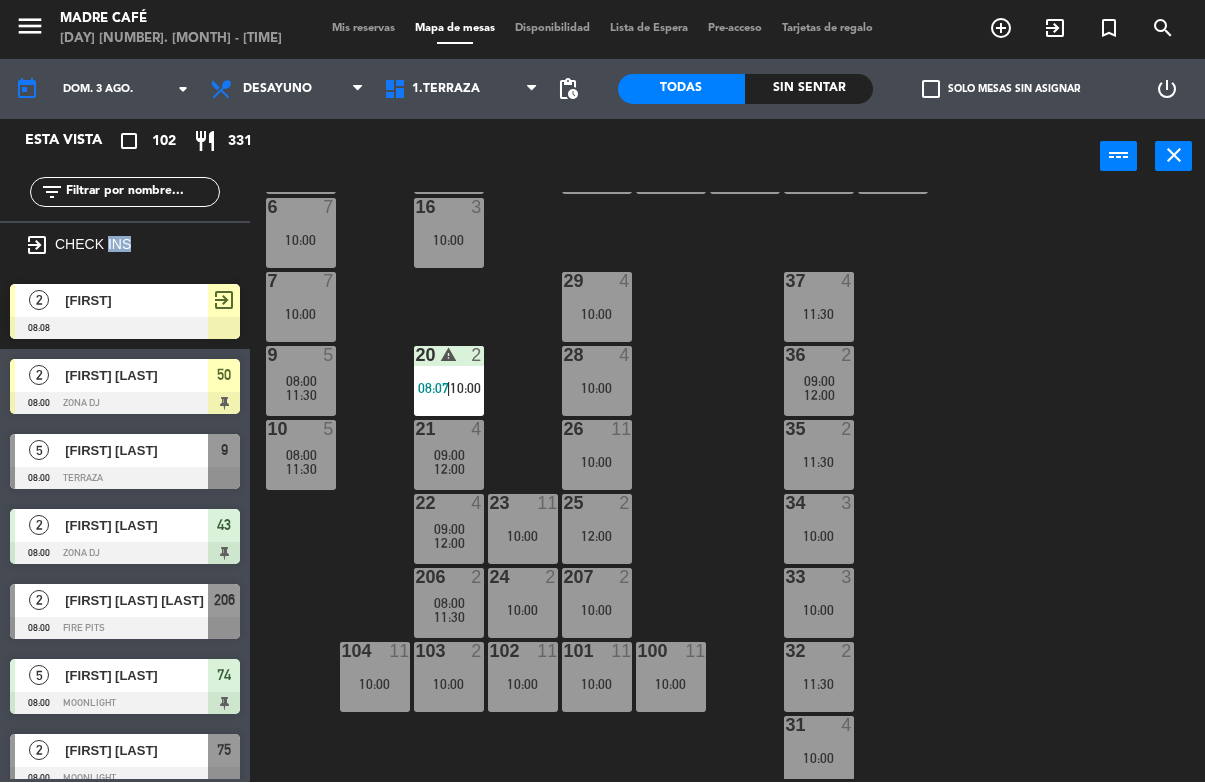 click on "11  3   11:30  63  5   10:00  62  2   10:00  12  3   11:30  1  6   10:00  61  5   10:00  64  8   10:00  17  2   10:00  13  2   09:00      12:00     2 lock  6  60  3   10:00  65  8   10:00  308  5   10:00  18  2   11:30  311  2   10:00  AZUL lock  6  14  2   09:00      12:30     3  7   10:00  309  7   09:00      12:00     310  7   09:00      12:00     19  1   11:30  PRIV lock  6  93  4   10:00  94  2   09:00      12:30     15  3   10:00  92  2   10:00  91  2   10:00  90  2   11:30  5  7   10:00  16  3   10:00  6  7   10:00  29  4   10:00  7  7   10:00  37  4   11:30  36  2   09:00      12:00     9  5   08:00      11:30     28  4   10:00  20 warning  2   08:07    |    10:00     10  5   08:00      11:30     21  4   09:00      12:00     26  11   10:00  35  2   11:30  22  4   09:00      12:00     23  11   10:00  25  2   12:00  34  3   10:00  206  2   08:00      11:30     207  2   10:00  33  3   10:00  24  2   10:00  101  11   10:00  100  11   10:00  104  11   10:00  102  11   10:00  103  2   10:00  32  2   11:30" 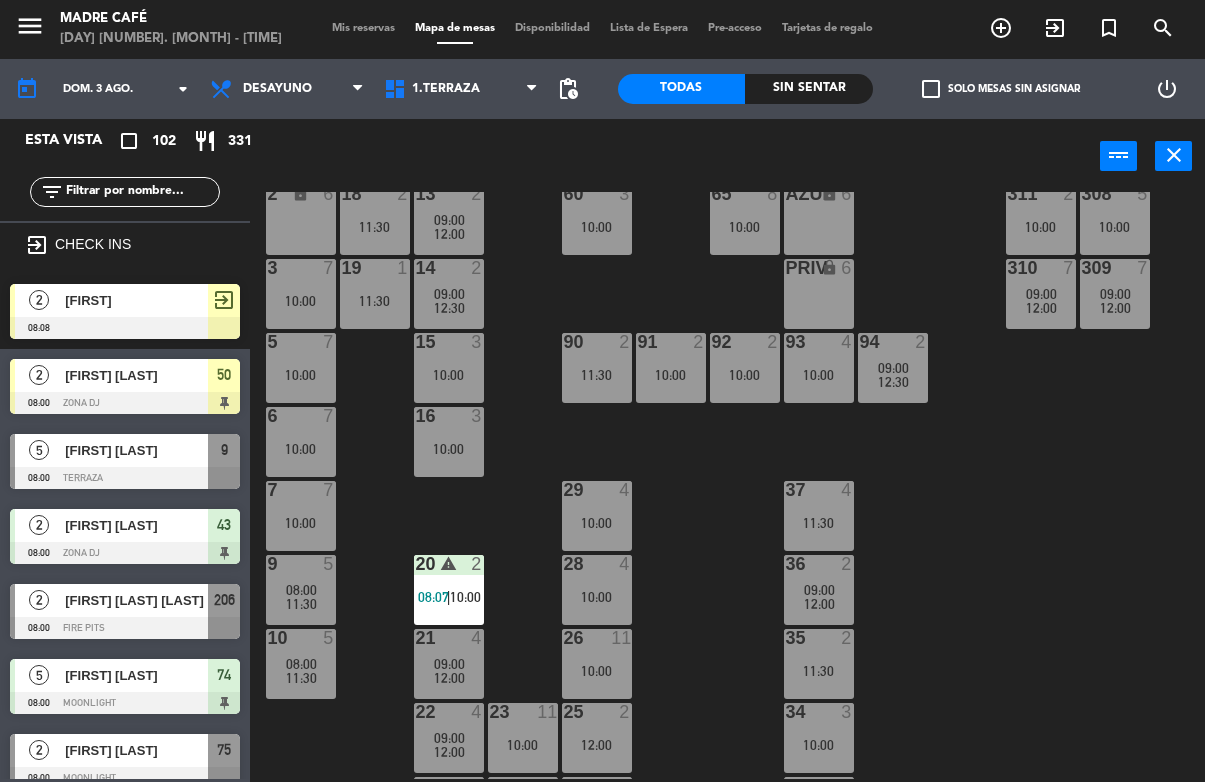 scroll, scrollTop: 190, scrollLeft: 0, axis: vertical 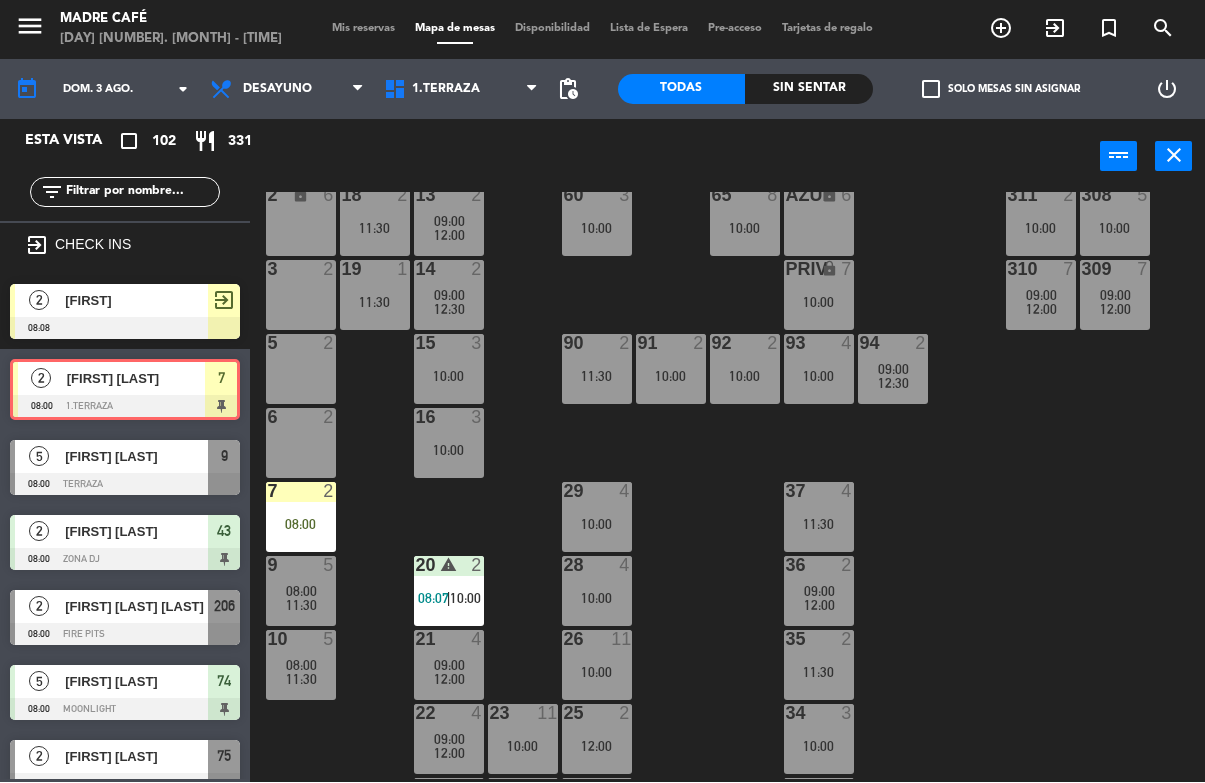 click on "08:00" at bounding box center [301, 525] 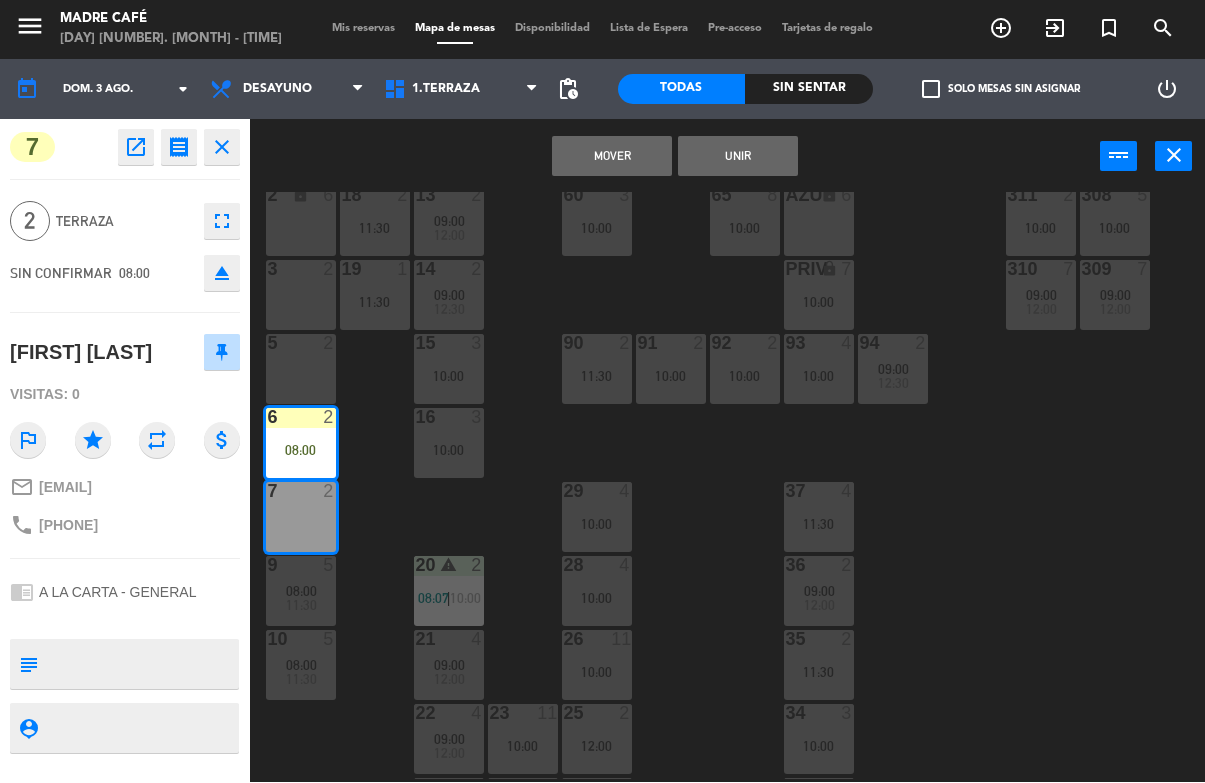 click on "Mover" at bounding box center (612, 157) 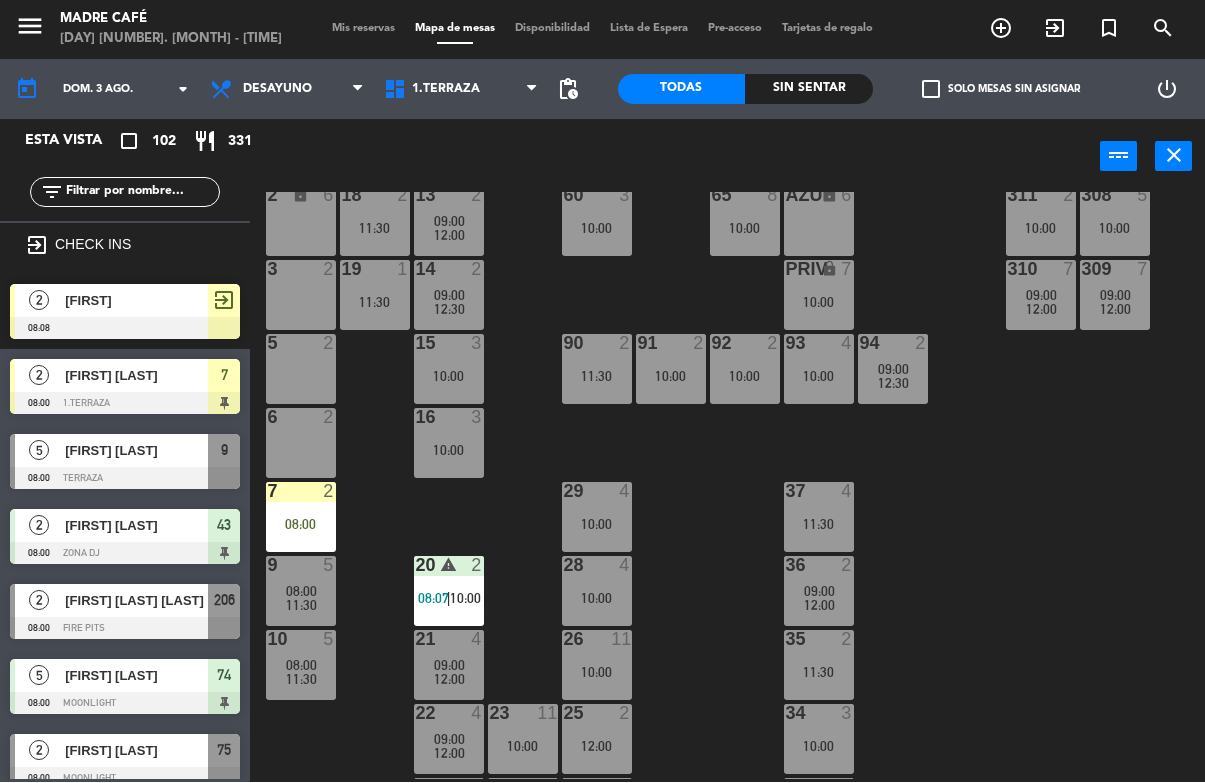 click on "08:00" at bounding box center (301, 525) 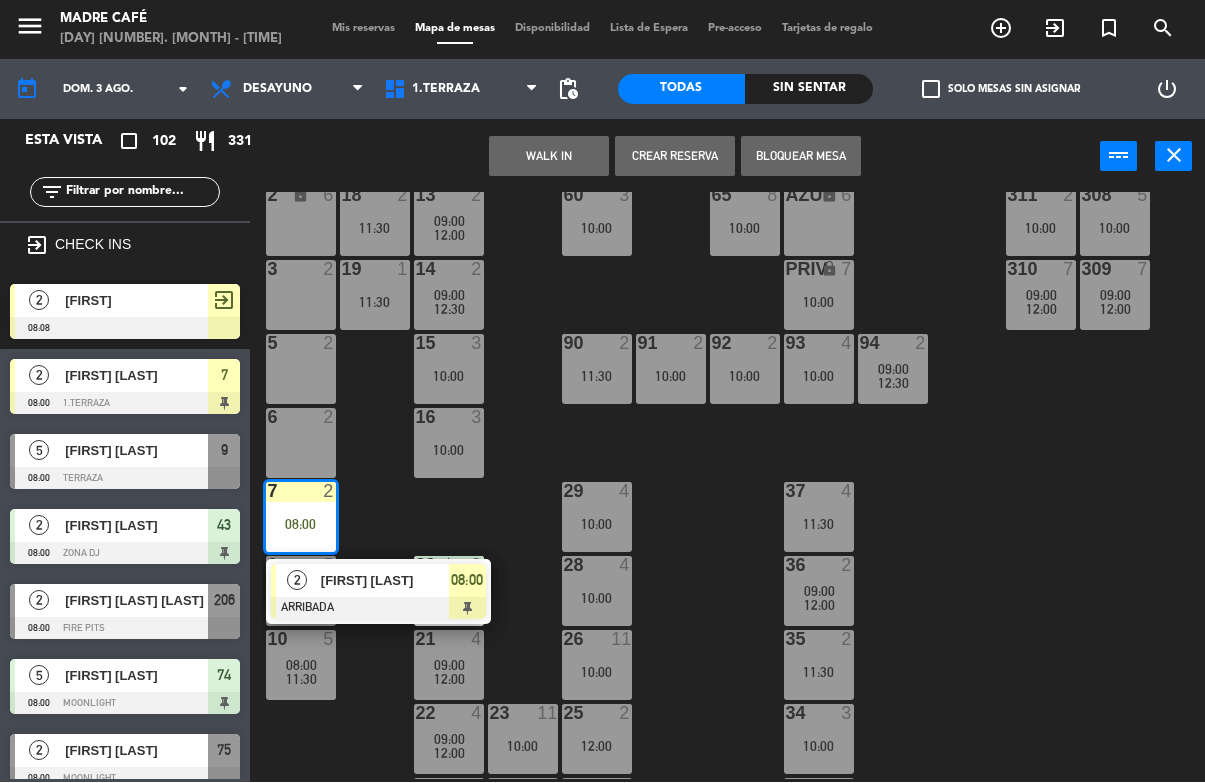 click at bounding box center (378, 609) 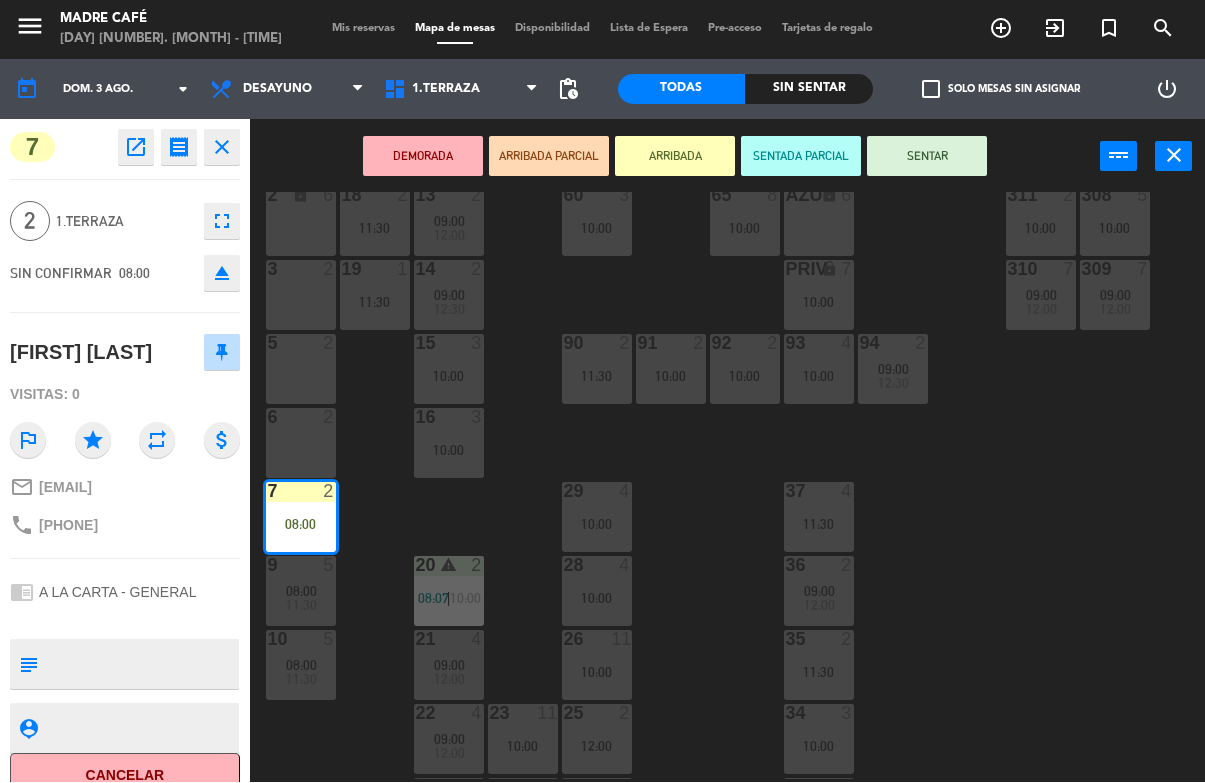 click on "SENTAR" at bounding box center [927, 157] 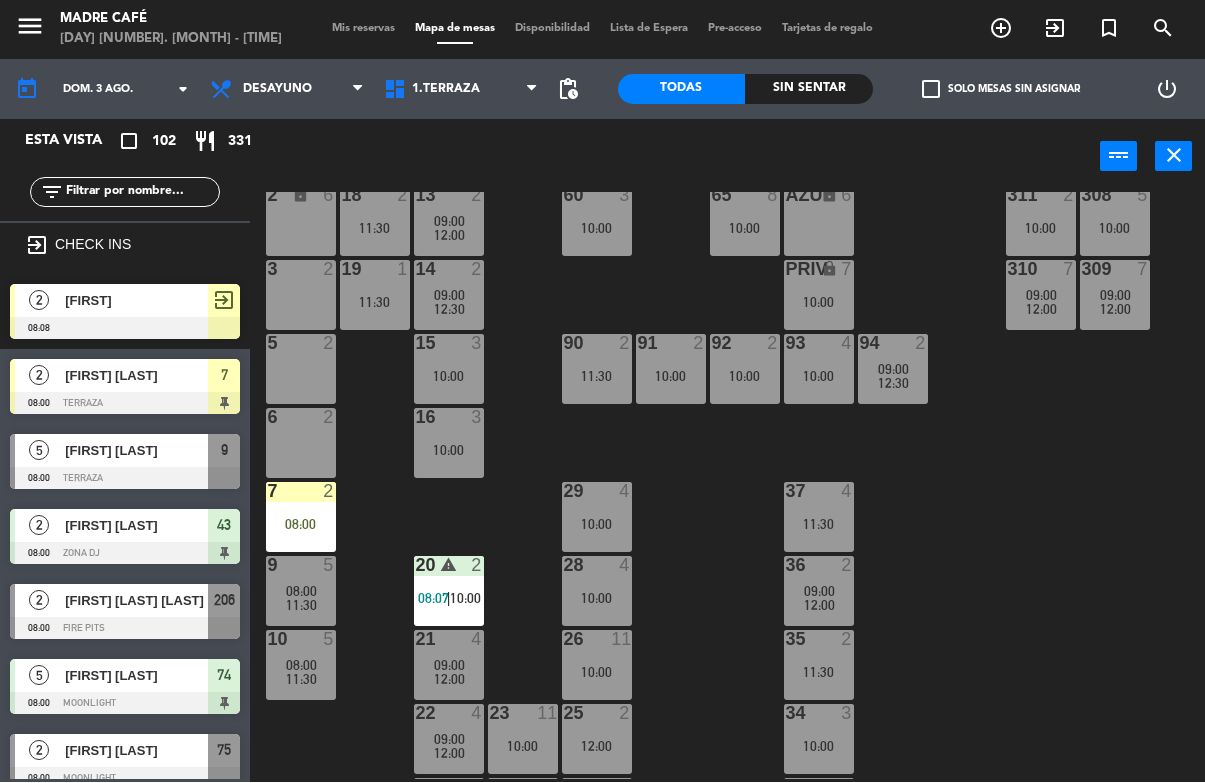 click on "7  2   08:00" at bounding box center (301, 518) 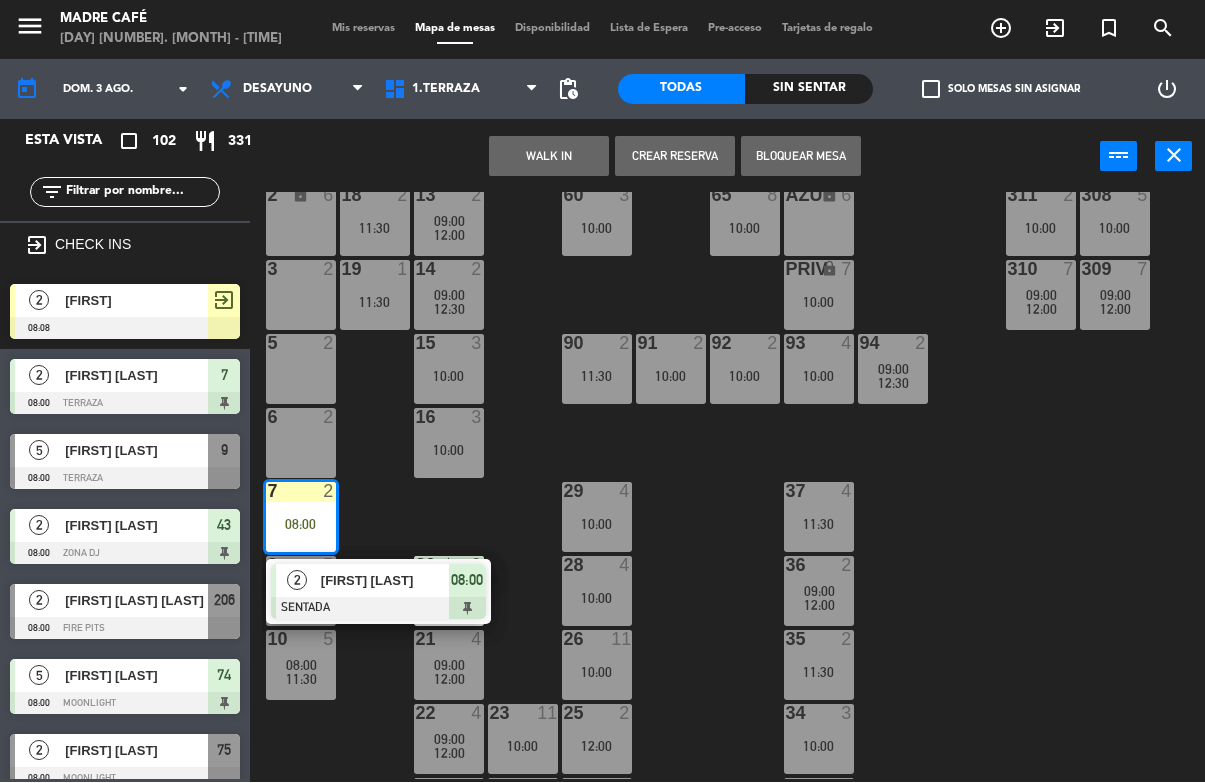 click on "[FIRST] [LAST]" at bounding box center [384, 581] 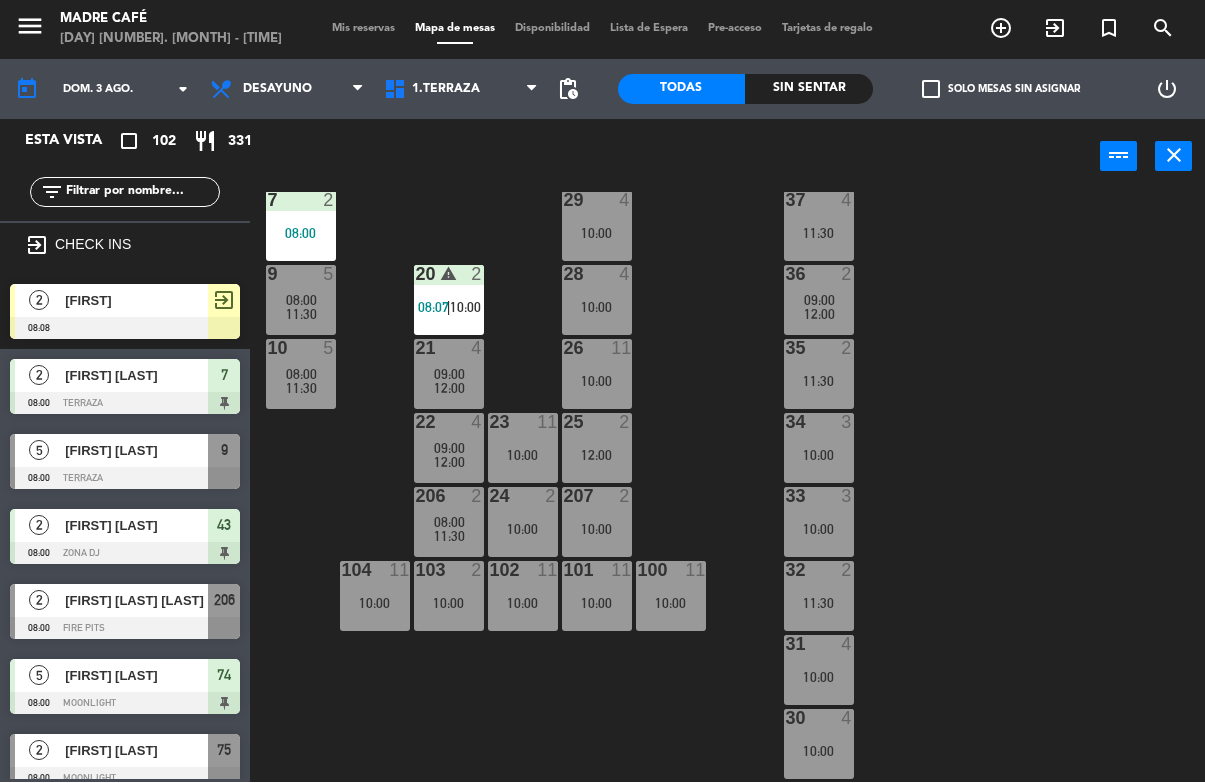 scroll, scrollTop: 481, scrollLeft: 0, axis: vertical 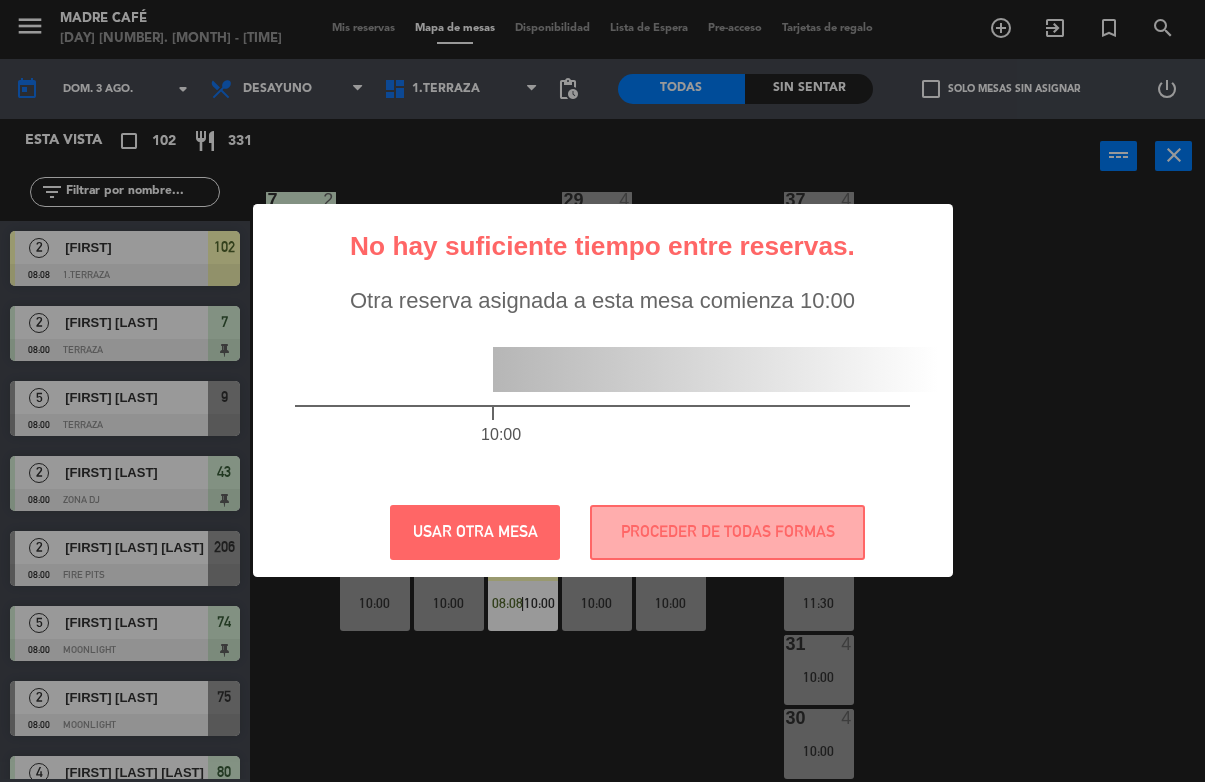 click on "? ! i     No hay suficiente tiempo entre reservas. × Otra reserva asignada a esta mesa comienza 10:00 10:00 USAR OTRA MESA PROCEDER DE TODAS FORMAS" at bounding box center [602, 391] 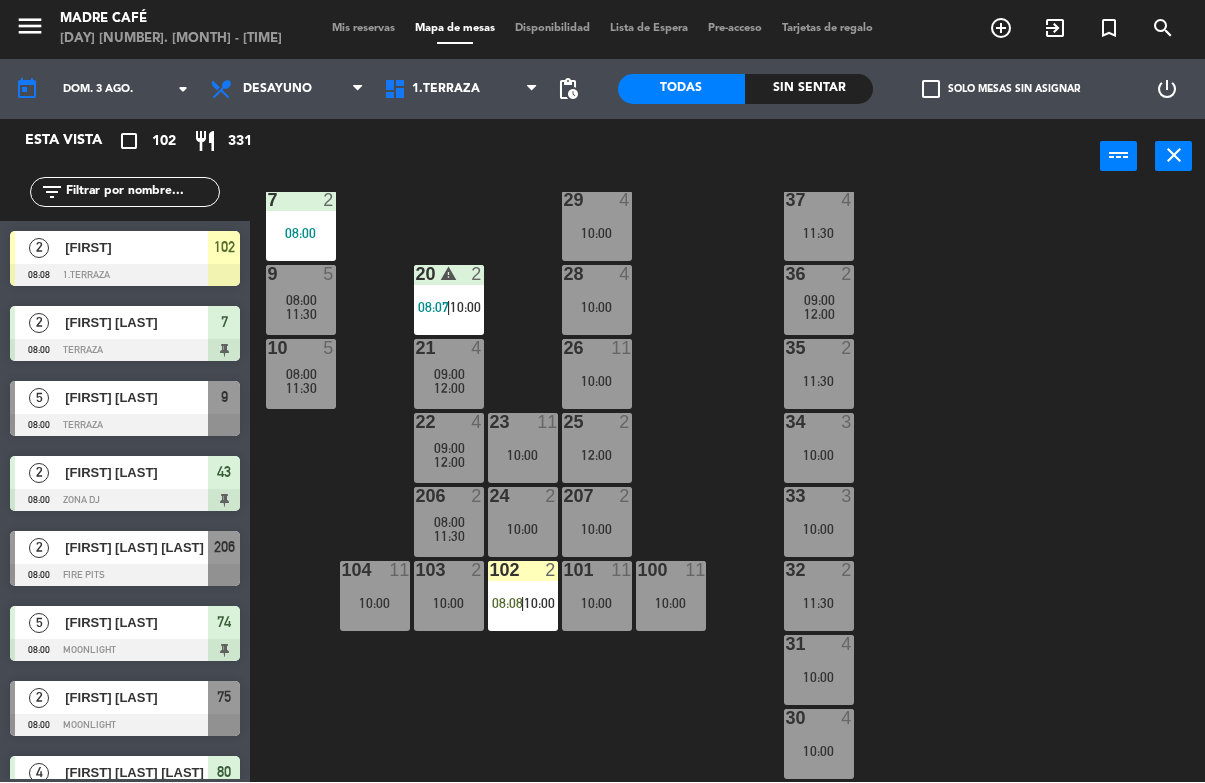 click on "|" at bounding box center [523, 604] 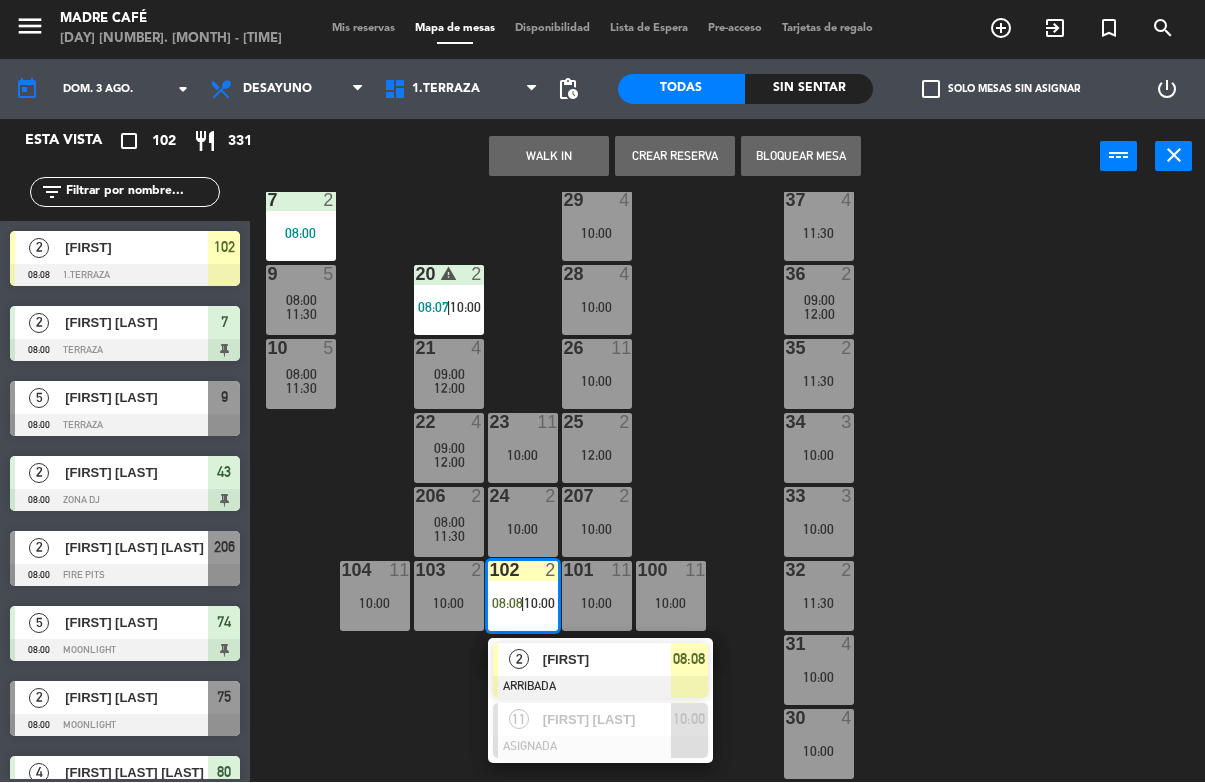 click on "[FIRST]" at bounding box center (607, 660) 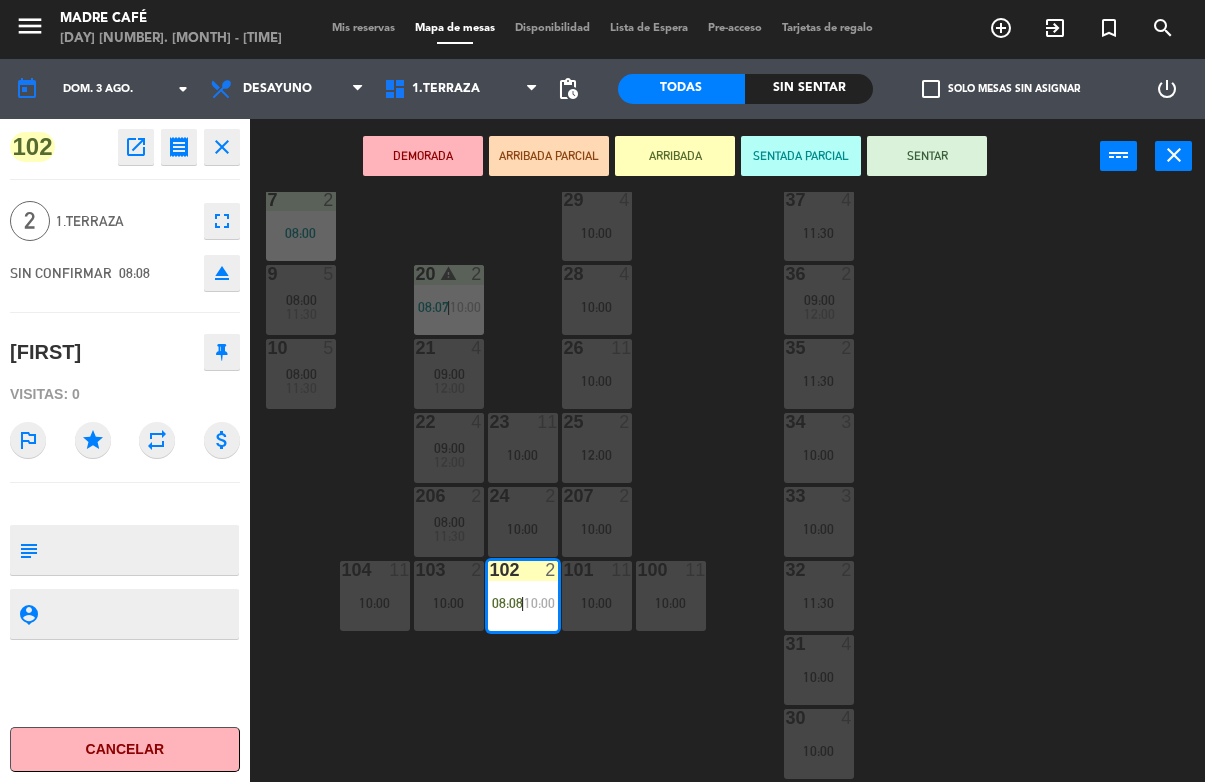 click on "SENTAR" at bounding box center (927, 157) 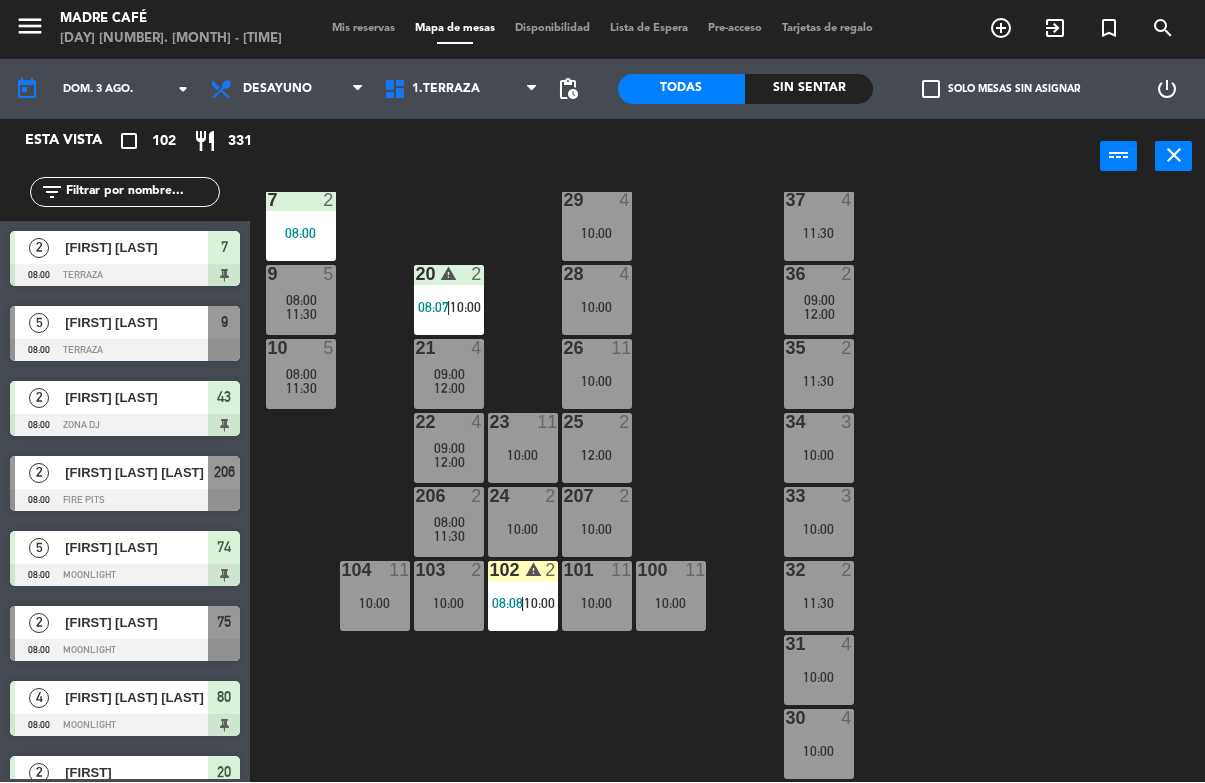 click on "[FIRST] [LAST]" at bounding box center [136, 623] 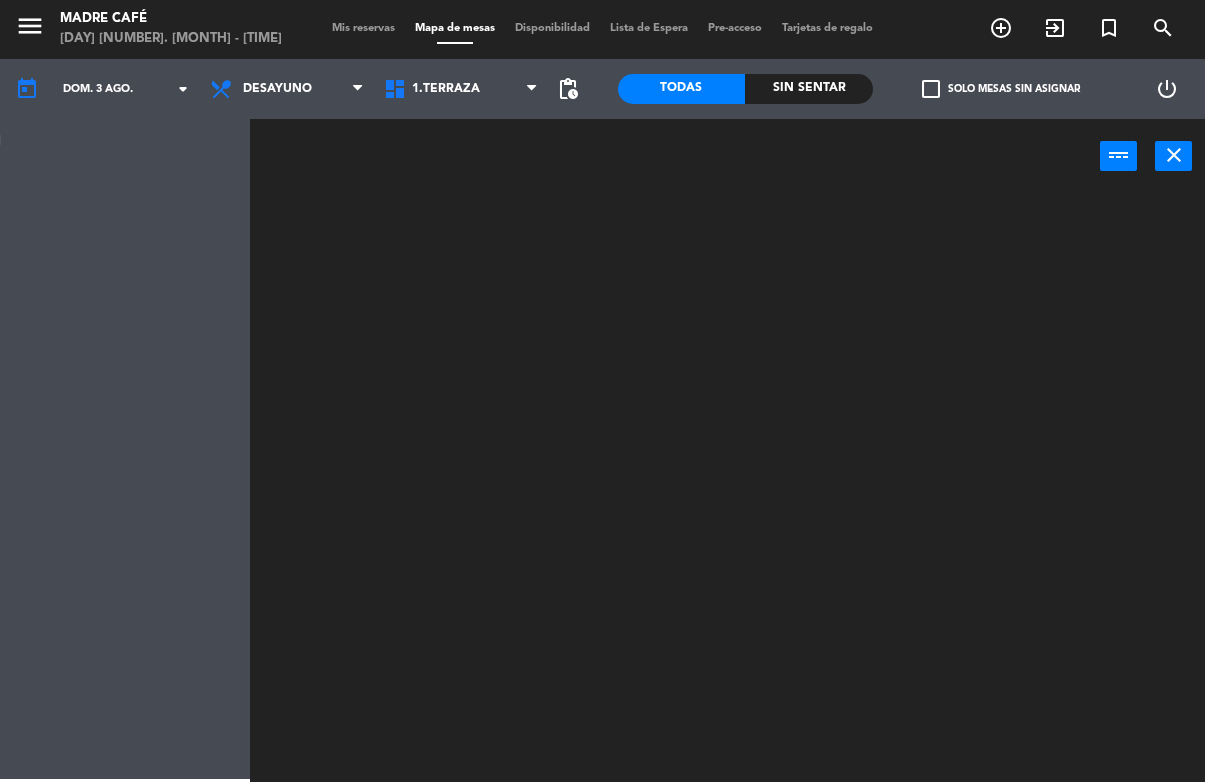 scroll, scrollTop: 0, scrollLeft: 0, axis: both 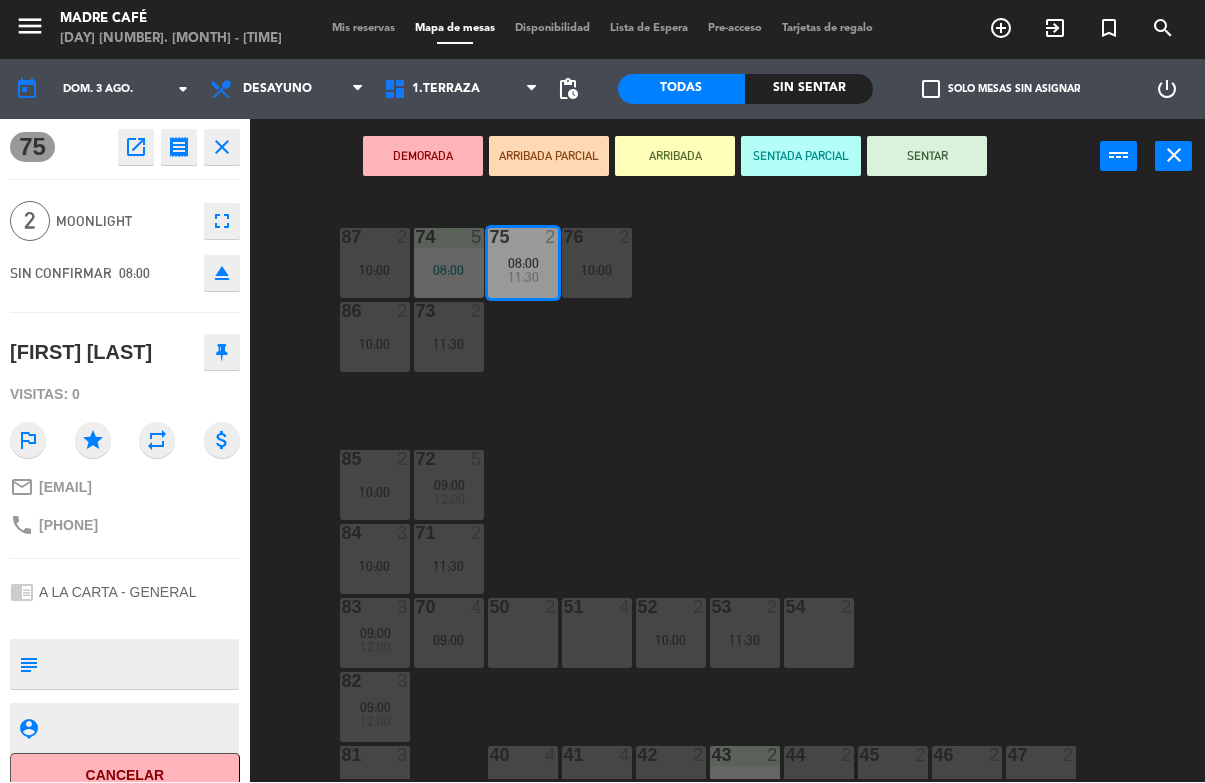 click on "ARRIBADA" at bounding box center (675, 157) 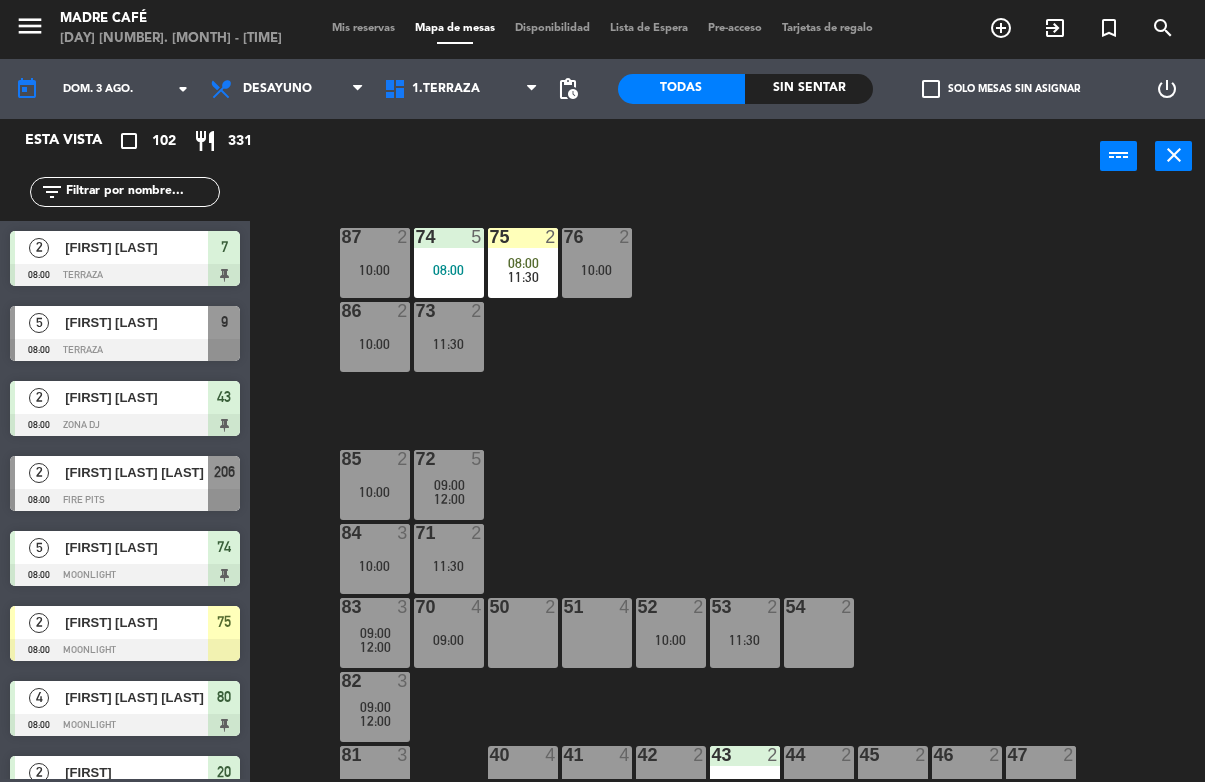 click on "87  2   10:00  74  5   08:00  75  2   08:00      11:30     76  2   10:00  86  2   10:00  73  2   11:30  72  5   09:00      12:00     85  2   10:00  71  2   11:30  84  3   10:00  70  4   09:00  83  3   09:00      12:00     50  2  51  4  52  2   10:00  53  2   11:30  54  2  82  3   09:00      12:00     81  3   10:00  47  2   10:00  40  4  41  4  43  2   08:00  42  2  44  2  45  2  46  2  80  4   08:00" 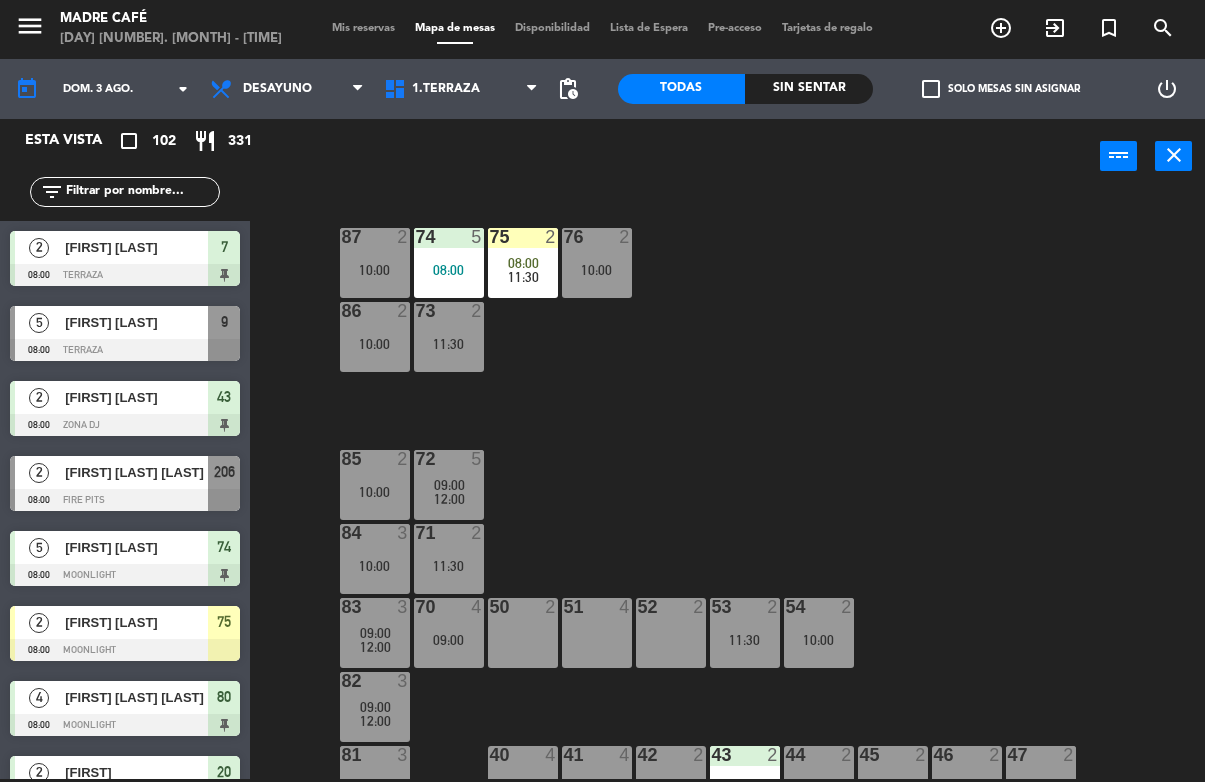 scroll, scrollTop: 0, scrollLeft: 0, axis: both 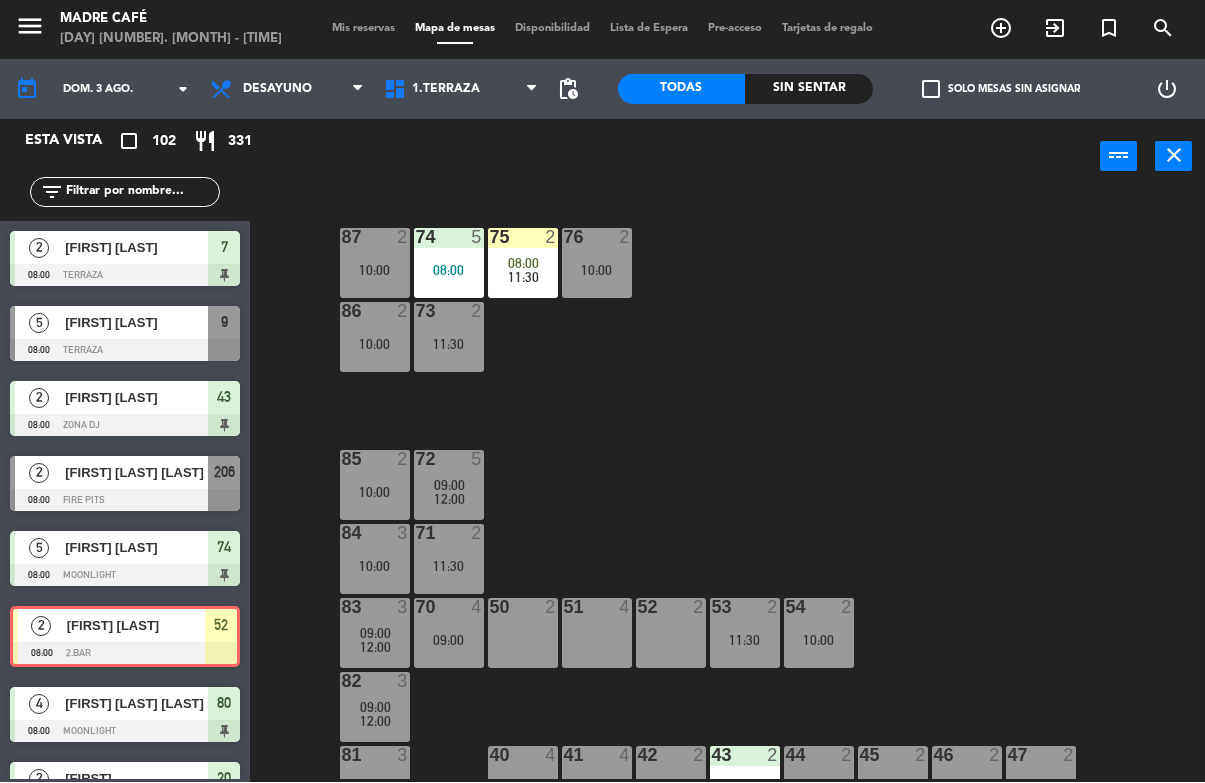 click on "52  2" at bounding box center [671, 634] 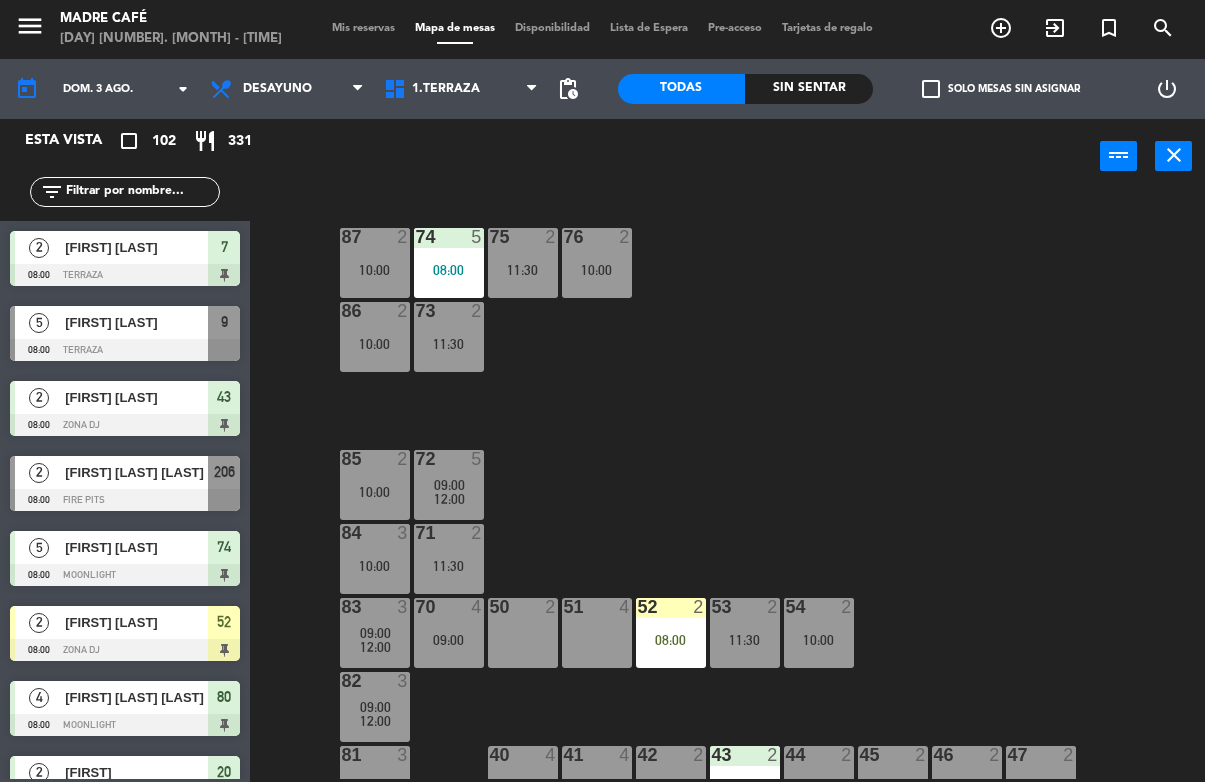 click on "52  2   08:00" at bounding box center [671, 634] 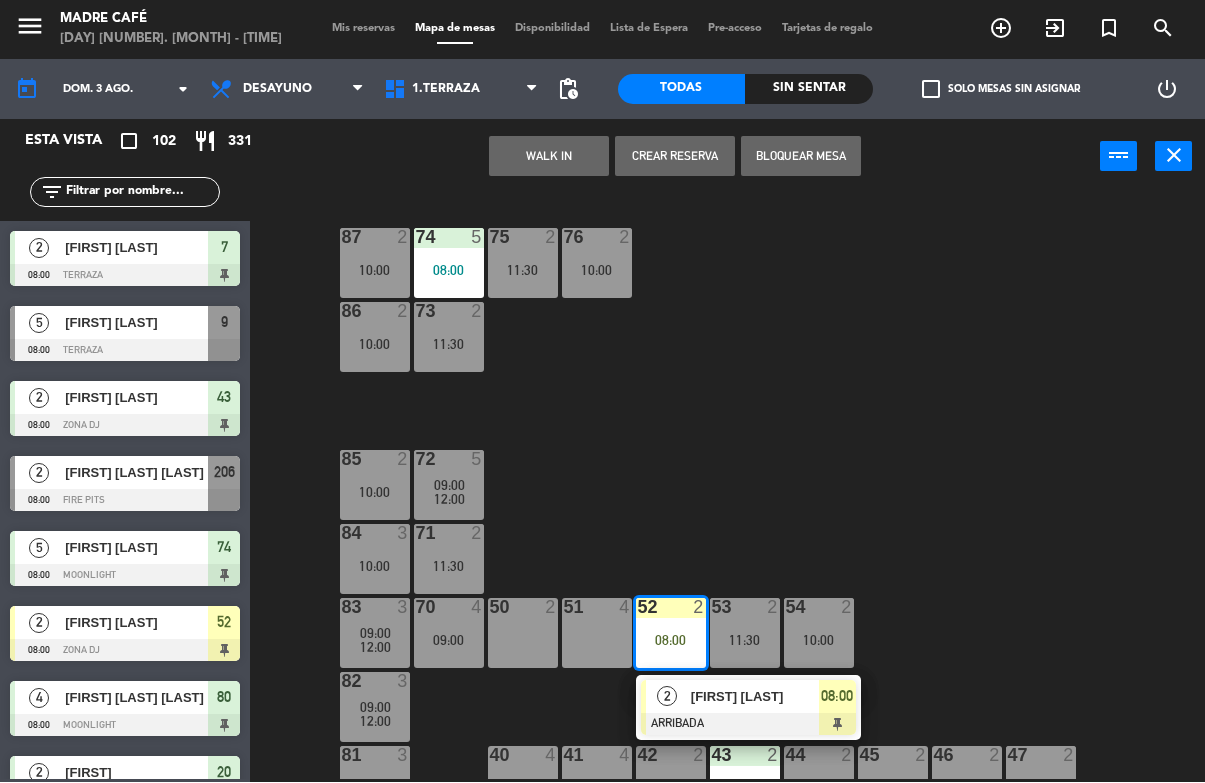 click on "[FIRST] [LAST]" at bounding box center [754, 697] 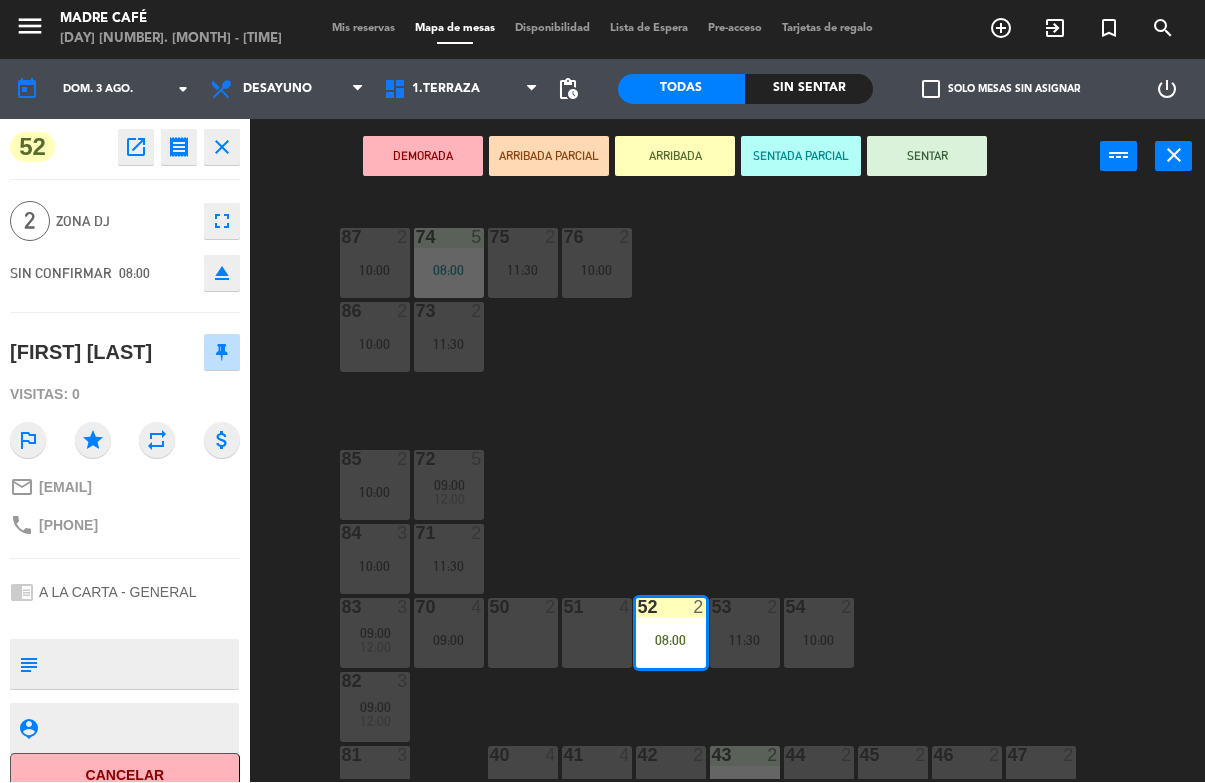 click on "SENTAR" at bounding box center [927, 157] 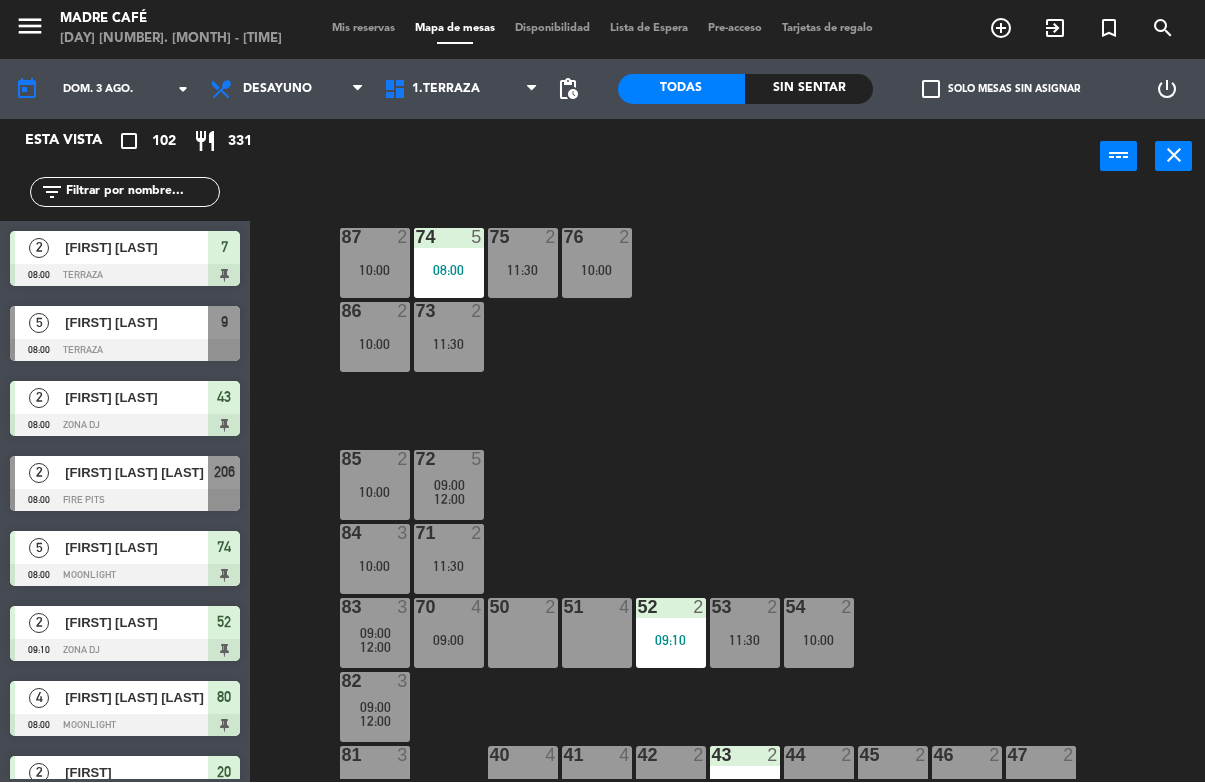 click on "exit_to_app" at bounding box center [1001, 29] 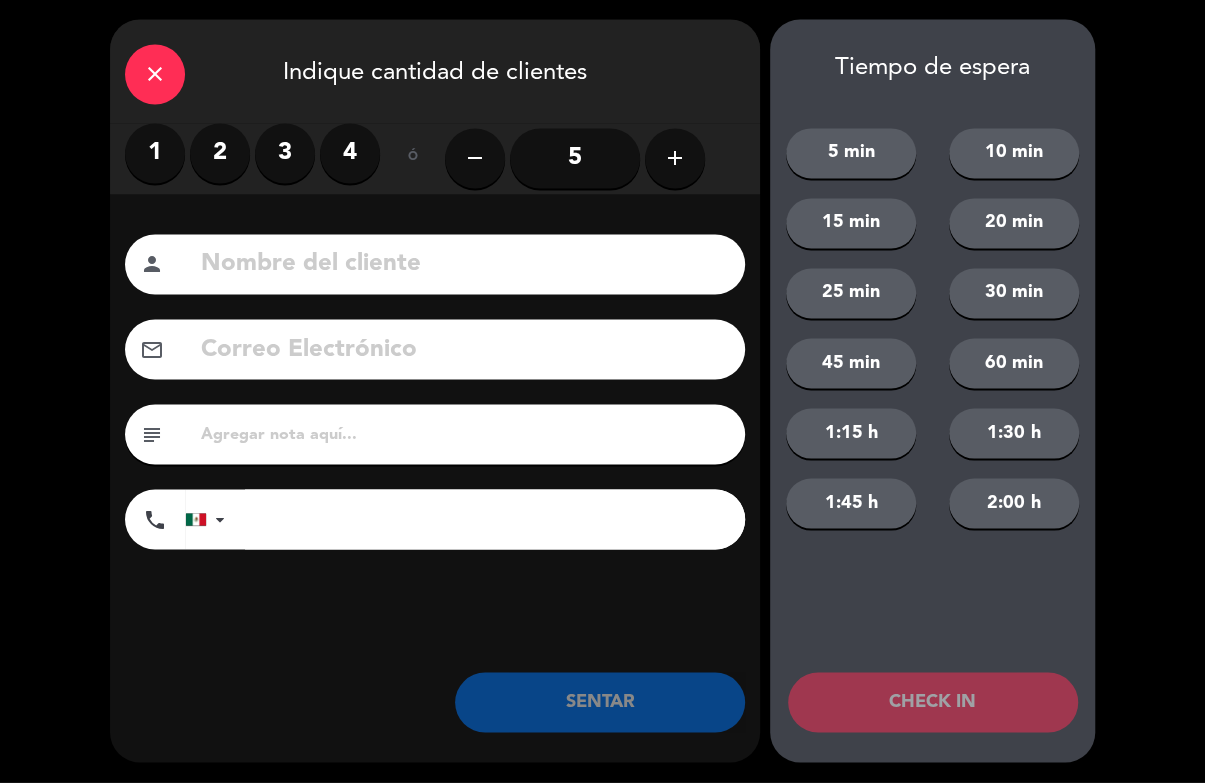 click on "2" at bounding box center [220, 154] 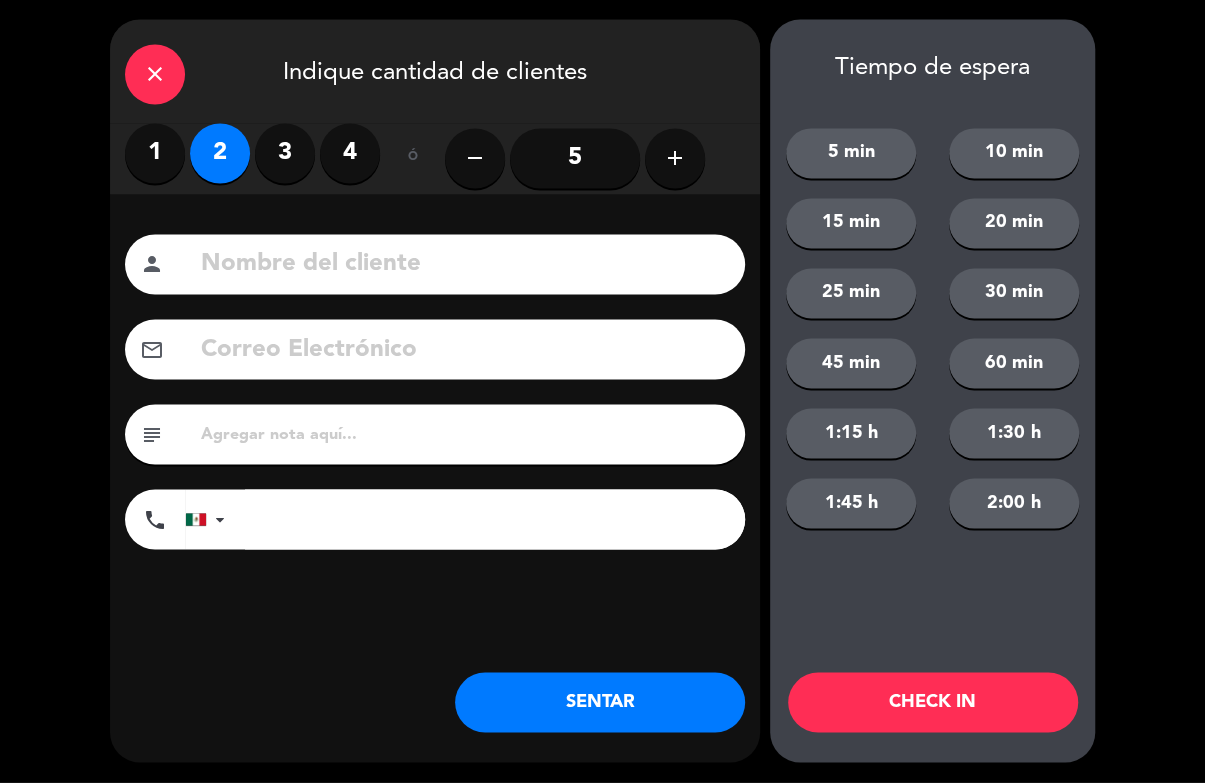 click 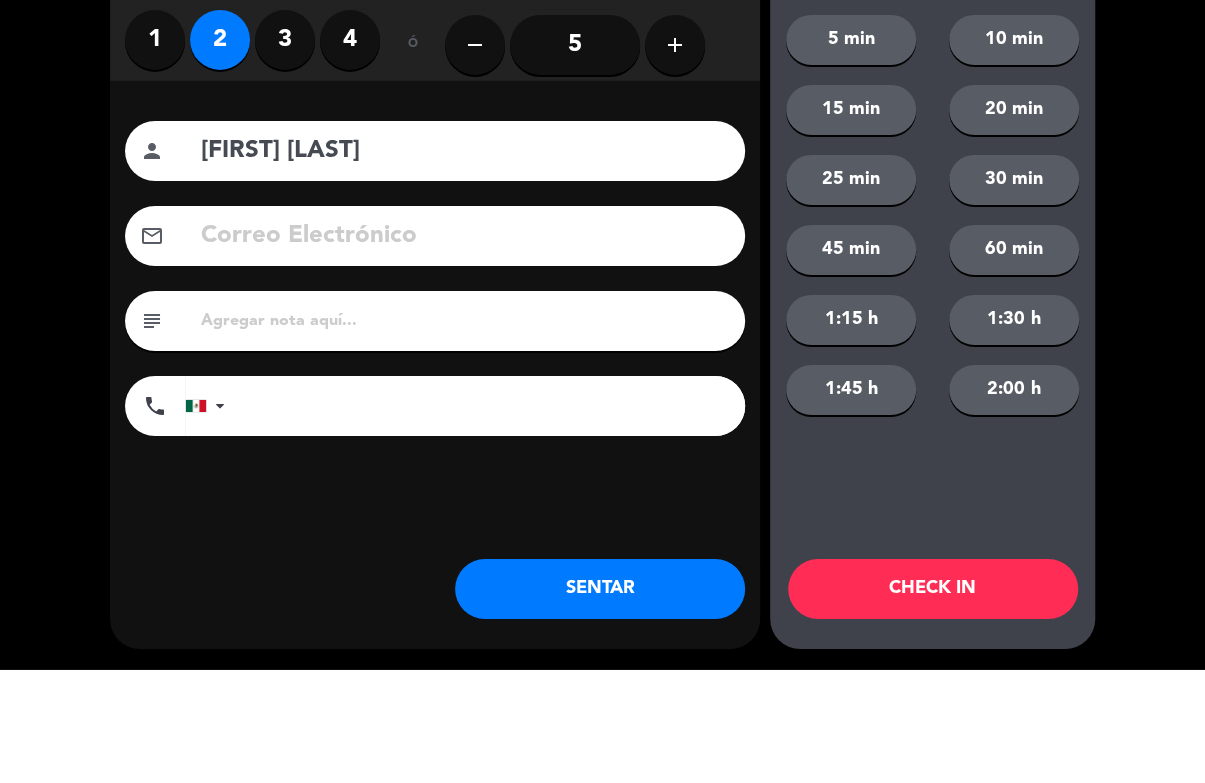 type on "[FIRST] [LAST]" 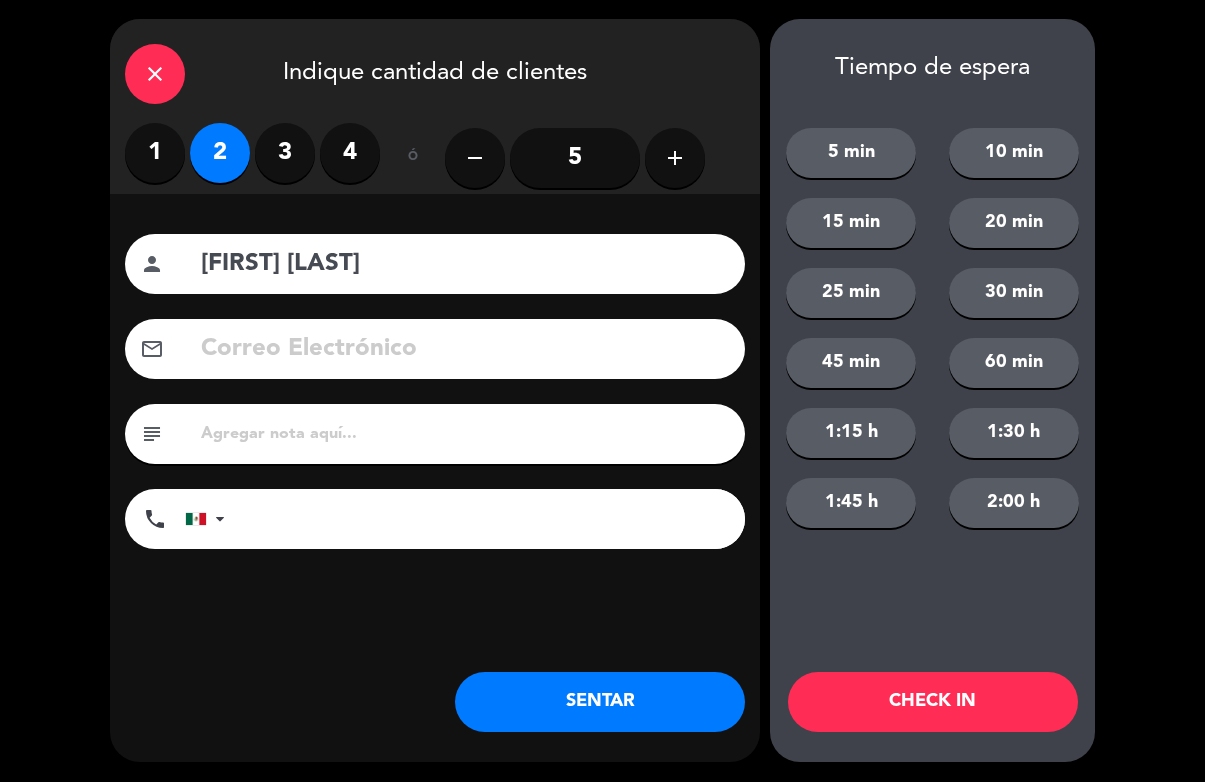 click on "CHECK IN" 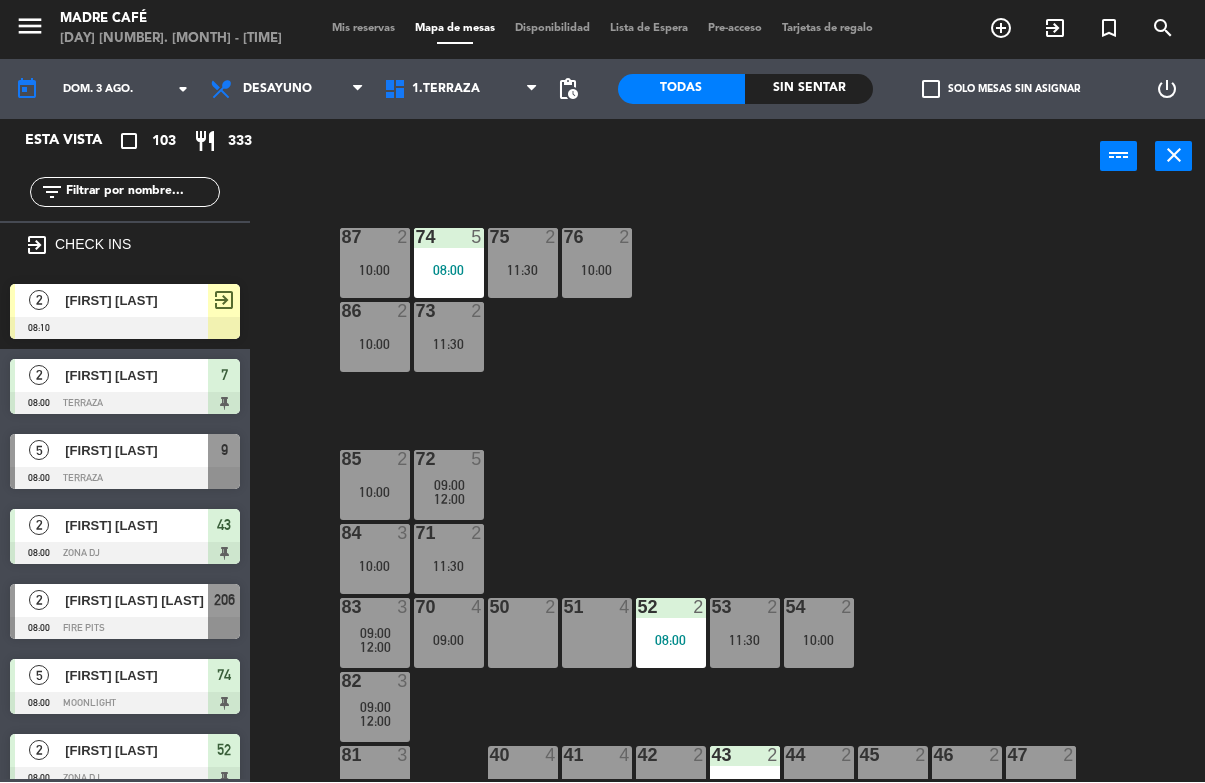 click on "exit_to_app" at bounding box center (1055, 29) 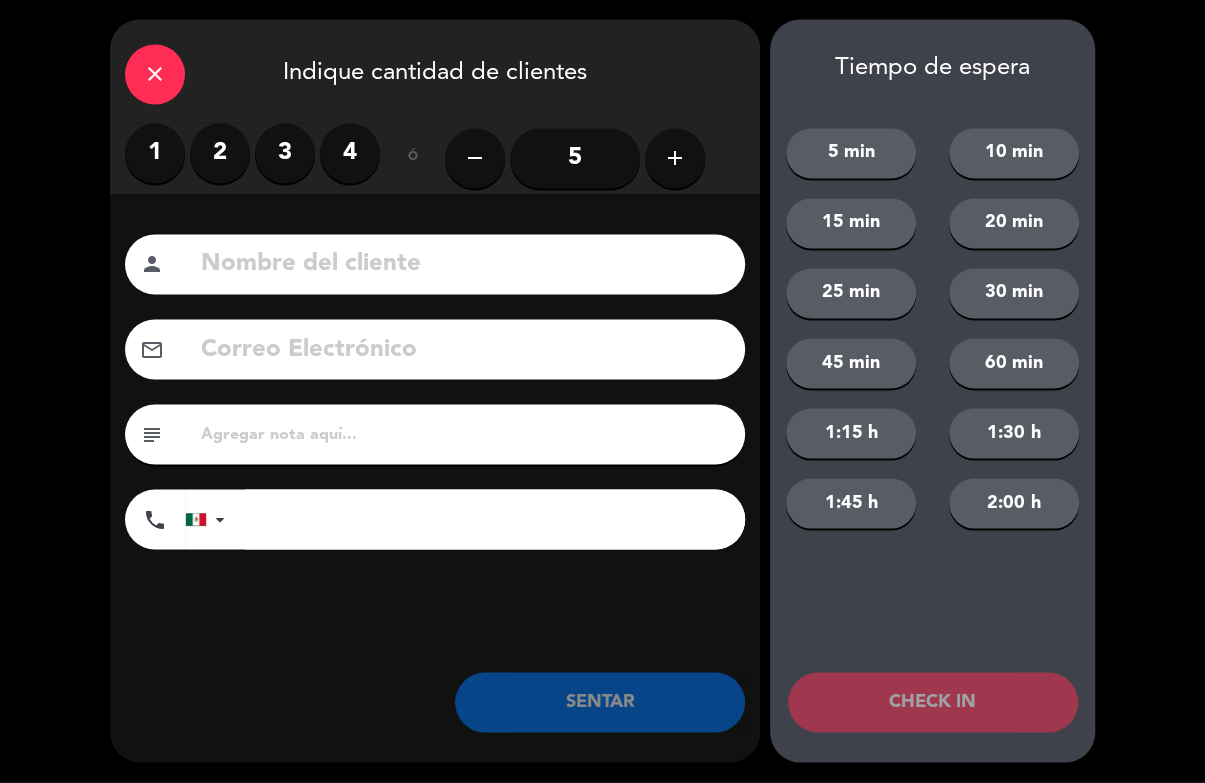 click 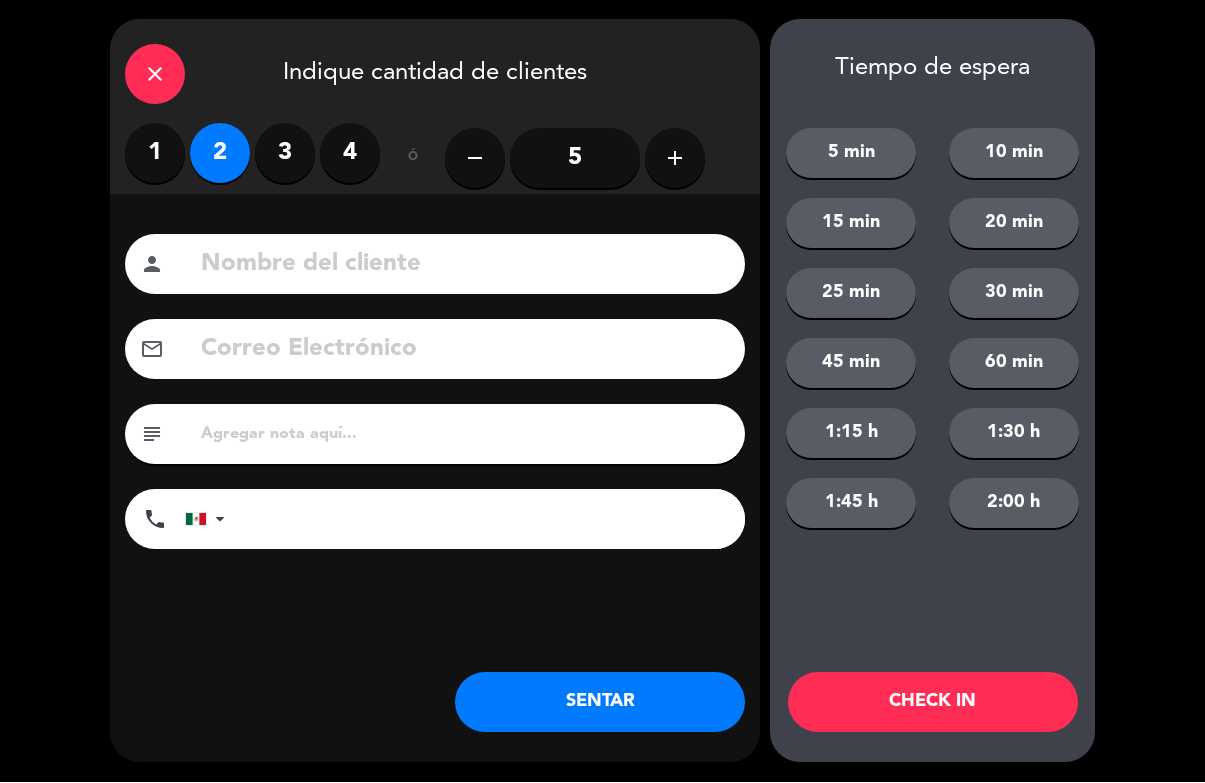 click 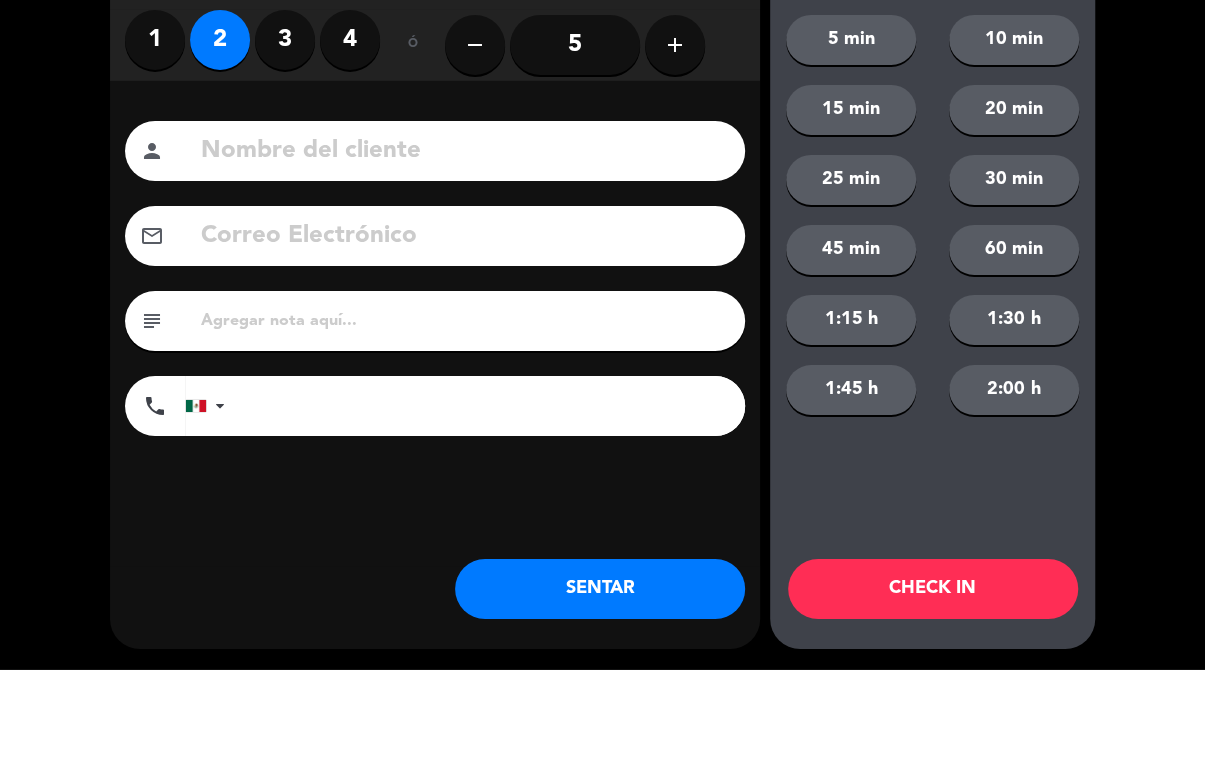 click on "1" at bounding box center (155, 154) 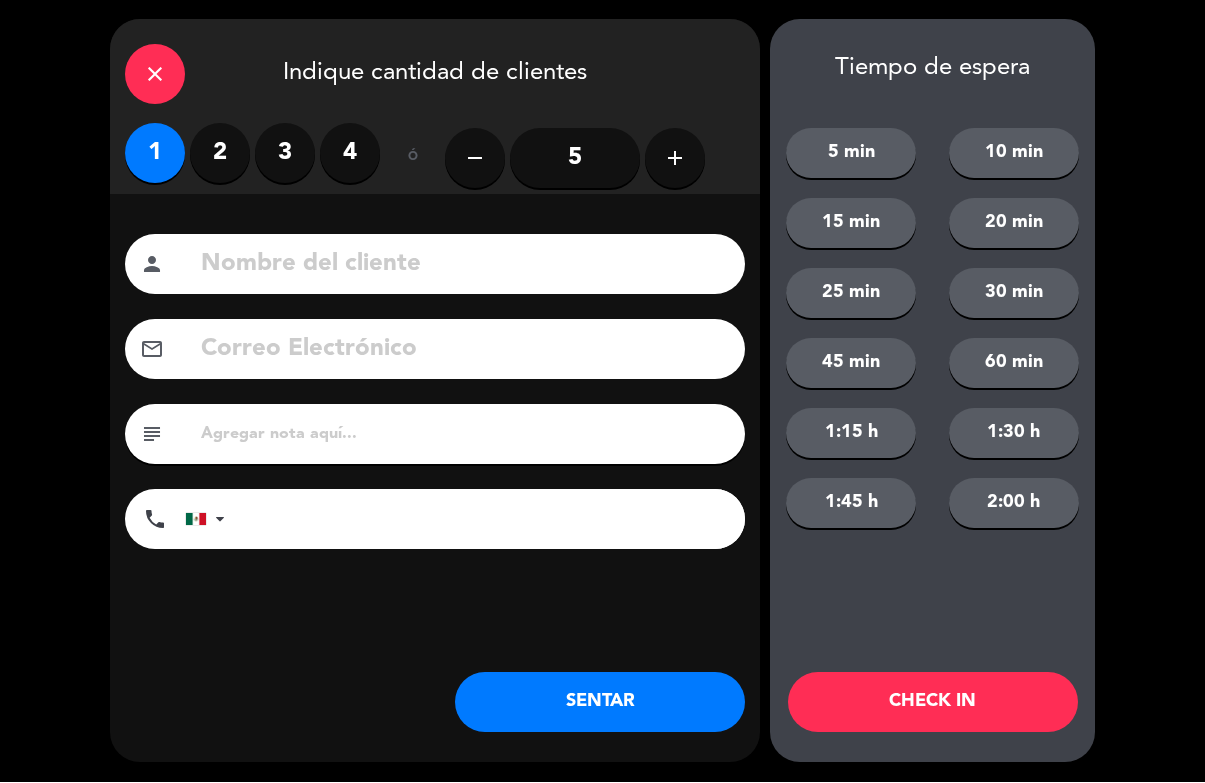 click 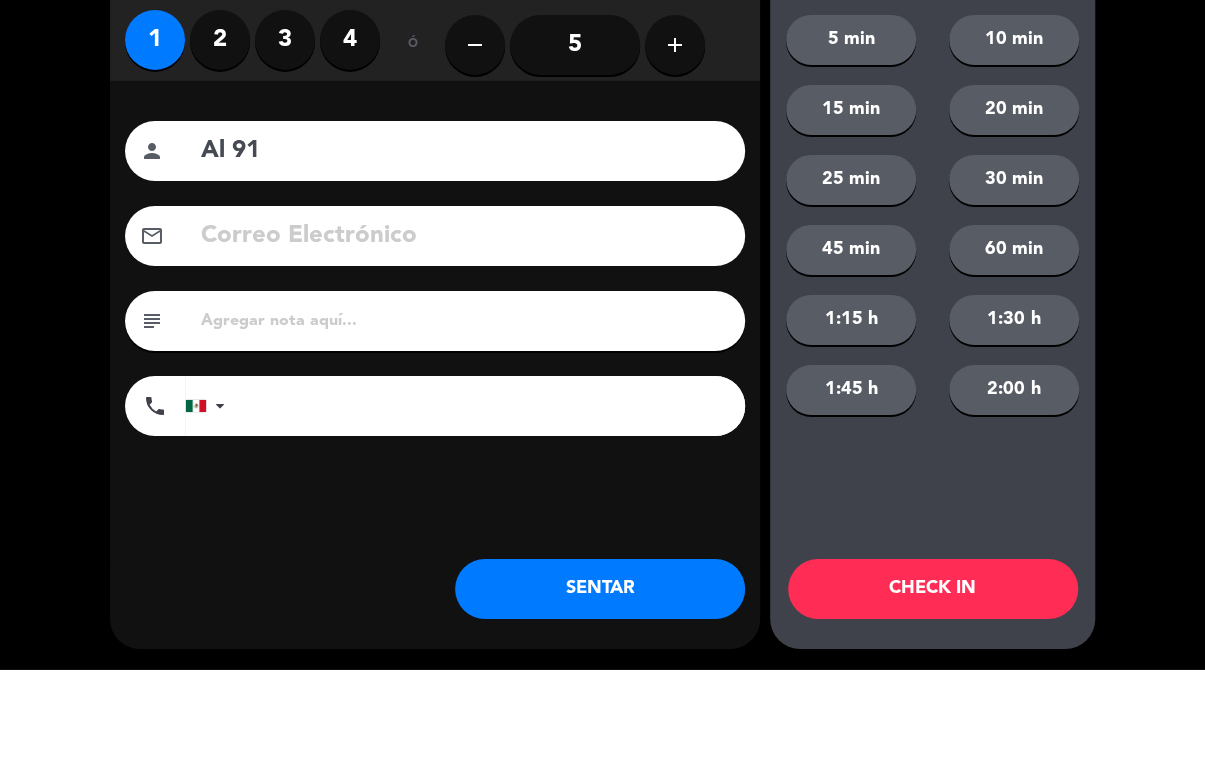 type on "Al 91" 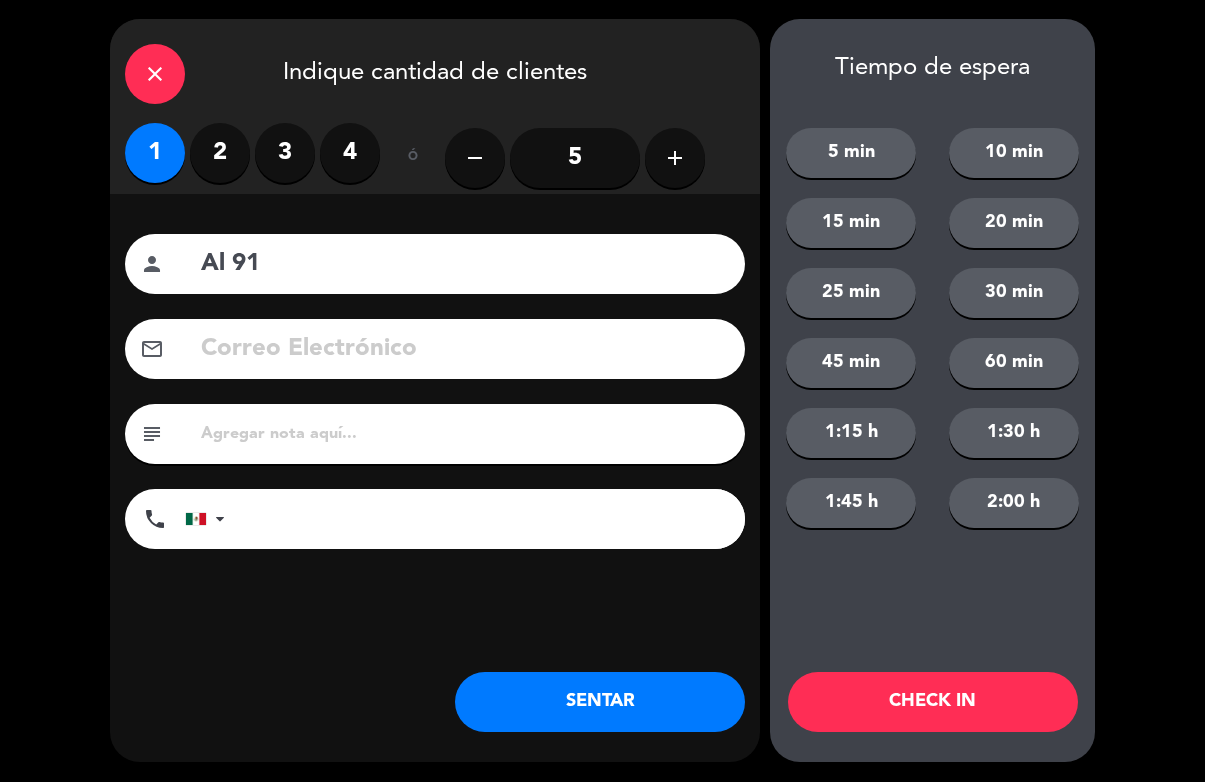 click on "CHECK IN" 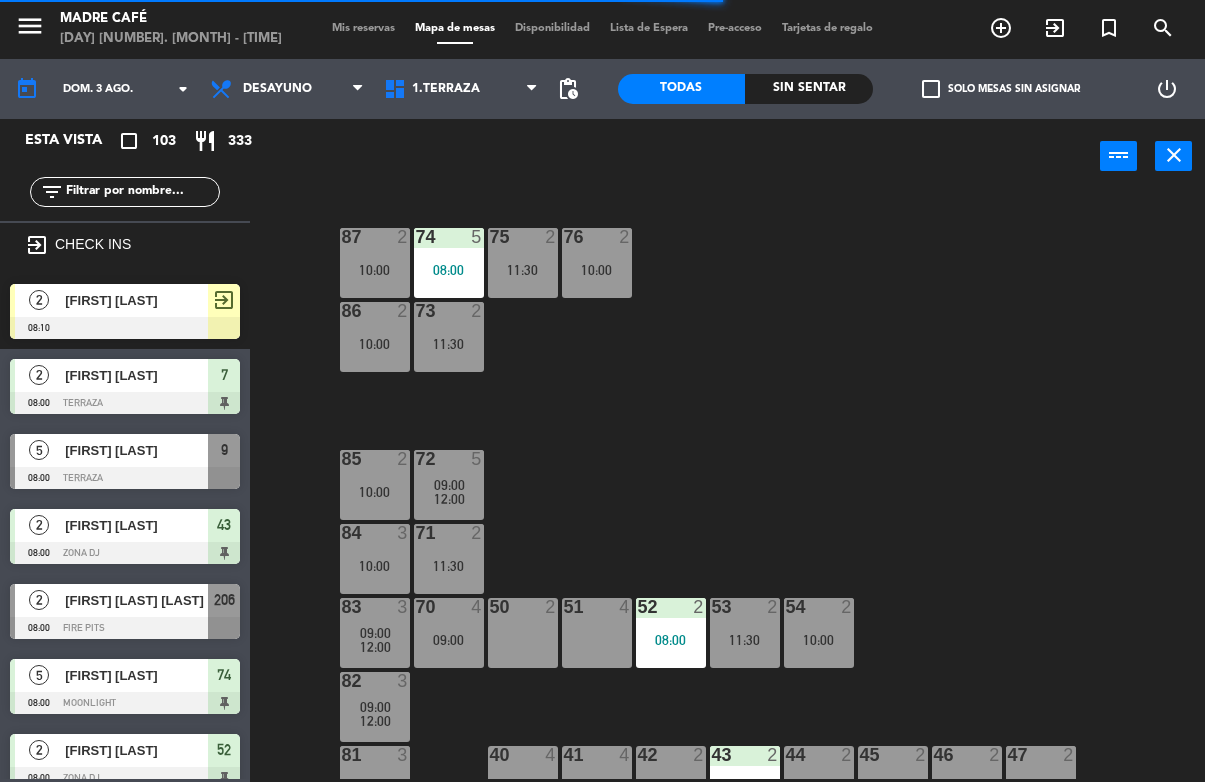 click on "[FIRST] [LAST]" at bounding box center [136, 451] 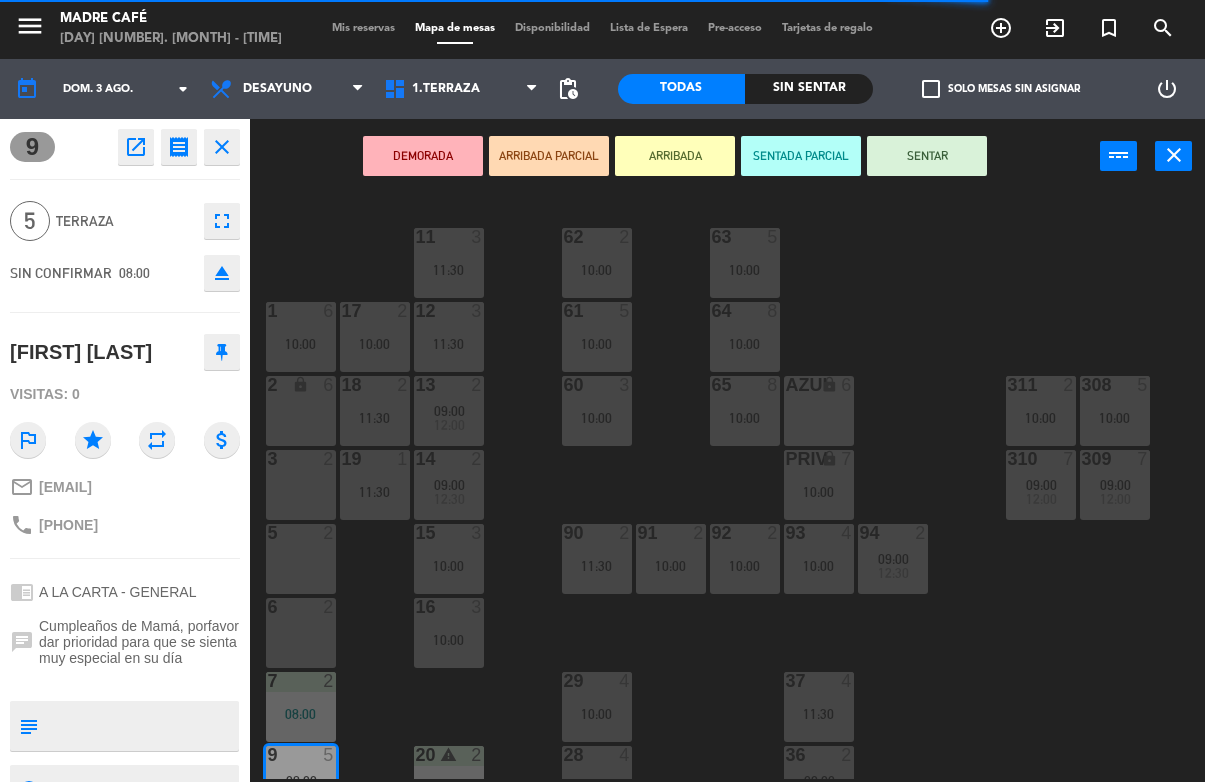 click on "ARRIBADA" at bounding box center [675, 157] 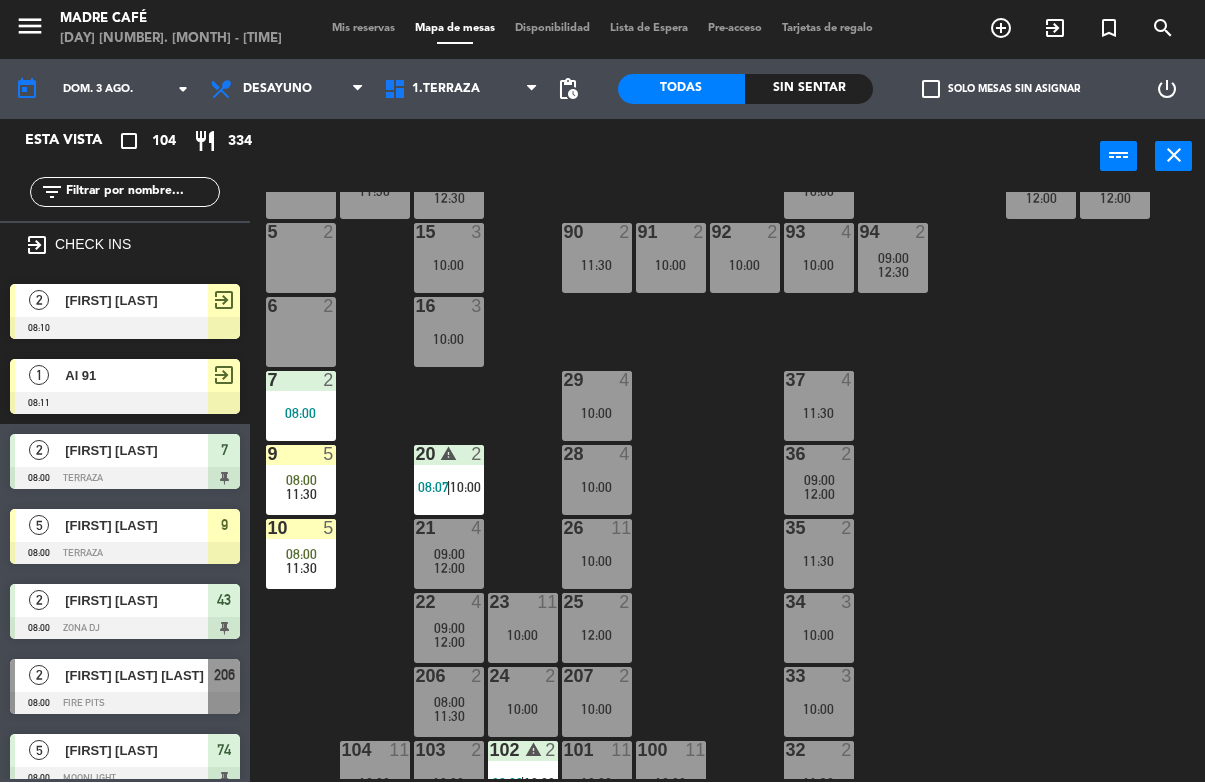 scroll, scrollTop: 247, scrollLeft: 0, axis: vertical 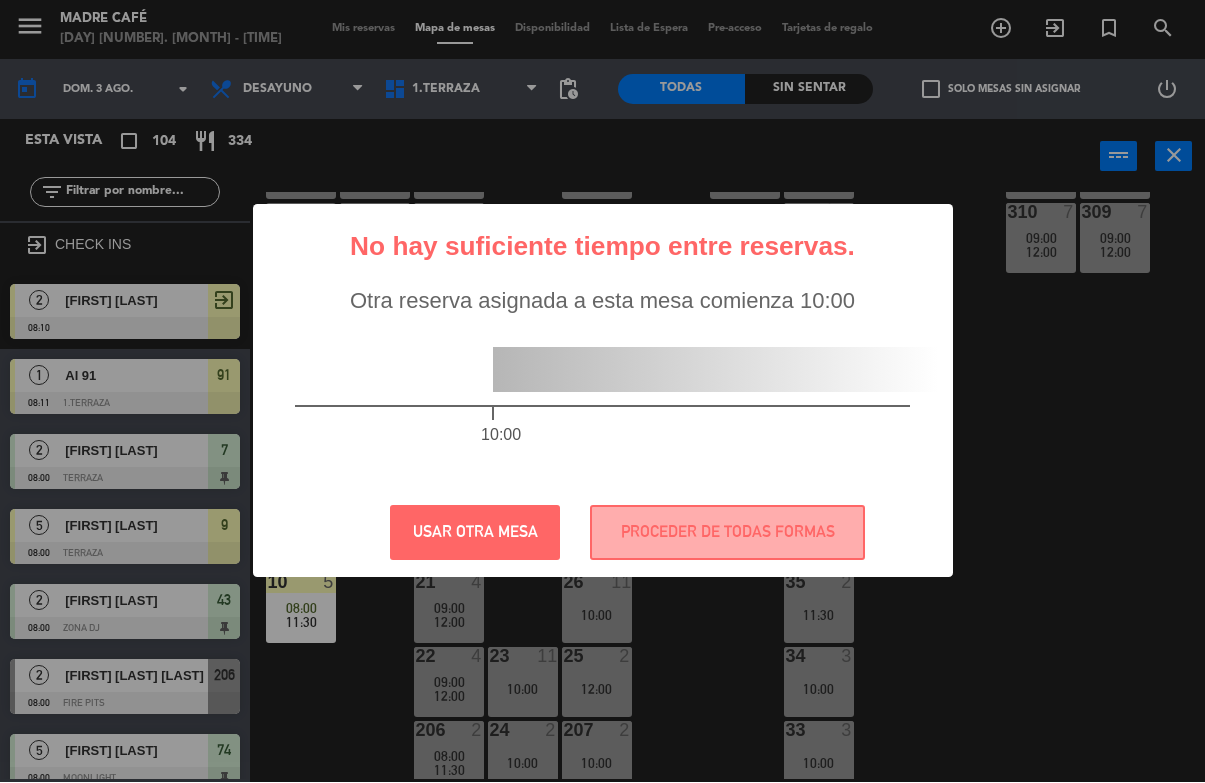 click on "Otra reserva asignada a esta mesa comienza 10:00" at bounding box center [602, 301] 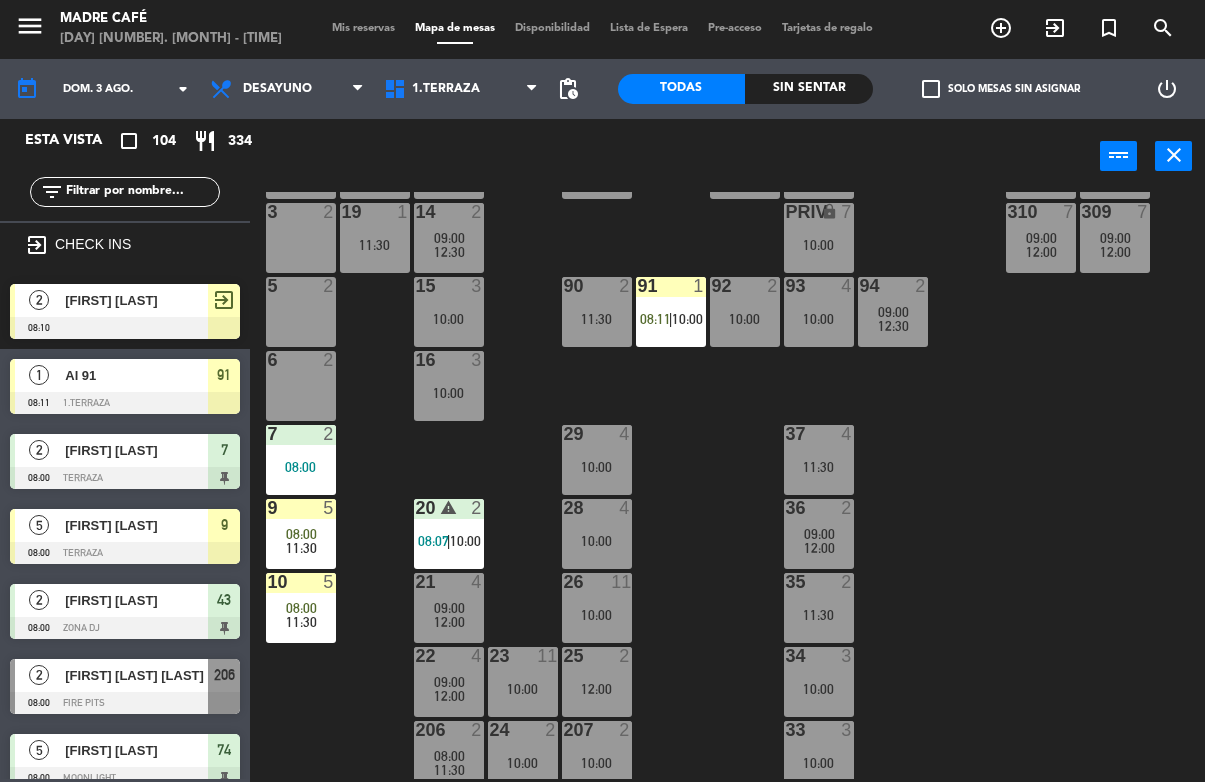 click on "91  1   08:11    |    10:00" at bounding box center (671, 313) 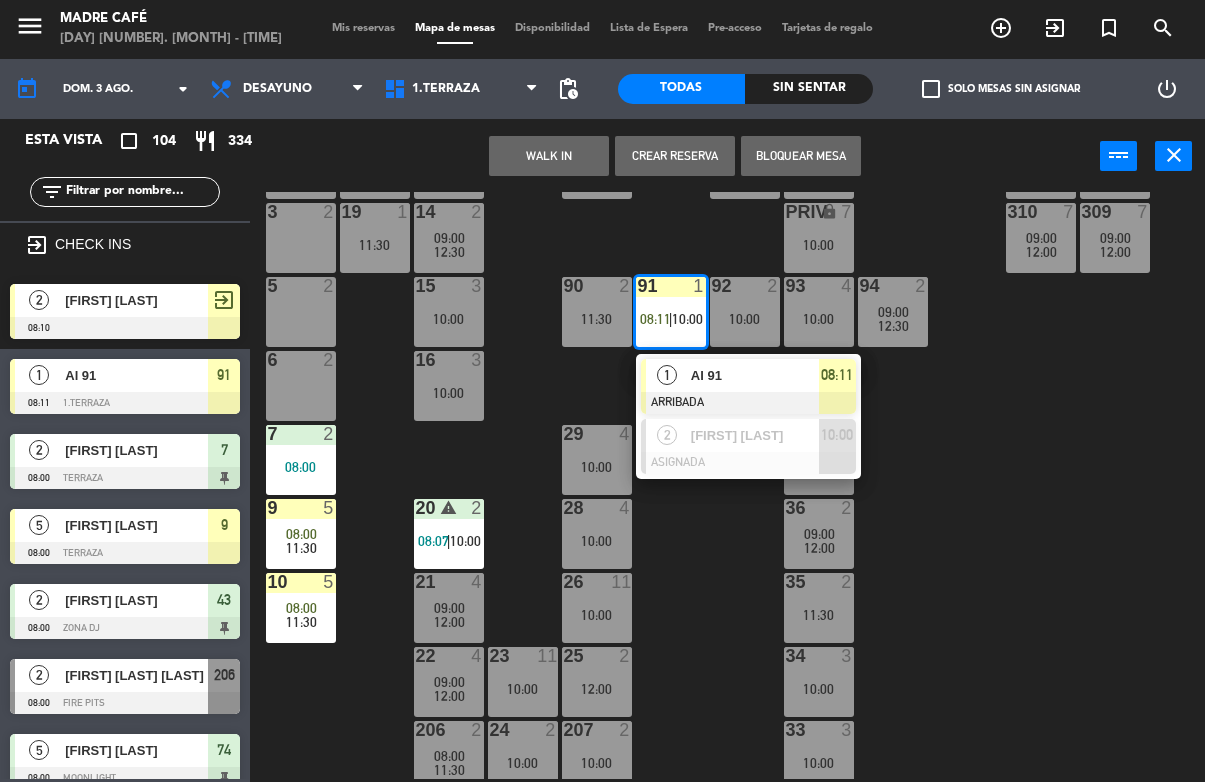 click at bounding box center (748, 404) 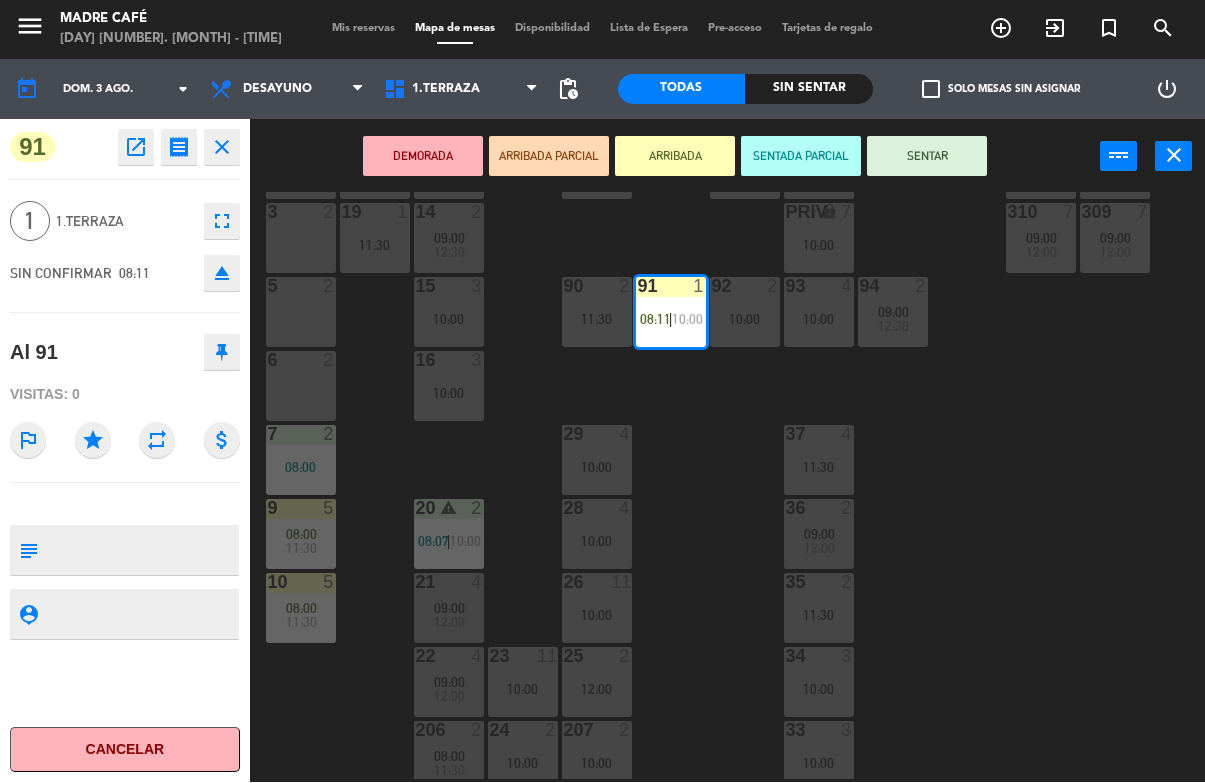 click on "SENTAR" at bounding box center [927, 157] 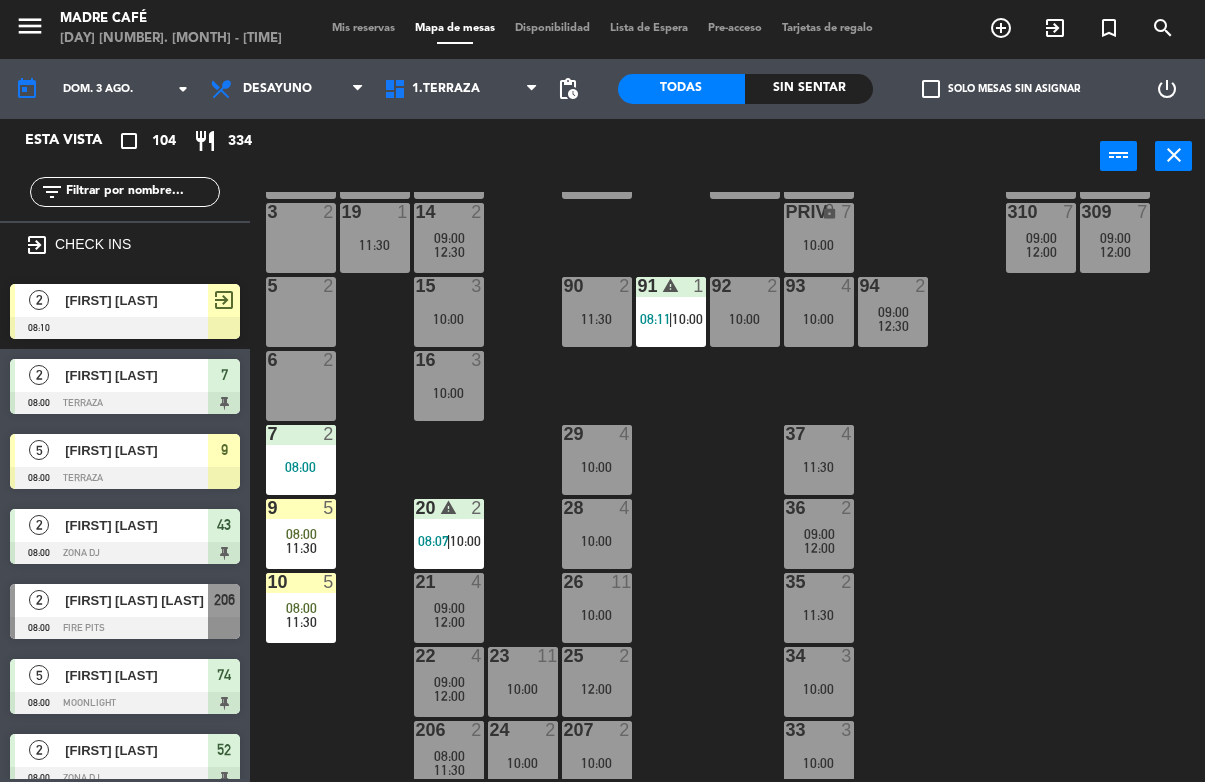 click on "1.Terraza" at bounding box center [446, 90] 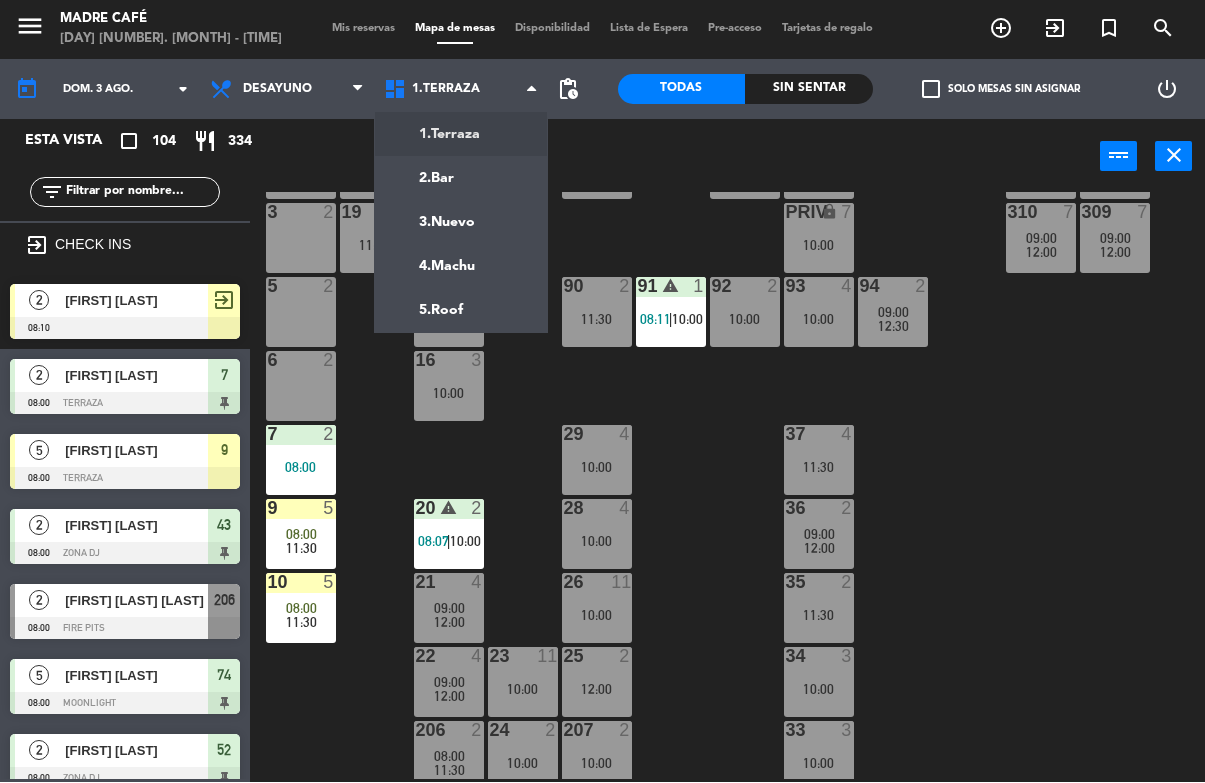 click on "menu  Madre Café   [DAY] [NUMBER]. [MONTH] - [TIME]   Mis reservas   Mapa de mesas   Disponibilidad   Lista de Espera   Pre-acceso   Tarjetas de regalo  add_circle_outline exit_to_app turned_in_not search today    dom. [NUMBER] ago. arrow_drop_down  Desayuno  Comida  Cena  Desayuno  Desayuno  Comida  Cena  1.Terraza   2.Bar   3.Nuevo   4.Machu   5.Roof   1.Terraza   1.Terraza   2.Bar   3.Nuevo   4.Machu   5.Roof  pending_actions  Todas  Sin sentar  check_box_outline_blank   Solo mesas sin asignar   power_settings_new   Esta vista   crop_square  104  restaurant  334 filter_list exit_to_app CHECK INS  2   [FIRST] [LAST]   [TIME]     exit_to_app  2   [FIRST] [LAST]   [TIME]   Terraza  7  5   [FIRST] [LAST]   [TIME]   Terraza  9  2   [FIRST] [LAST]   [TIME]   Zona DJ  43  2   [FIRST] [LAST] [LAST]   [TIME]   Fire Pits  206  5   [FIRST] [LAST]   [TIME]   Moonlight  74  2   [FIRST] [LAST]   [TIME]   Zona DJ  52  4   [FIRST] [LAST] [LAST]   [TIME]   Moonlight  80  2   [LAST]    [TIME]   Terraza  20  2   [TIME]" 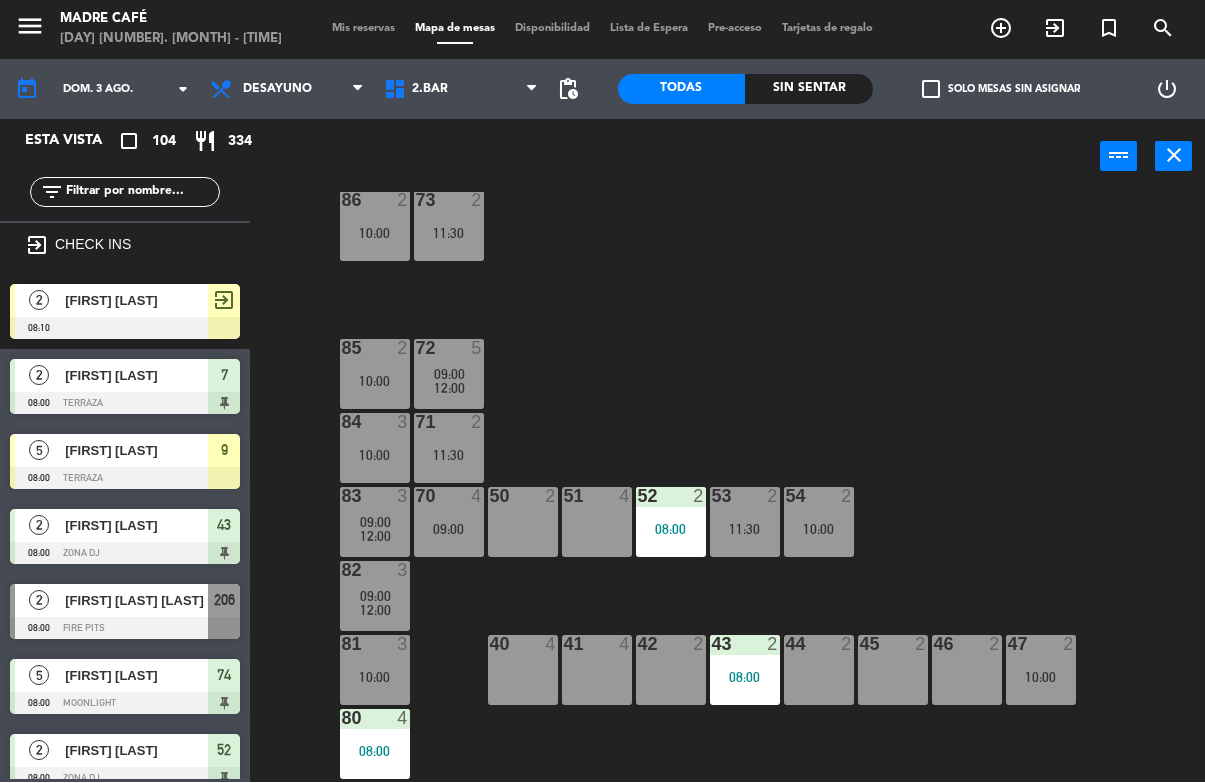 scroll, scrollTop: 111, scrollLeft: 0, axis: vertical 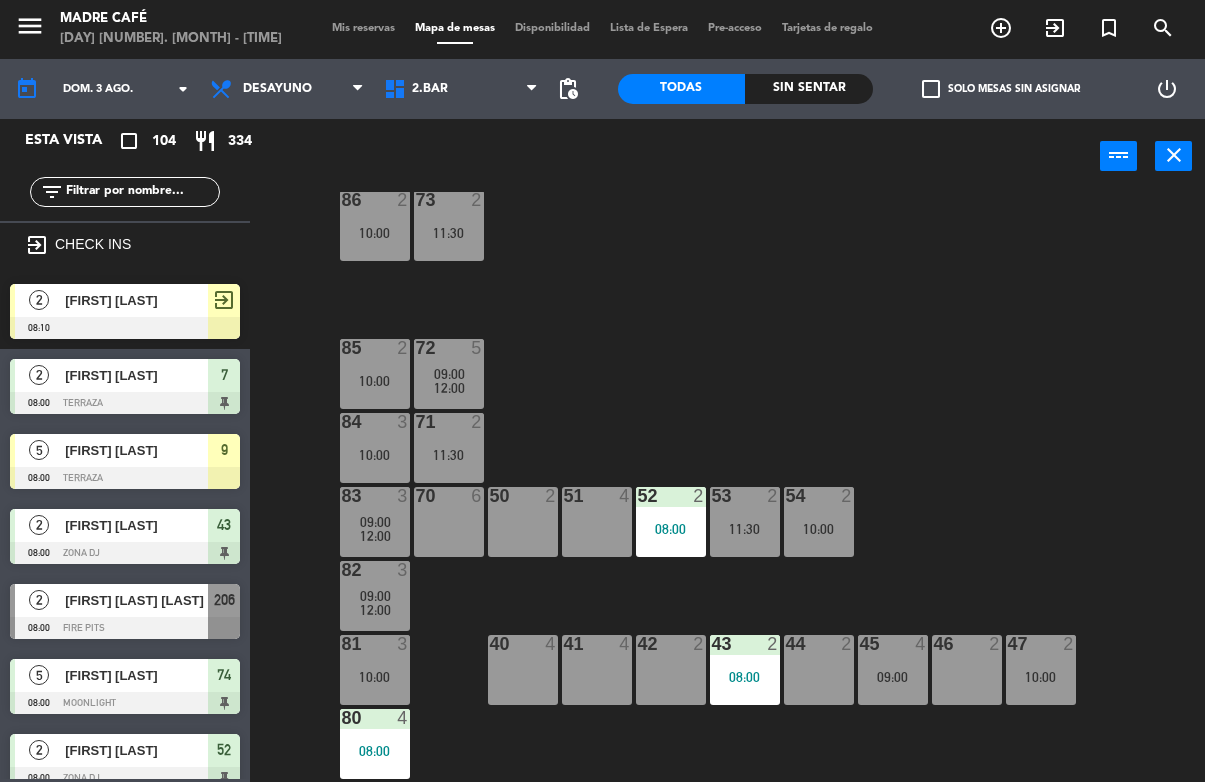 click on "70  6" at bounding box center (449, 523) 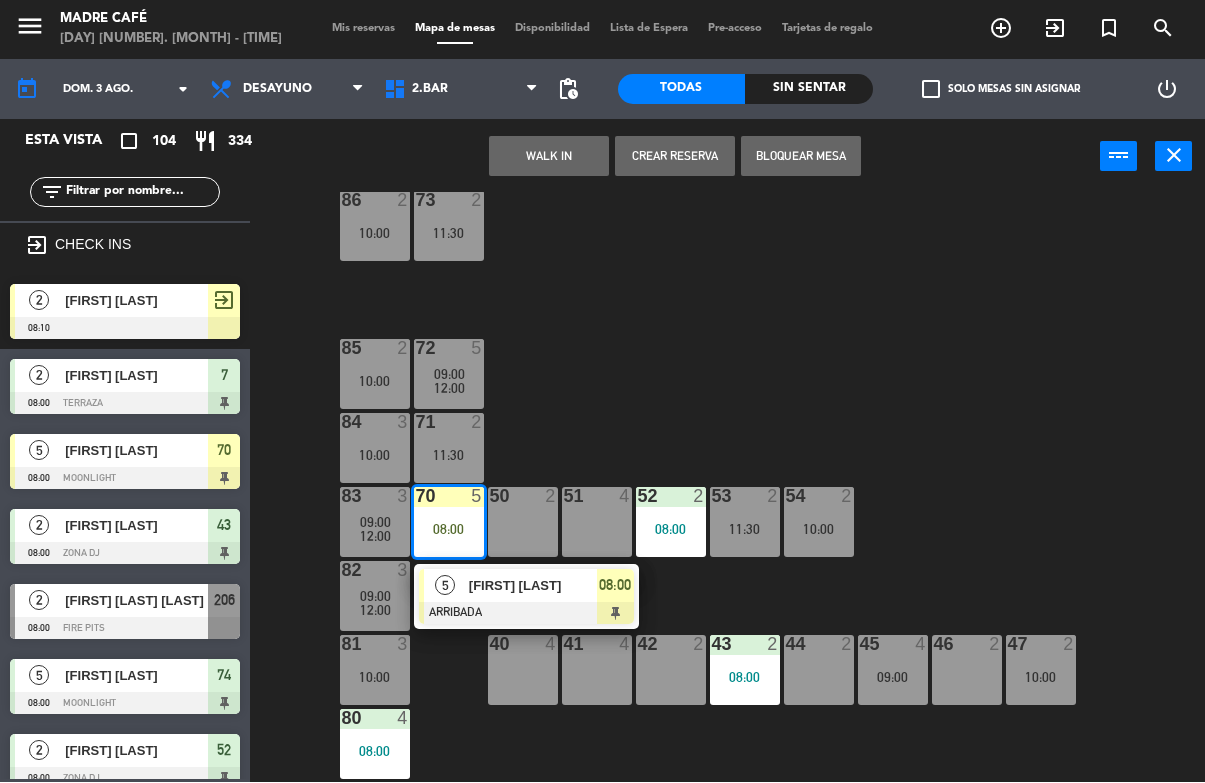 click at bounding box center (526, 614) 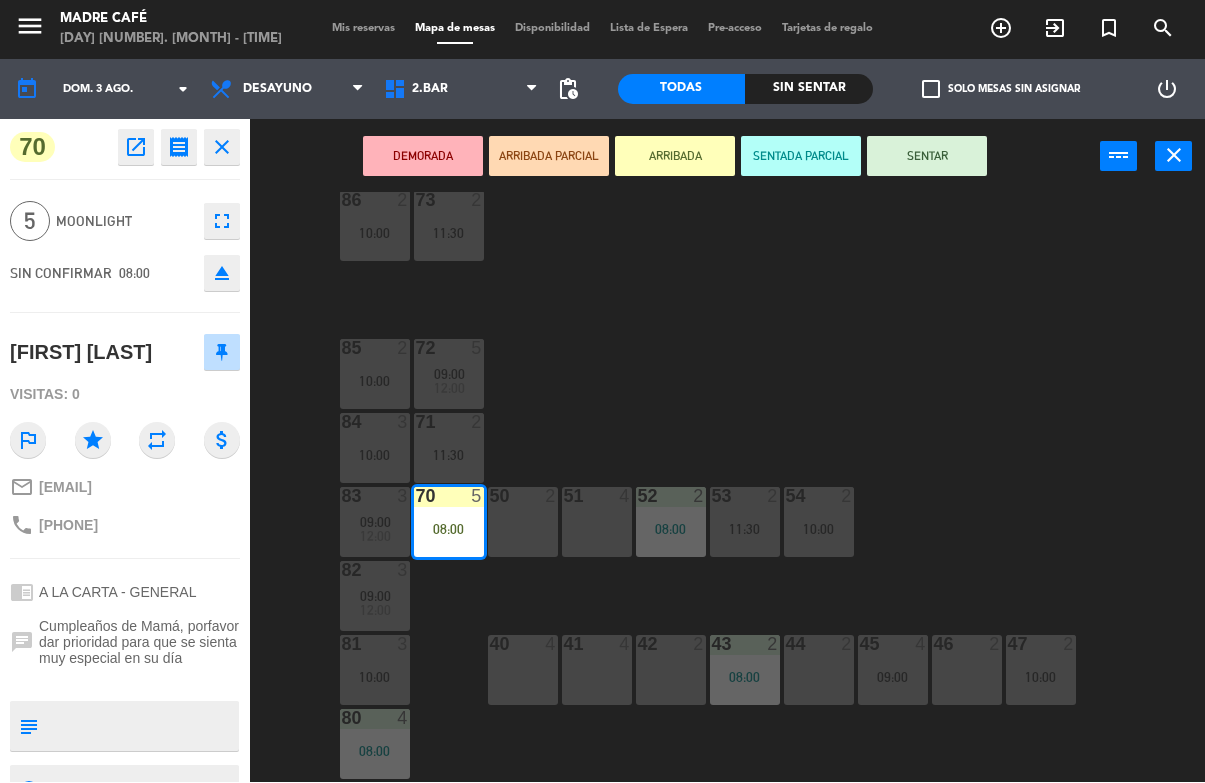 click on "SENTAR" at bounding box center [927, 157] 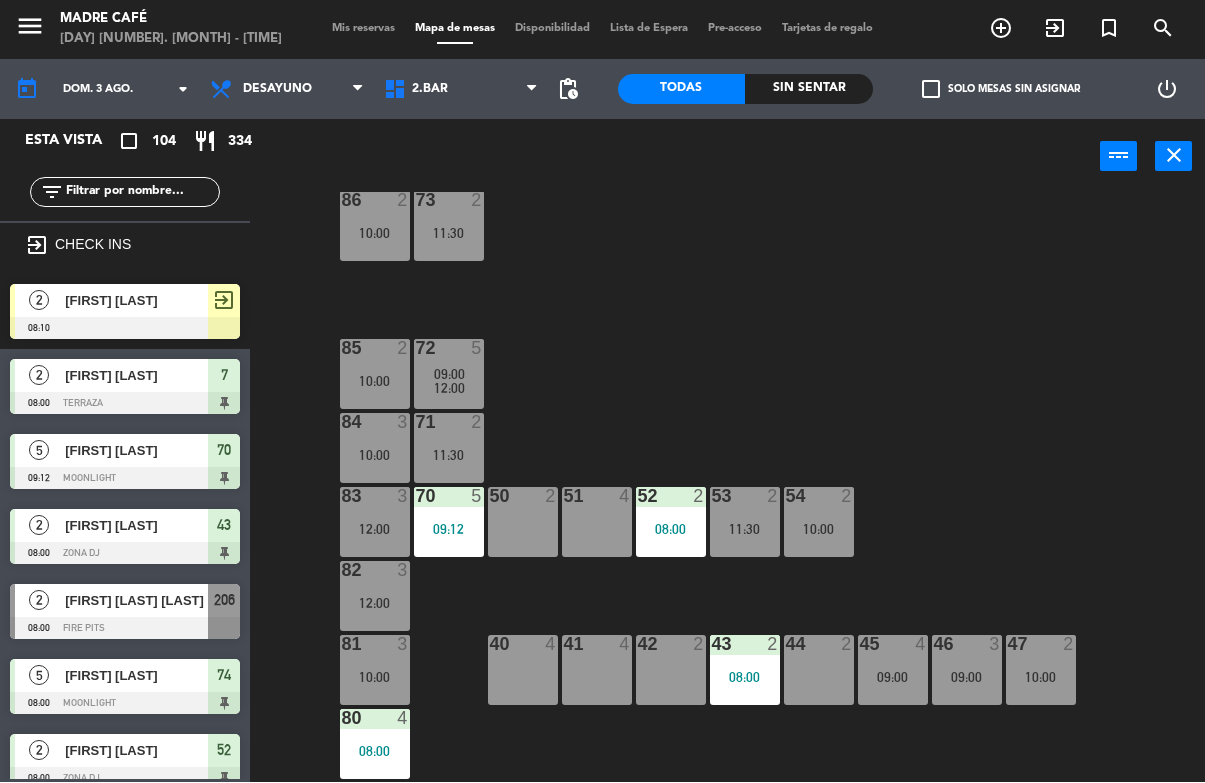scroll, scrollTop: 0, scrollLeft: 0, axis: both 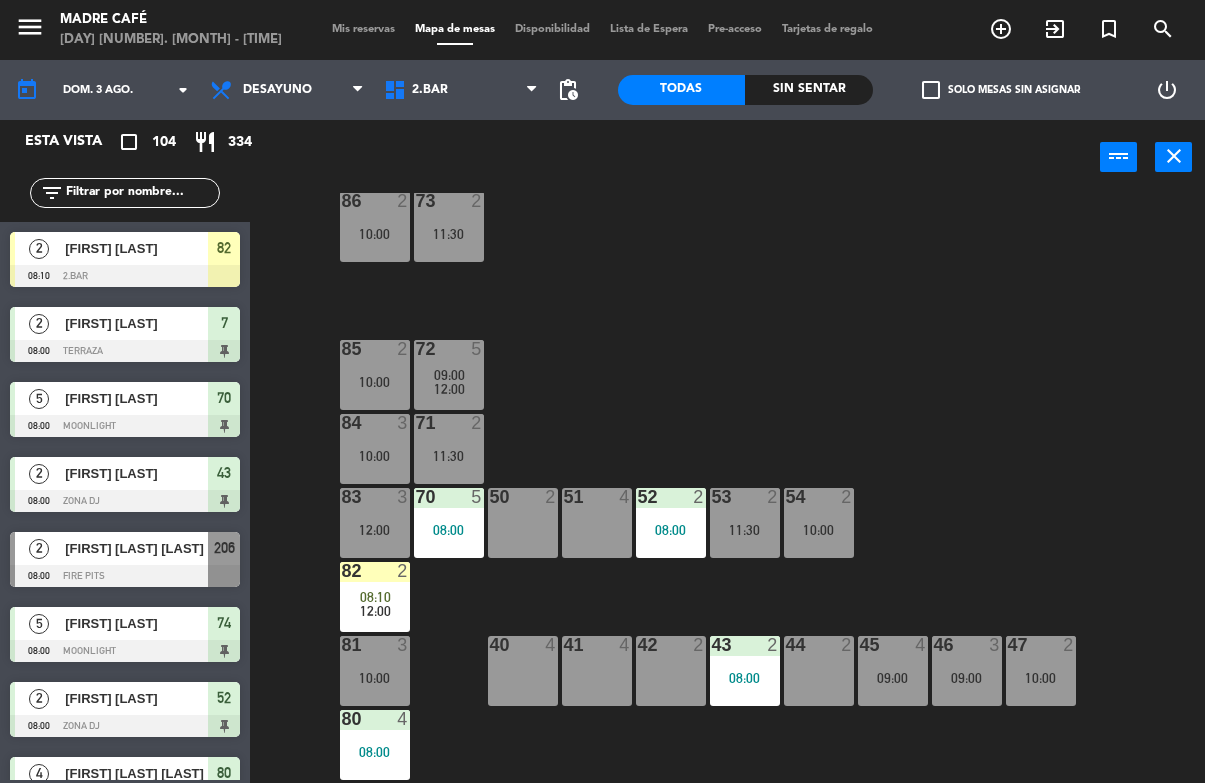 click on "08:10" at bounding box center (375, 597) 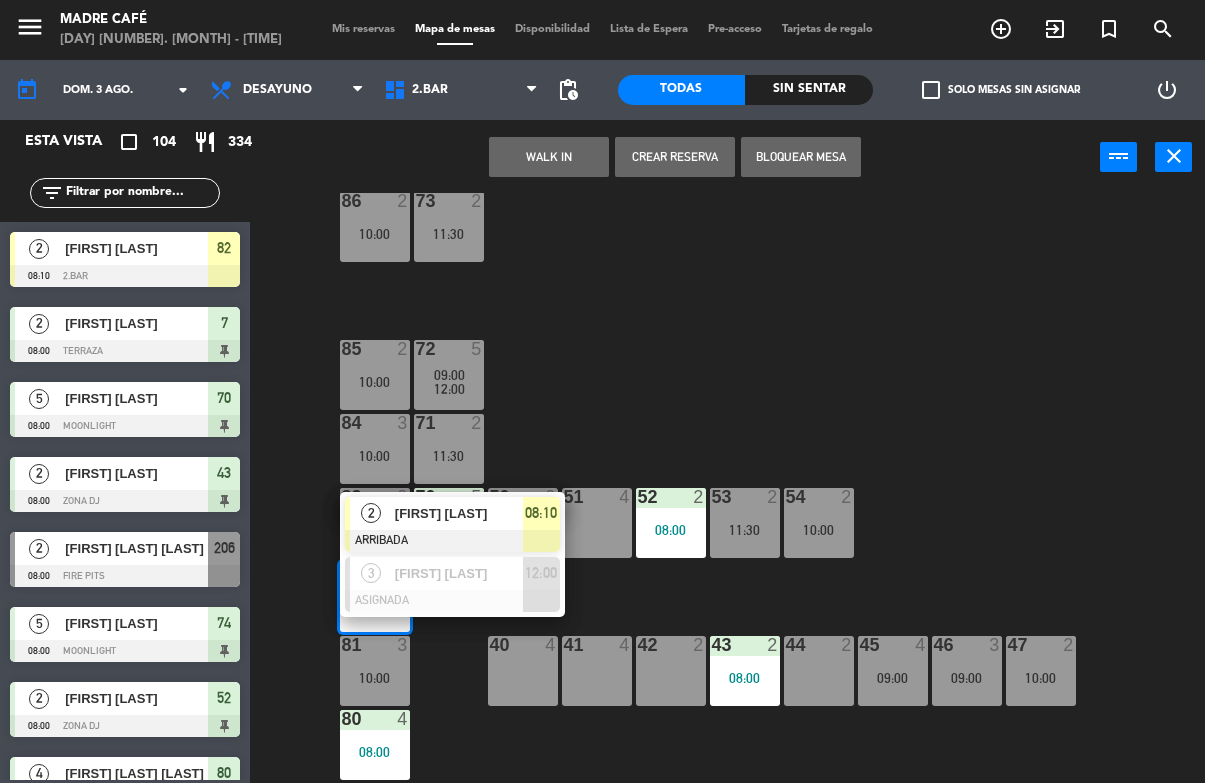 click on "[FIRST] [LAST]" at bounding box center (459, 513) 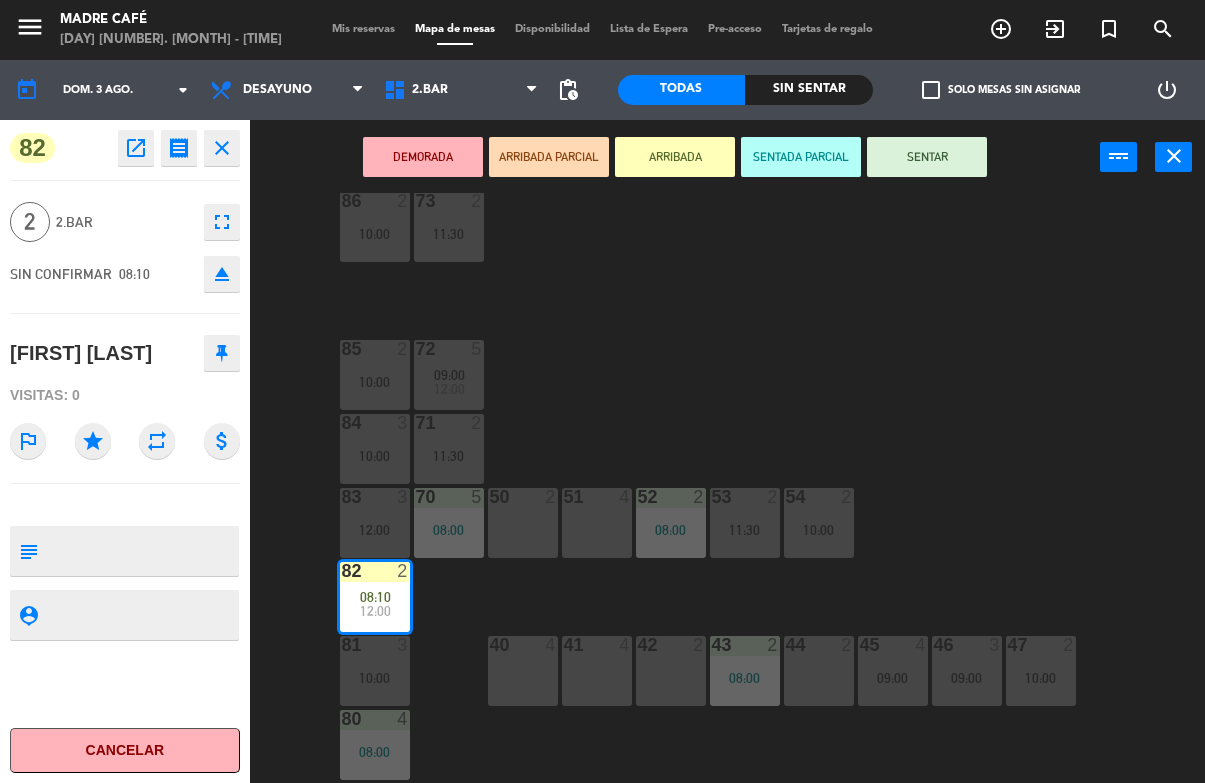 click on "SENTAR" at bounding box center (927, 157) 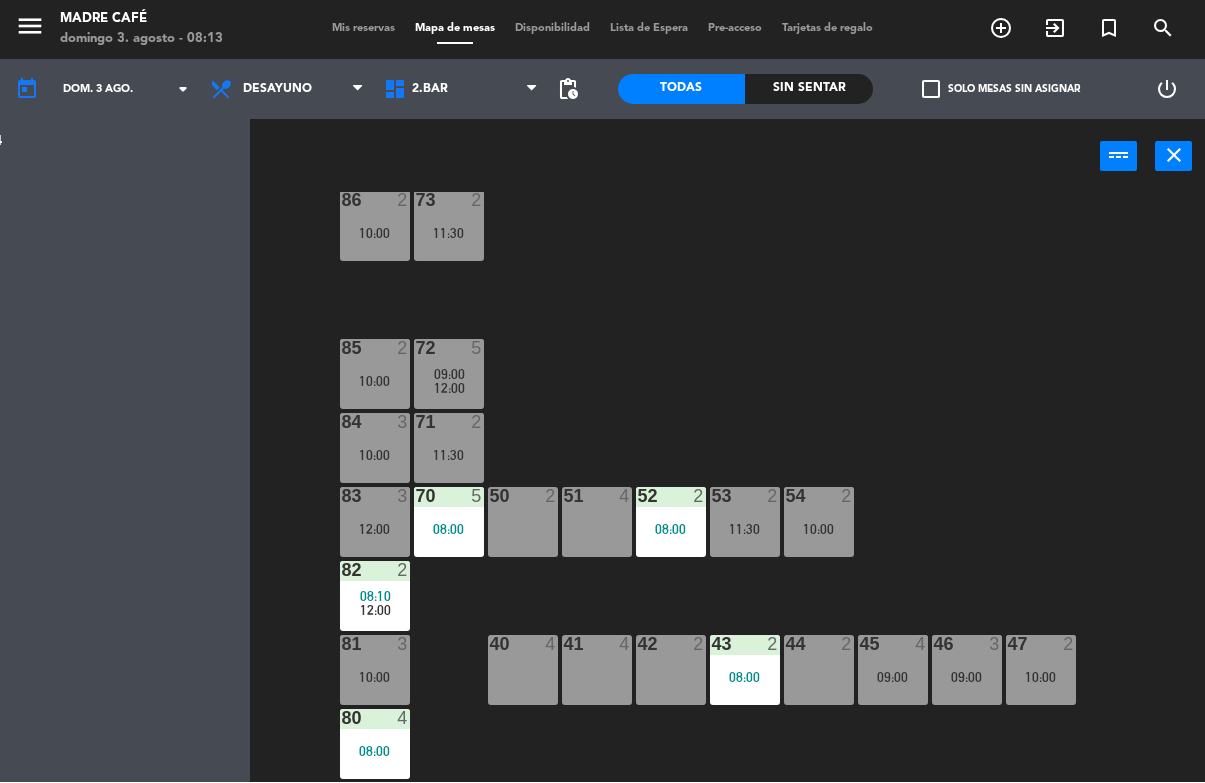 scroll, scrollTop: 0, scrollLeft: 0, axis: both 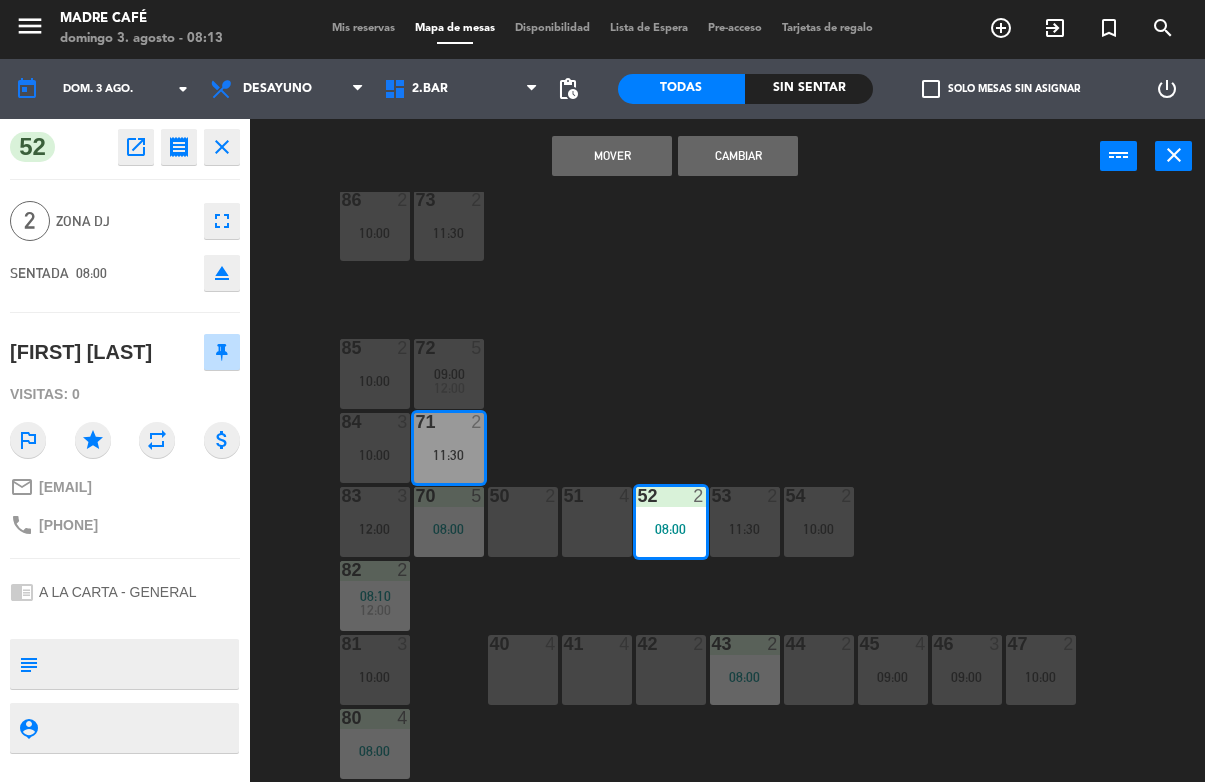 click on "Mover" at bounding box center (612, 157) 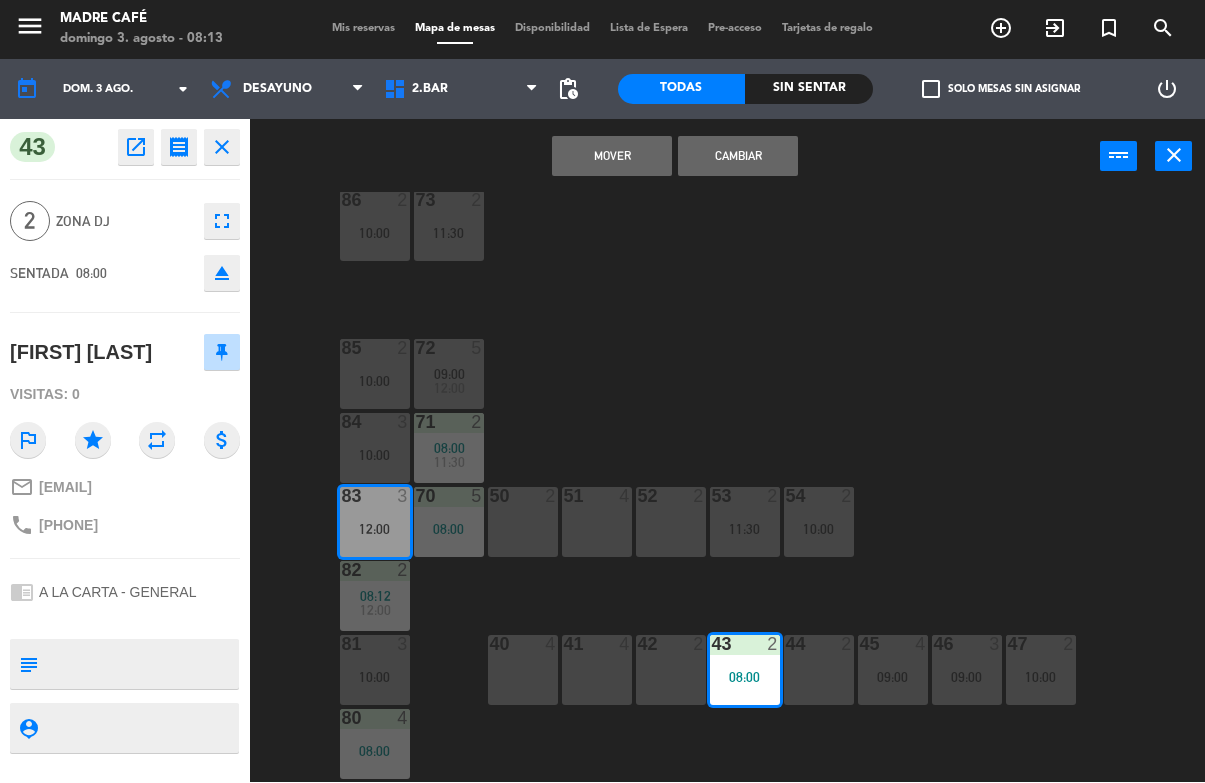click on "Mover" at bounding box center (612, 157) 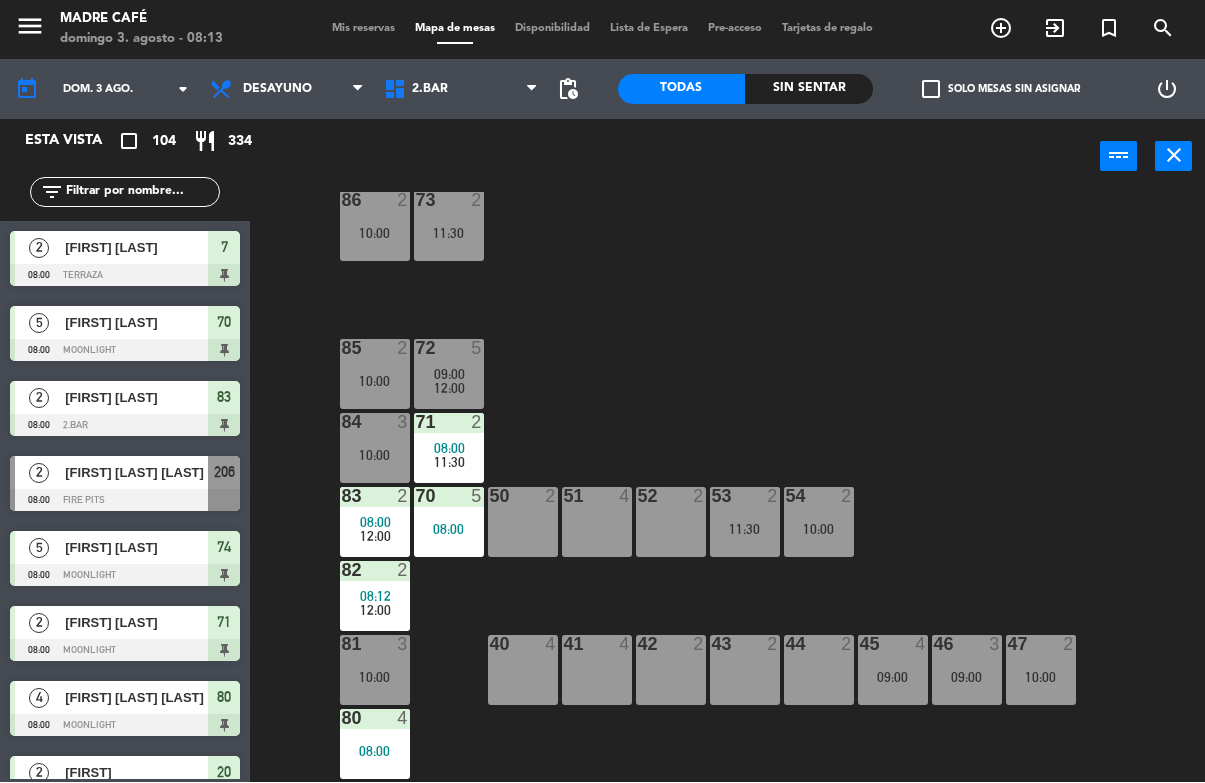 click on "[FIRST] [LAST] [LAST]" at bounding box center [136, 473] 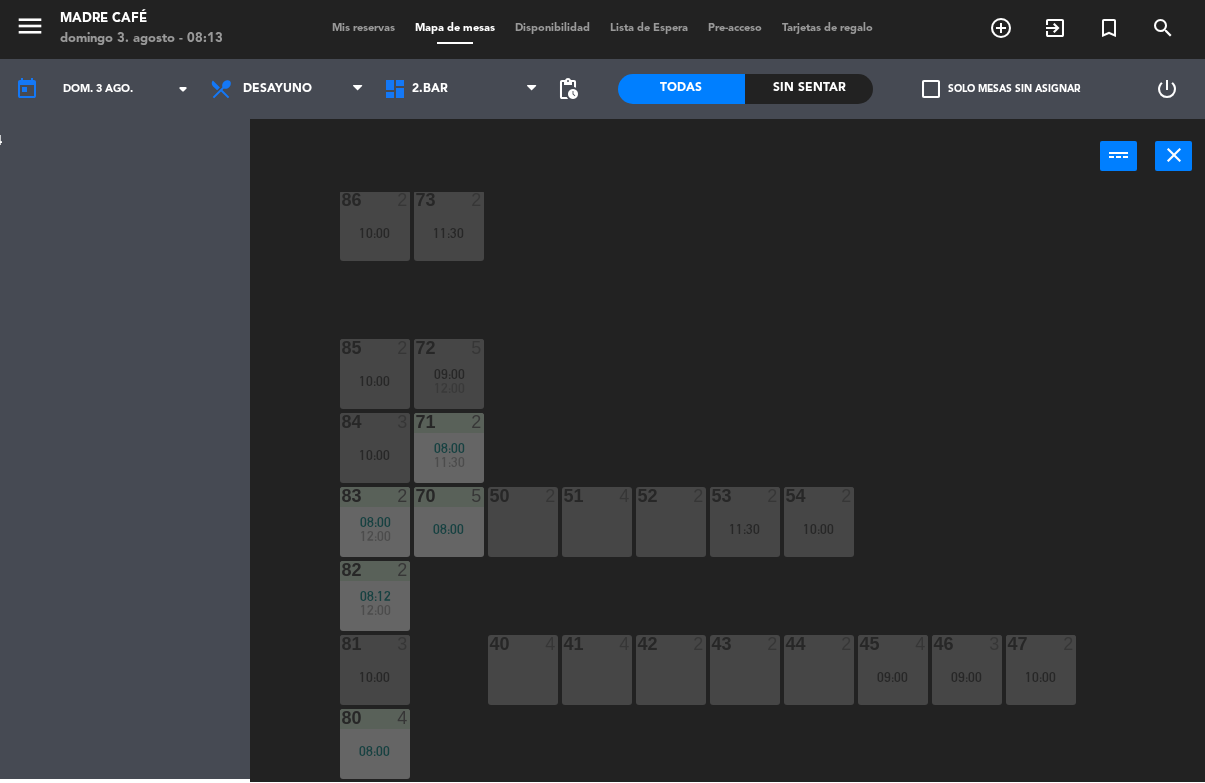 scroll, scrollTop: 0, scrollLeft: 0, axis: both 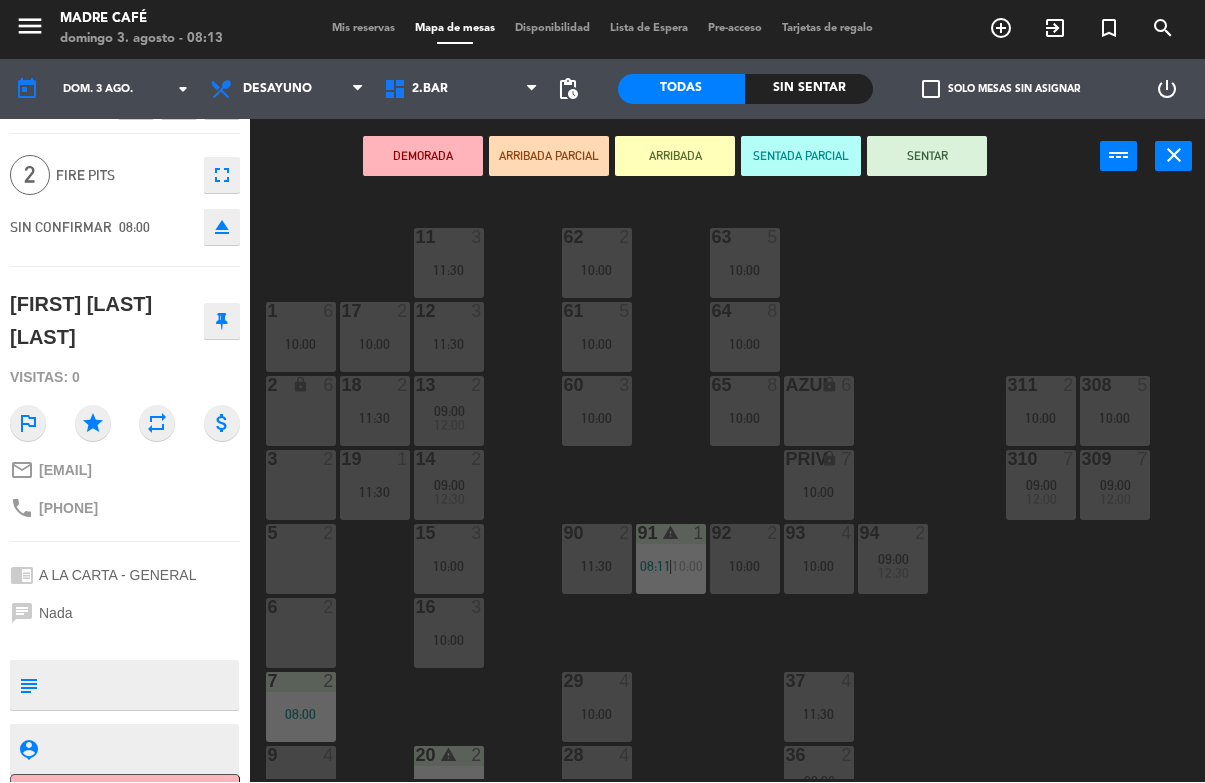 click on "Cancelar" 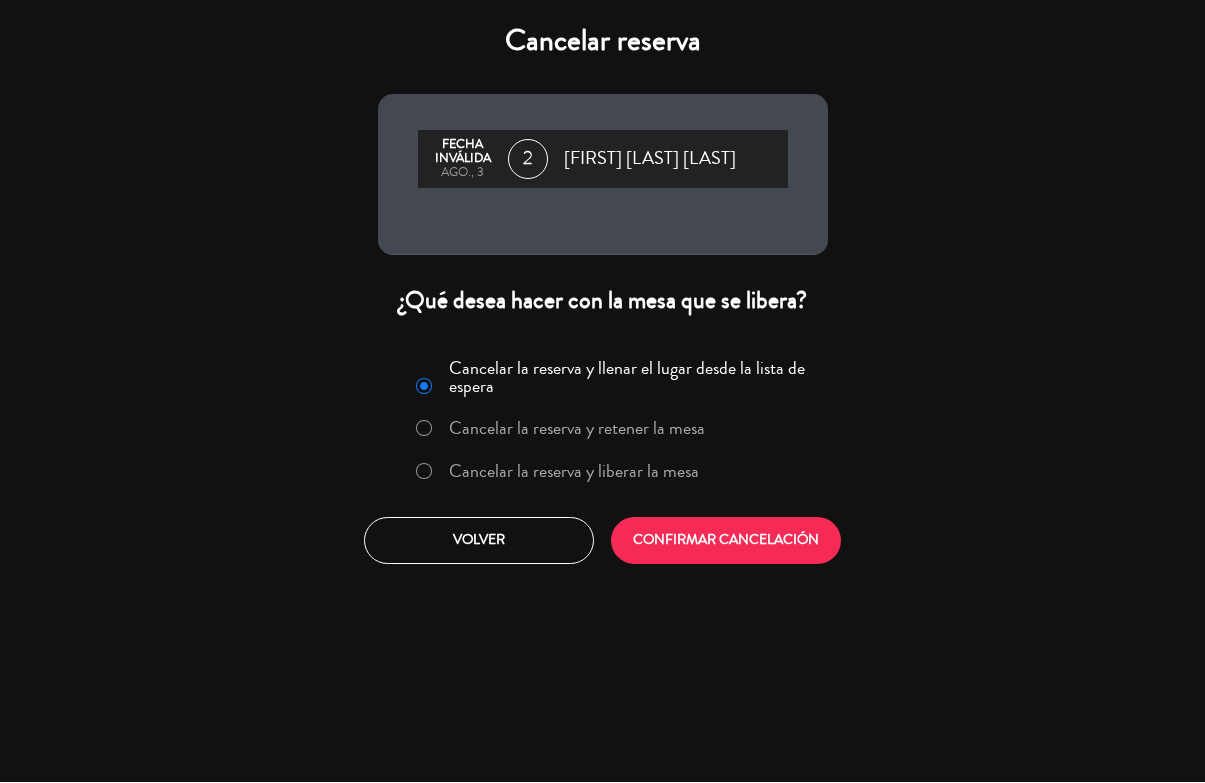 click on "Cancelar la reserva y liberar la mesa" 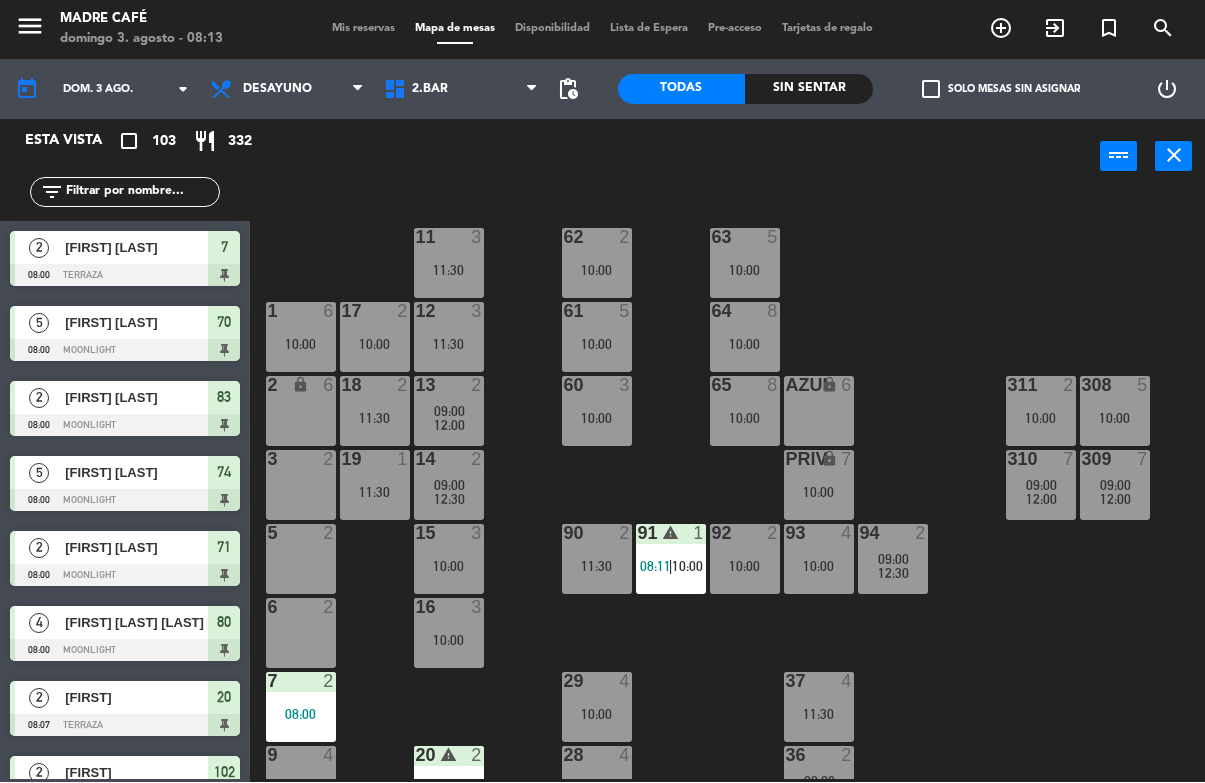 scroll, scrollTop: 0, scrollLeft: 0, axis: both 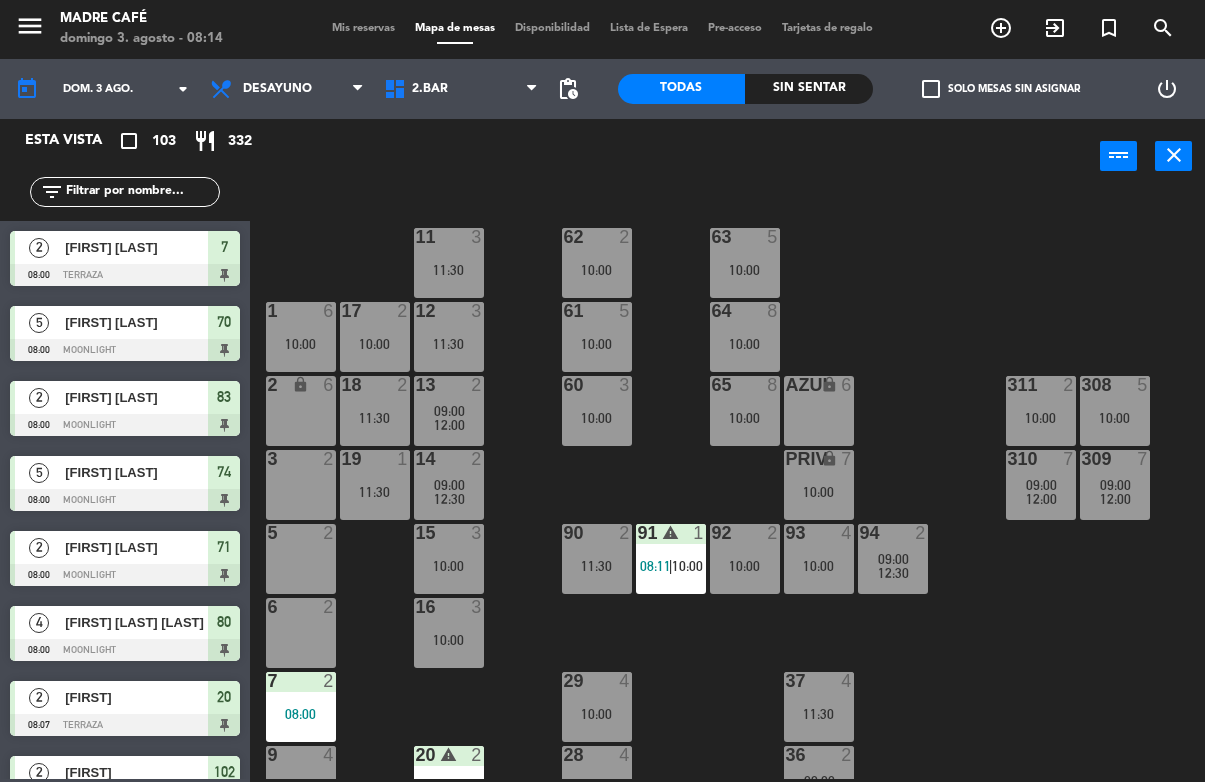 click on "exit_to_app" at bounding box center (1055, 29) 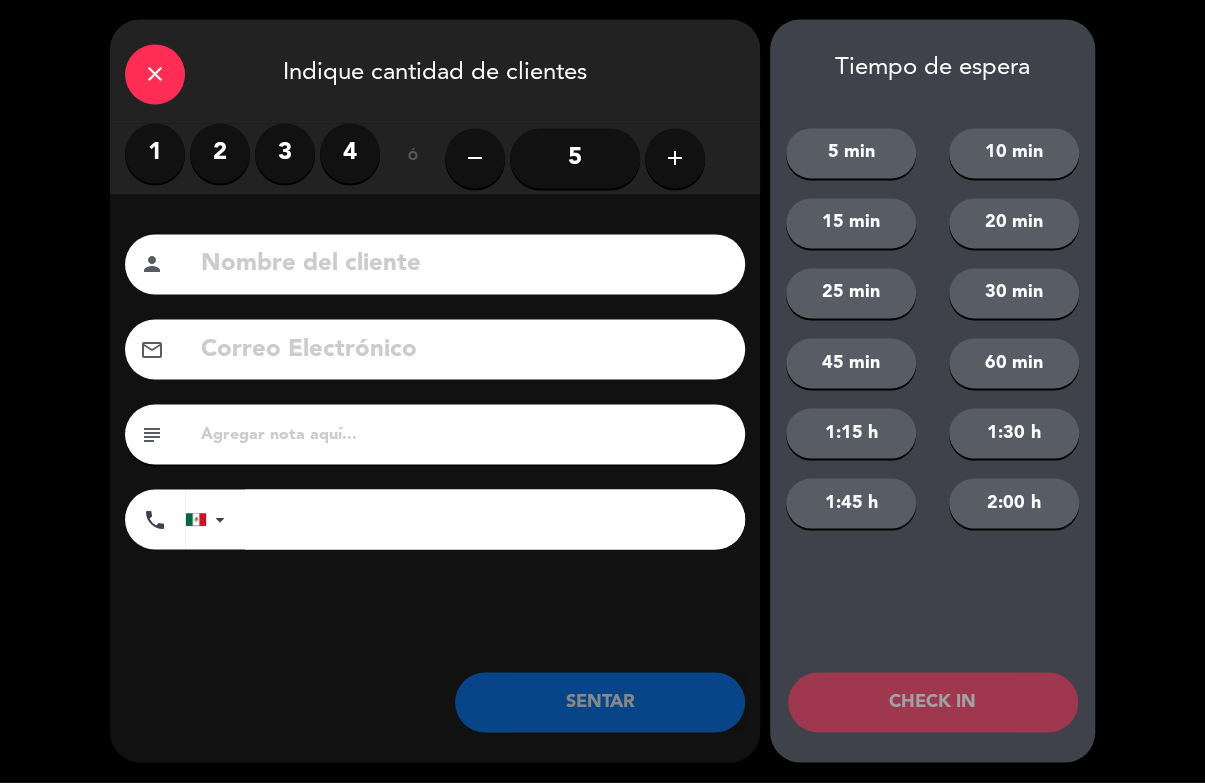 click on "2" at bounding box center (220, 154) 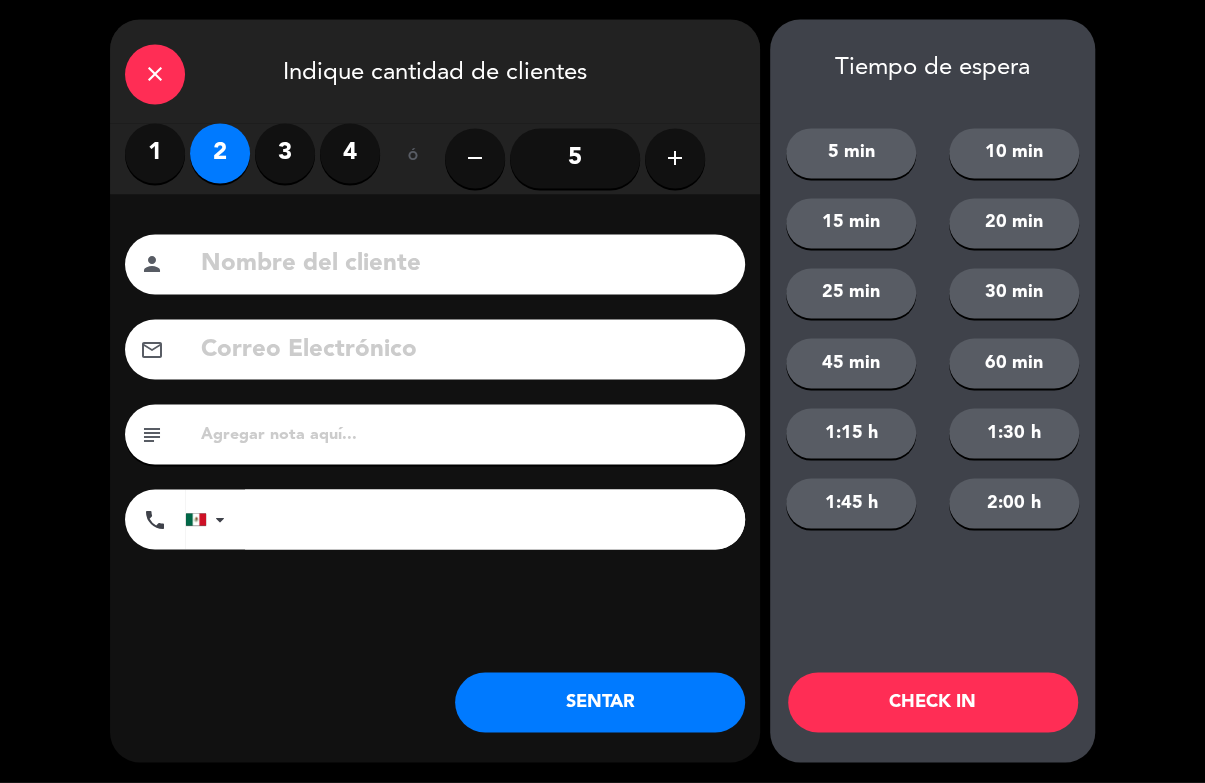 click 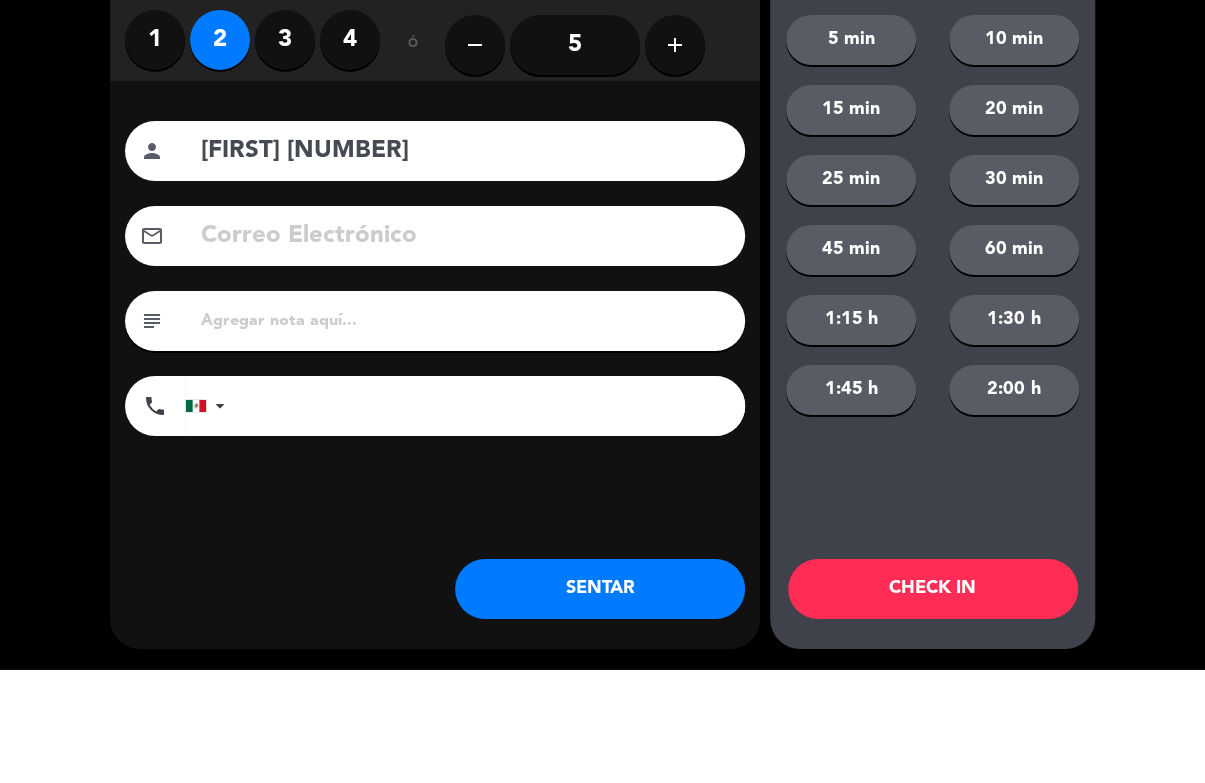 type on "[FIRST] [NUMBER]" 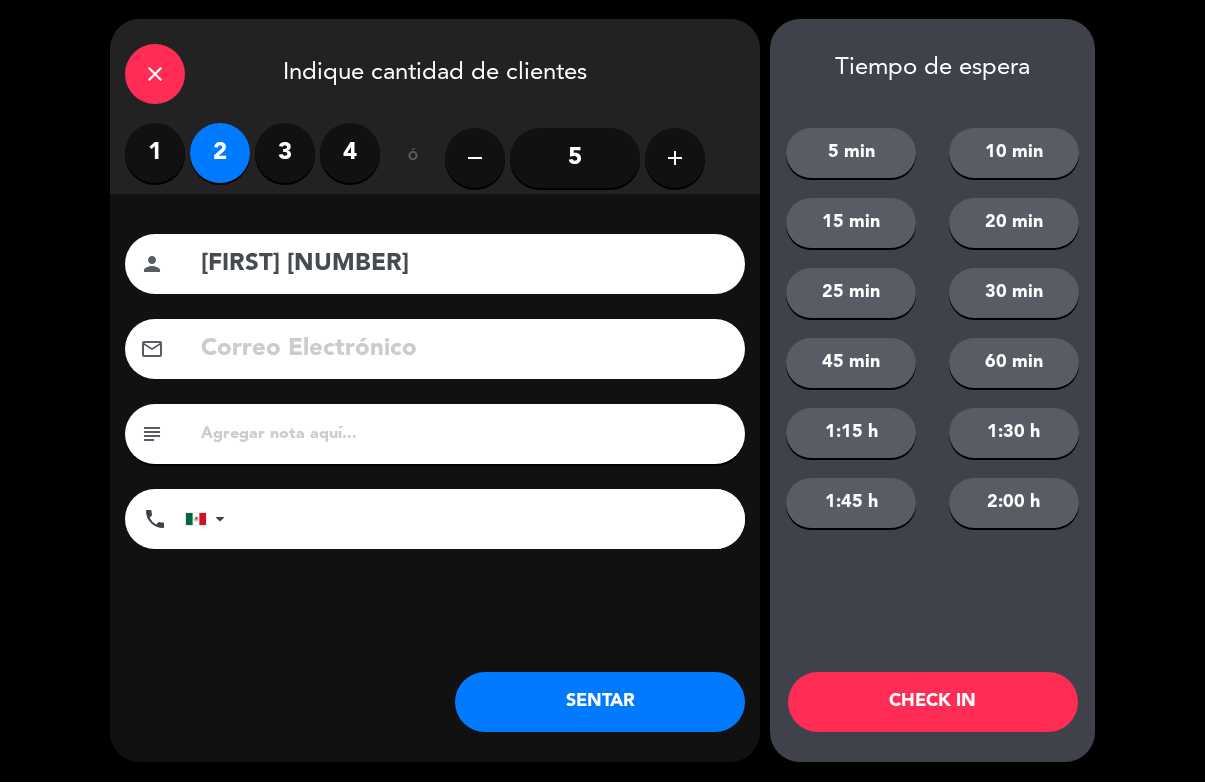 click on "CHECK IN" 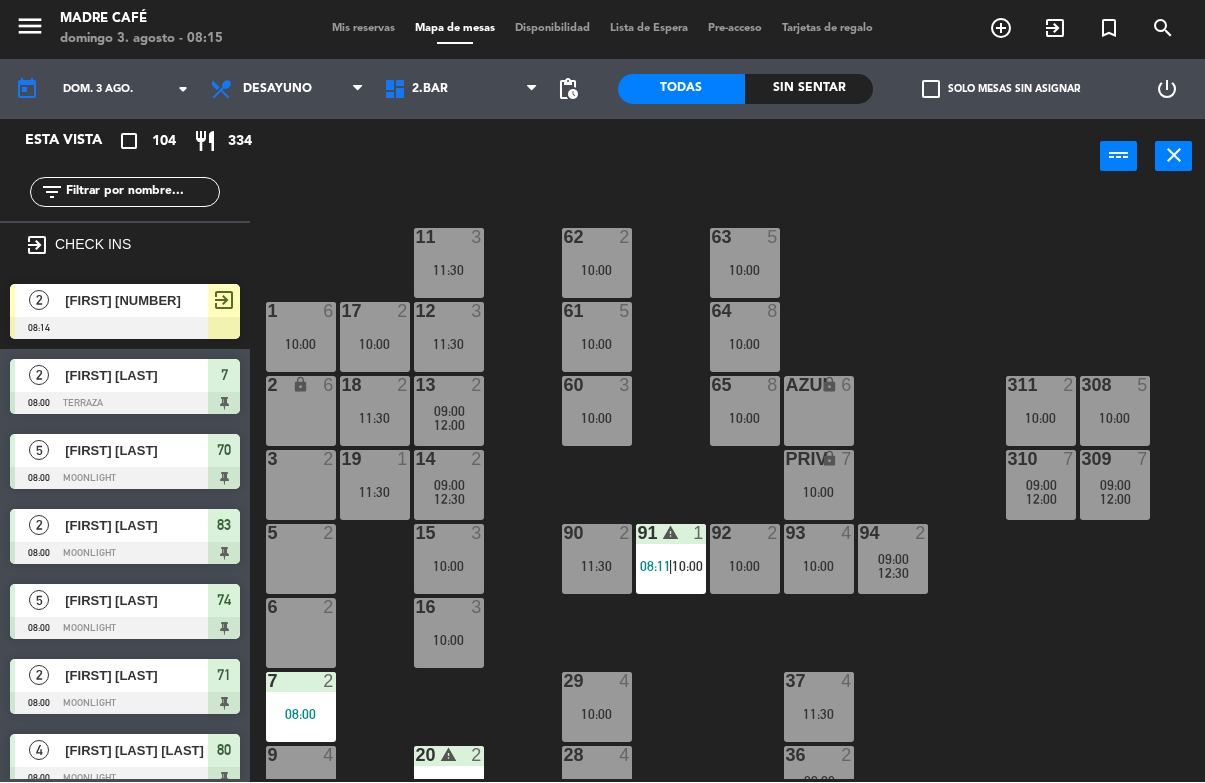click on "Sin sentar" 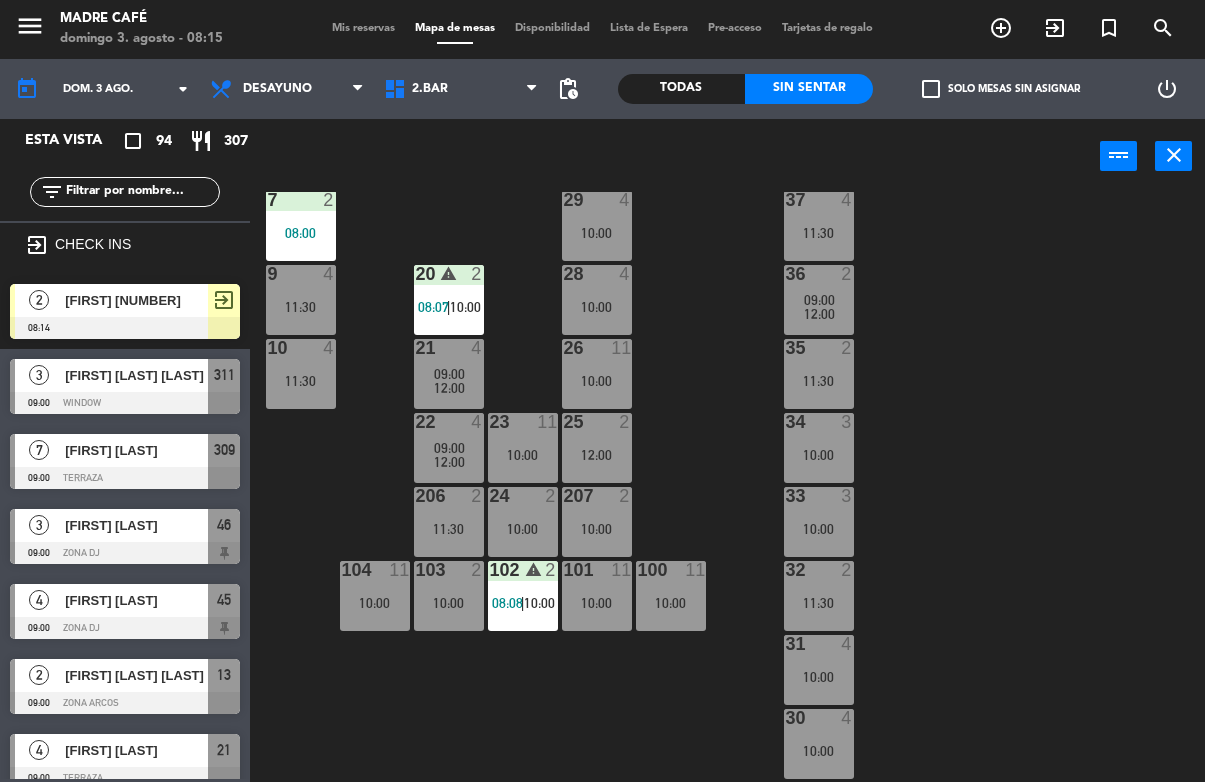scroll, scrollTop: 481, scrollLeft: 0, axis: vertical 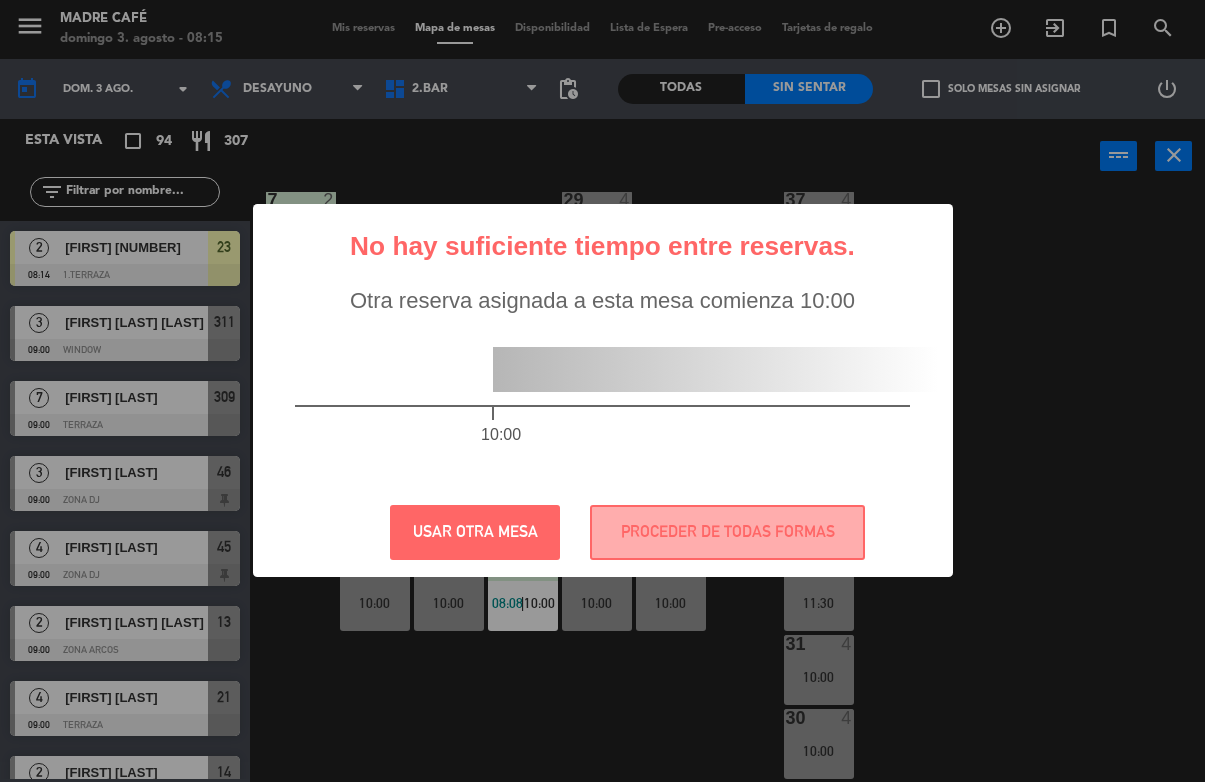 click on "PROCEDER DE TODAS FORMAS" at bounding box center (727, 533) 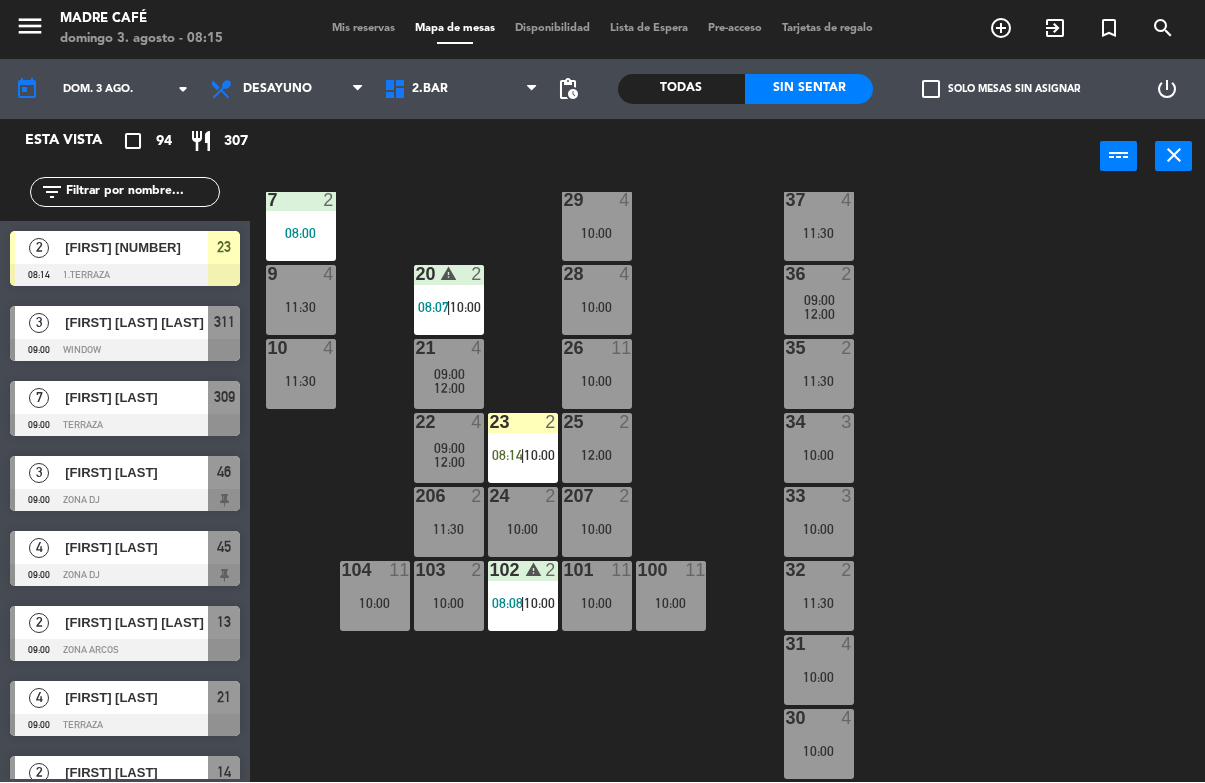 click on "23  2   08:14    |    10:00" at bounding box center [523, 449] 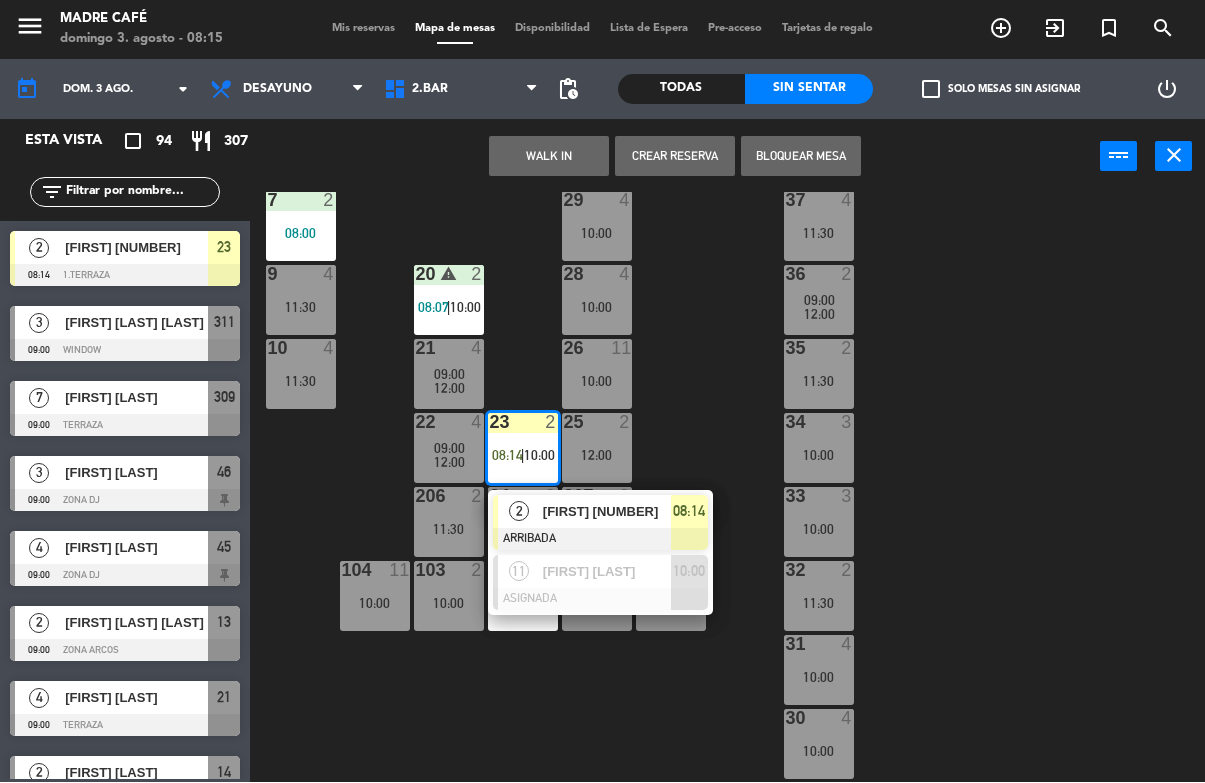 click on "[FIRST] [NUMBER]" at bounding box center (607, 512) 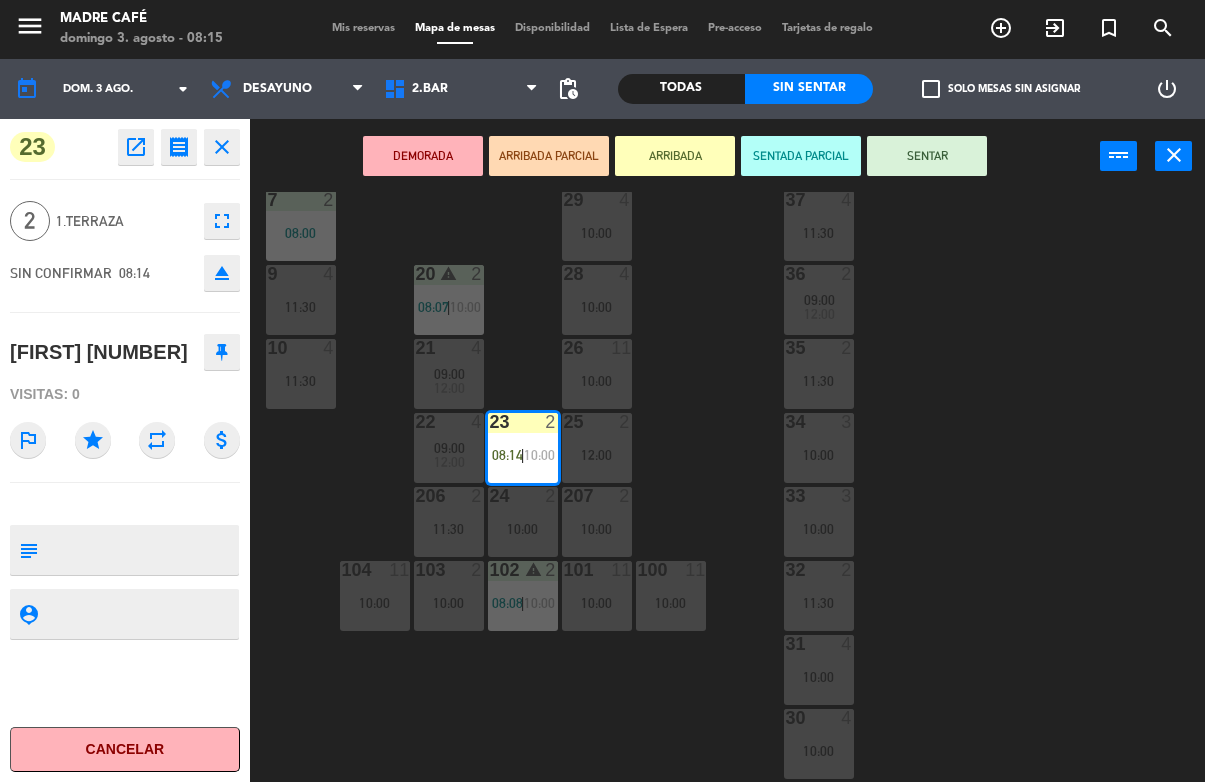 click on "SENTAR" at bounding box center [927, 157] 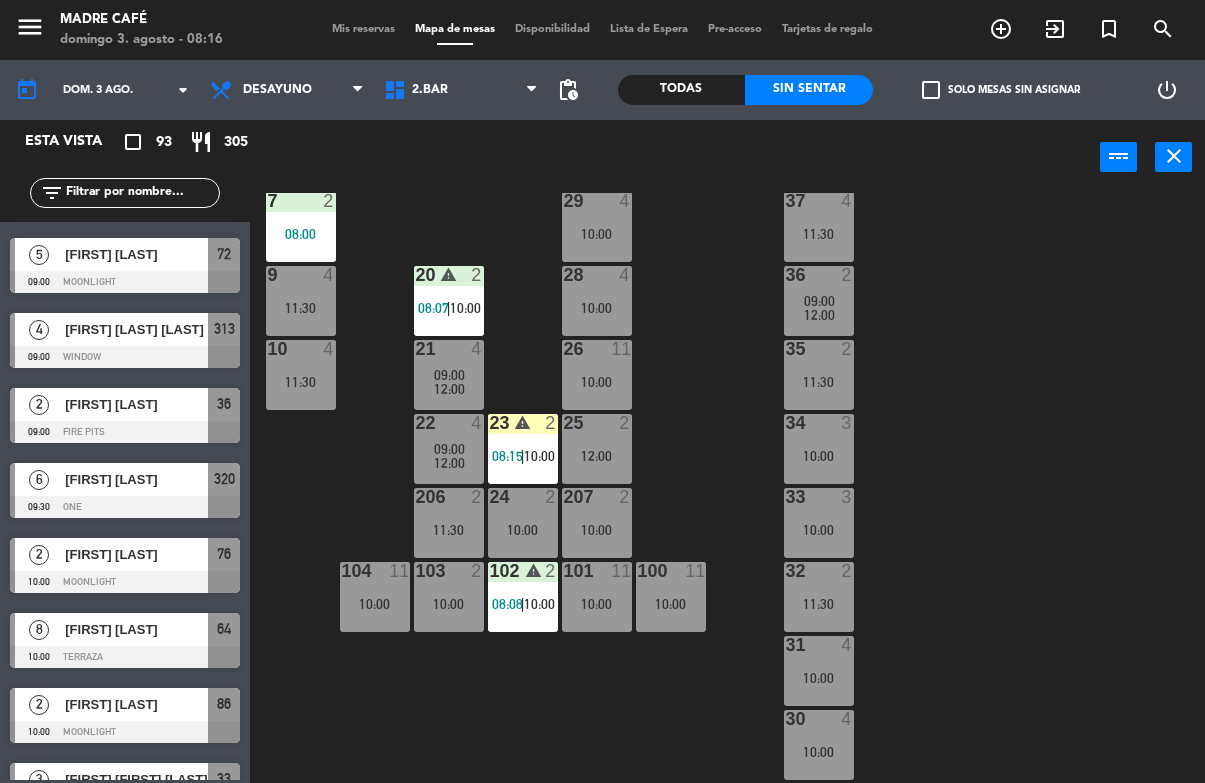 scroll, scrollTop: 655, scrollLeft: 0, axis: vertical 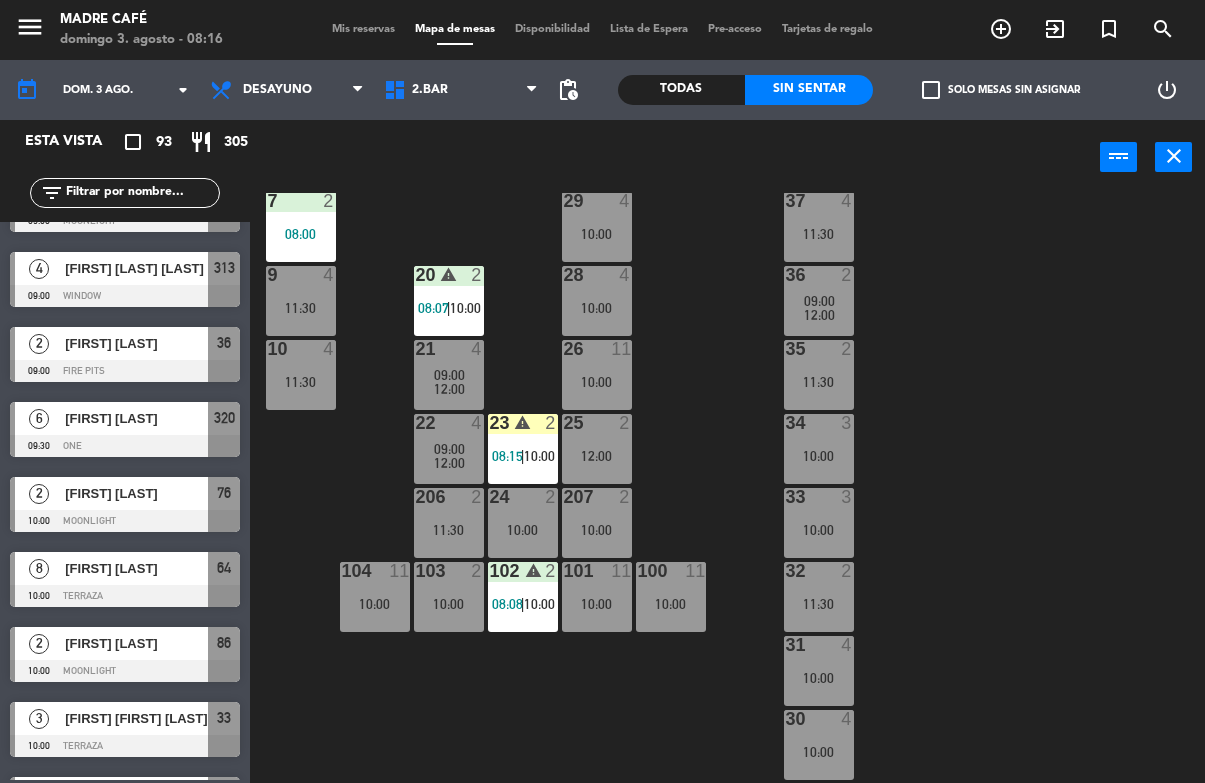 click on "[NUMBER] warning  [NUMBER]   [TIME]    |    [TIME]" at bounding box center [523, 449] 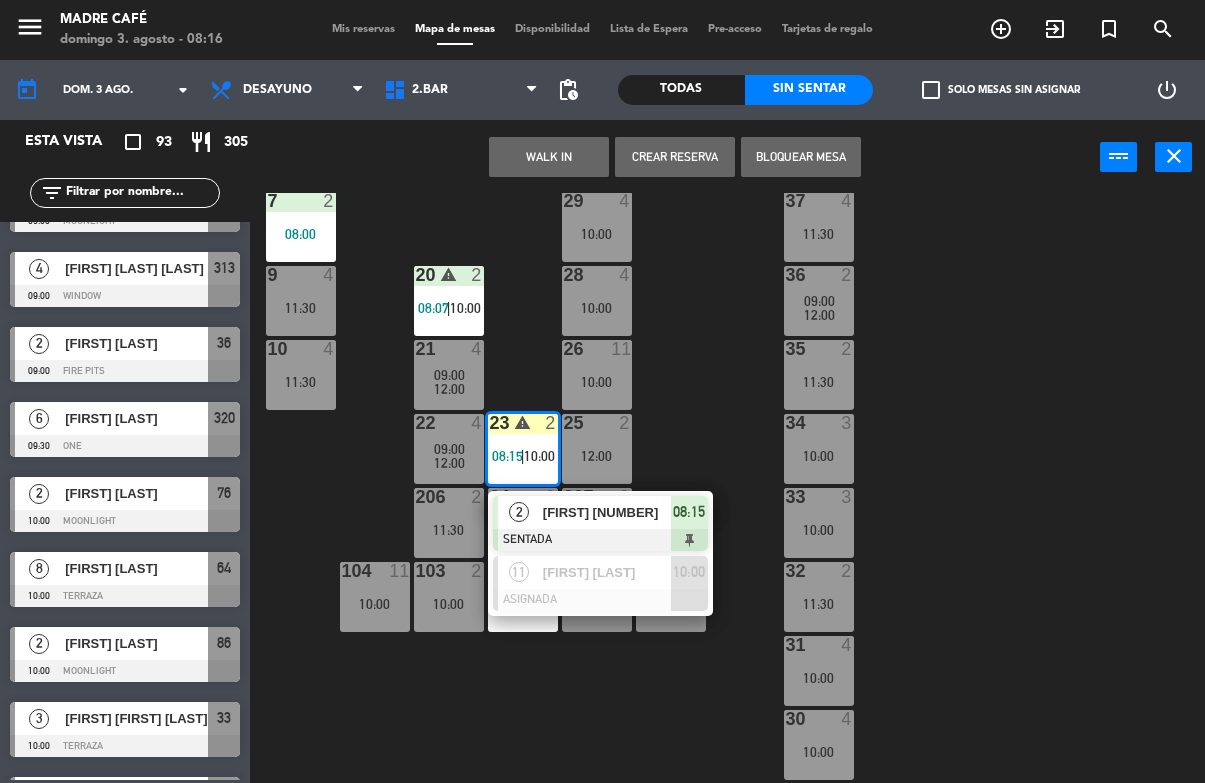 click on "[FIRST] [NUMBER]" at bounding box center [607, 512] 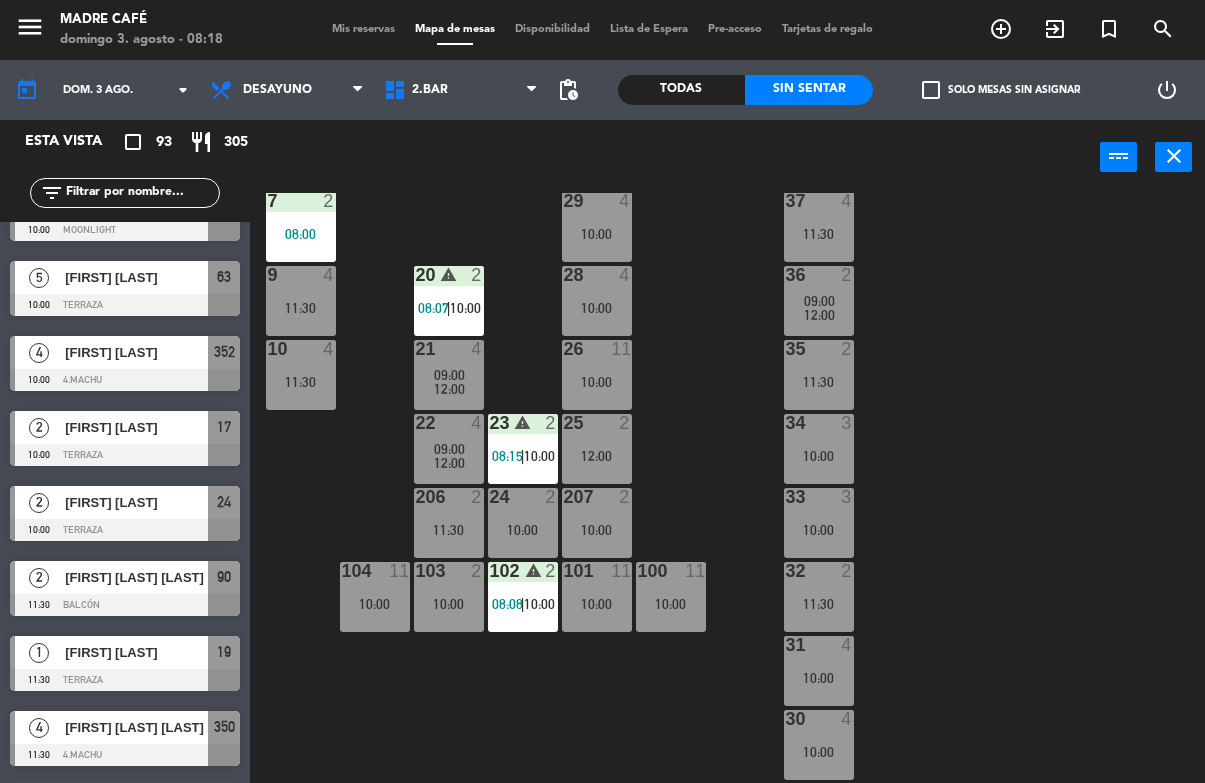 scroll, scrollTop: 3720, scrollLeft: 0, axis: vertical 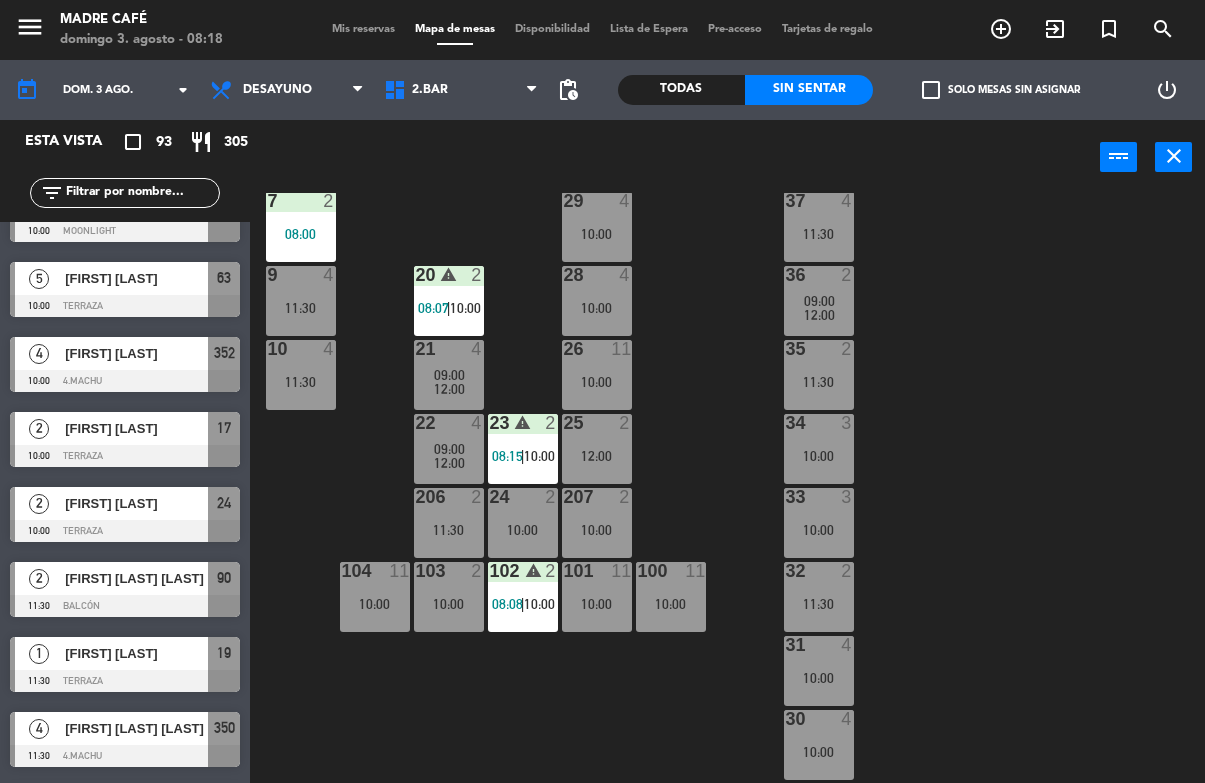 click on "exit_to_app" at bounding box center (1001, 29) 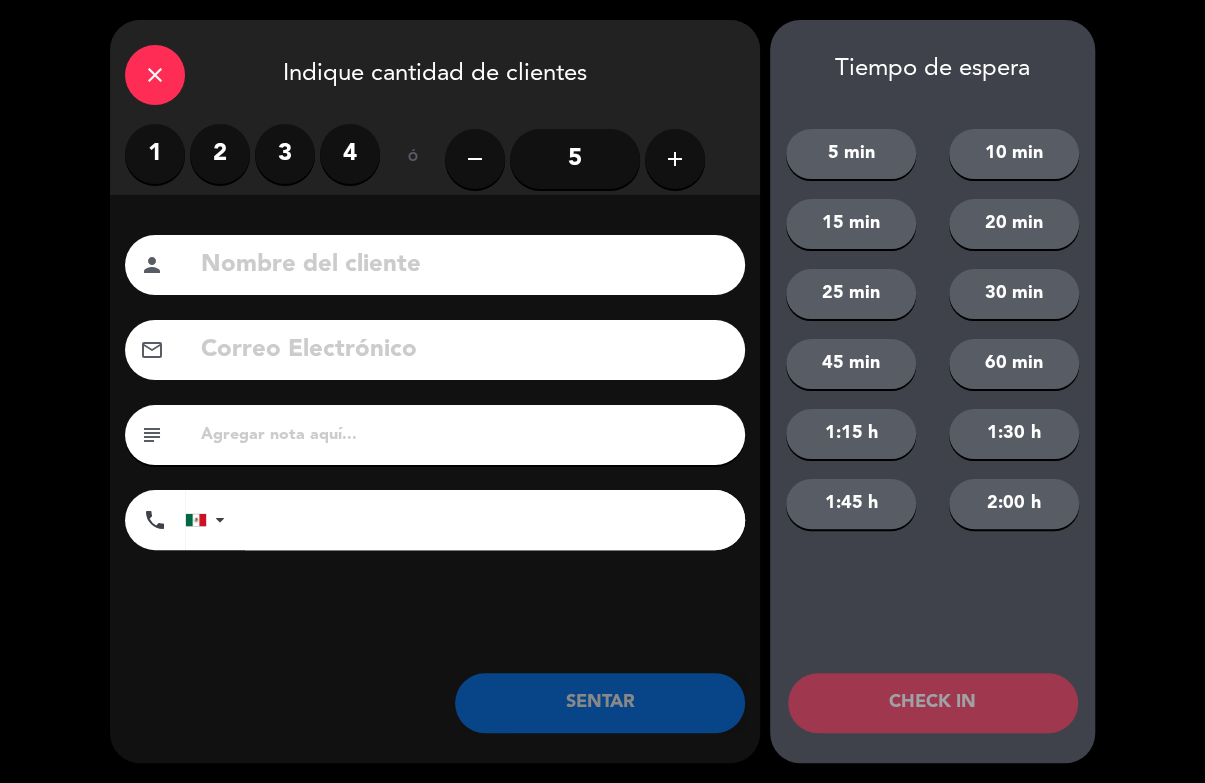 click on "2" at bounding box center [220, 154] 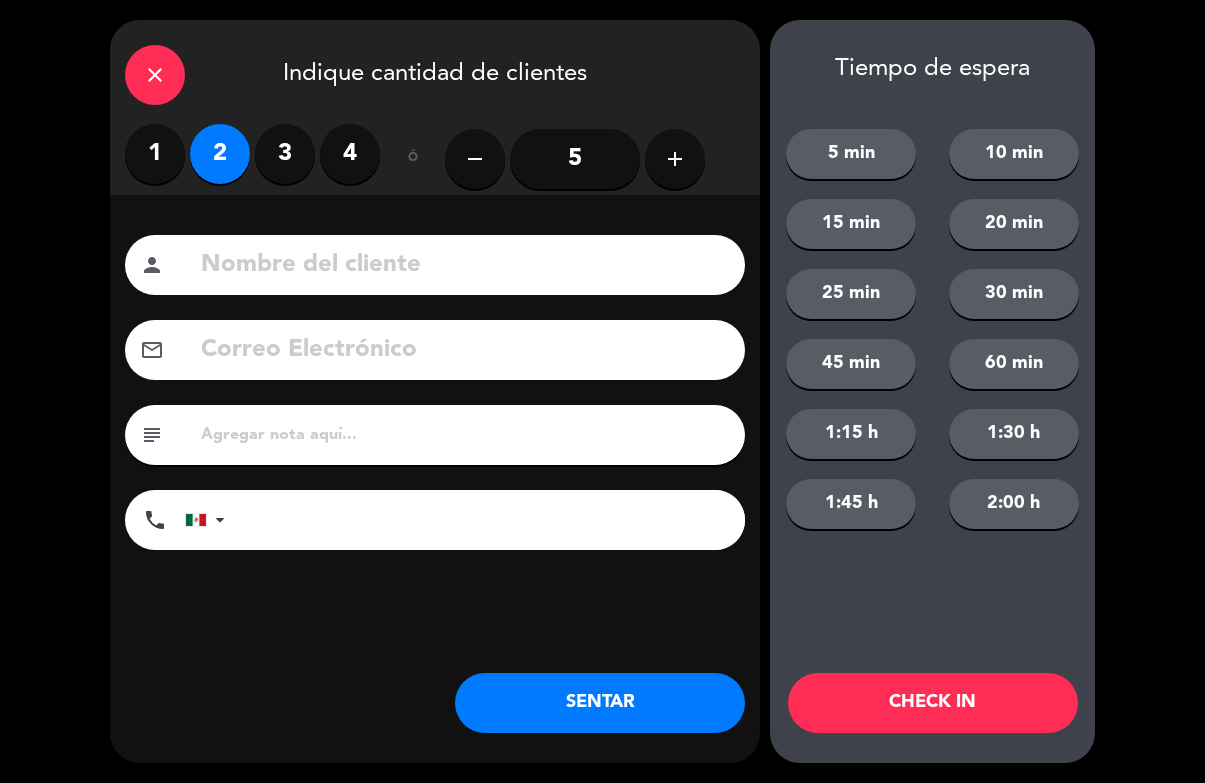 click on "Nombre del cliente person Correo Electrónico email subject phone United States +1 United Kingdom +44 Peru (Perú) +51 Argentina +54 Brazil (Brasil) +55 Afghanistan (‫افغانستان‬‎) +93 Albania (Shqipëri) +355 Algeria (‫الجزائر‬‎) +213 American Samoa +1684 Andorra +376 Angola +244 Anguilla +1264 Antigua and Barbuda +1268 Argentina +54 Armenia (Հայաստան) +374 Aruba +297 Australia +61 Austria (Österreich) +43 Azerbaijan (Azərbaycan) +994 Bahamas +1242 Bahrain (‫البحرين‬‎) +973 Bangladesh (বাংলাদেশ) +880 Barbados +1246 Belarus (Беларусь) +375 Belgium (België) +32 Belize +501 Benin (Bénin) +229 Bermuda +1441 Bhutan (འབྲུག) +975 Bolivia +591 Bosnia and Herzegovina (Босна и Херцеговина) +387 Botswana +267 Brazil (Brasil) +55 British Indian Ocean Territory +246 British Virgin Islands +1284 Brunei +673 Bulgaria (България) +359 Burkina Faso +226 Burundi (Uburundi) +257 Cambodia (កម្ពុជា) +855 +1" 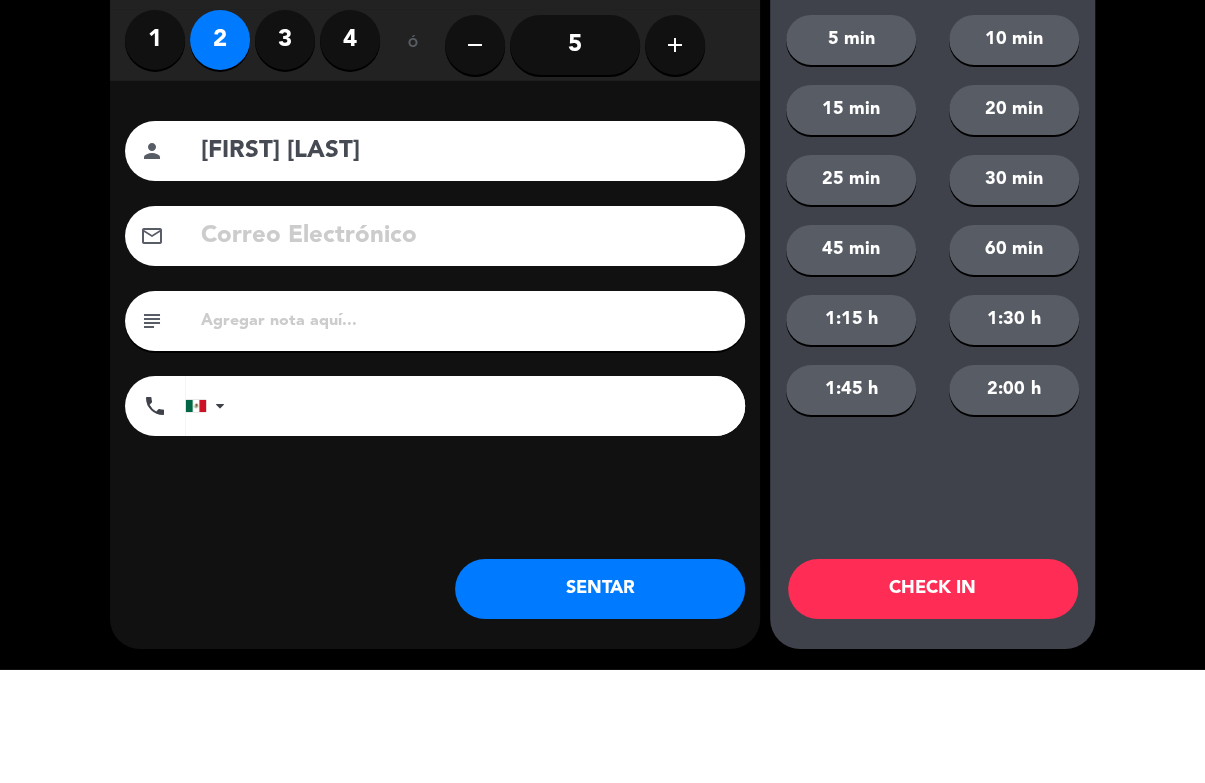 type on "[FIRST] [LAST]" 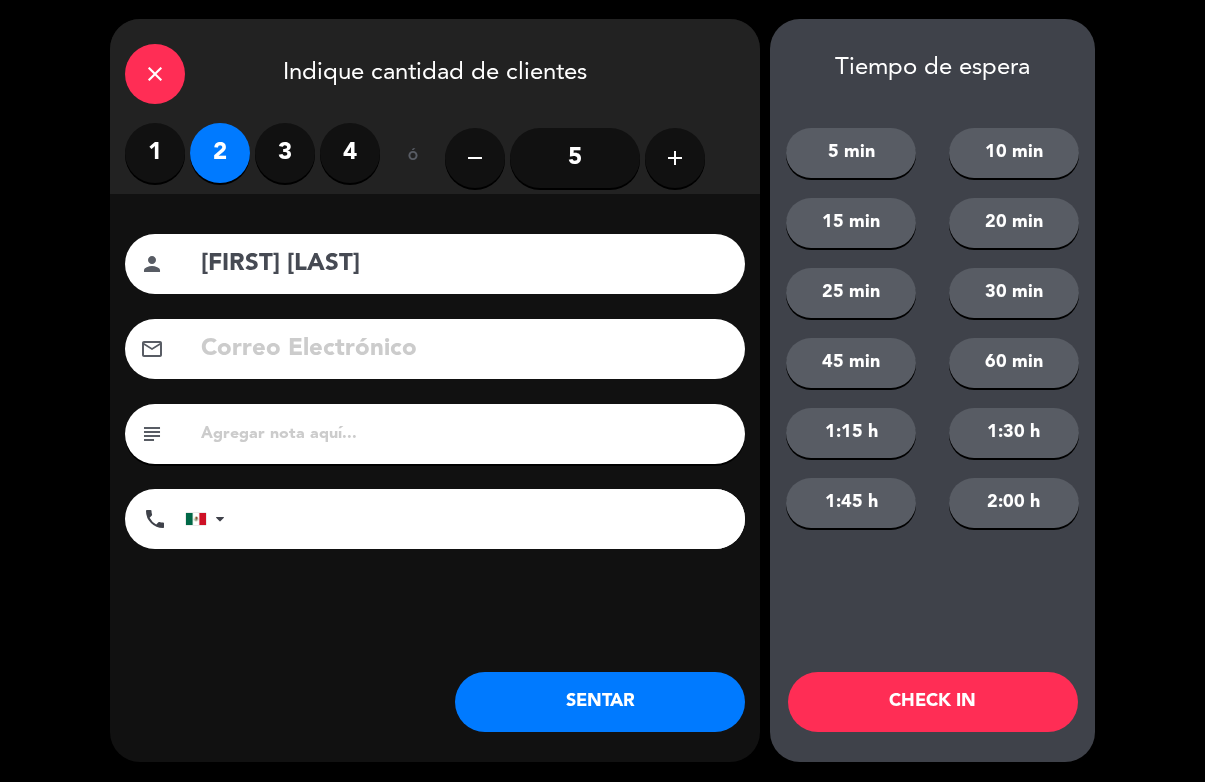 click on "CHECK IN" 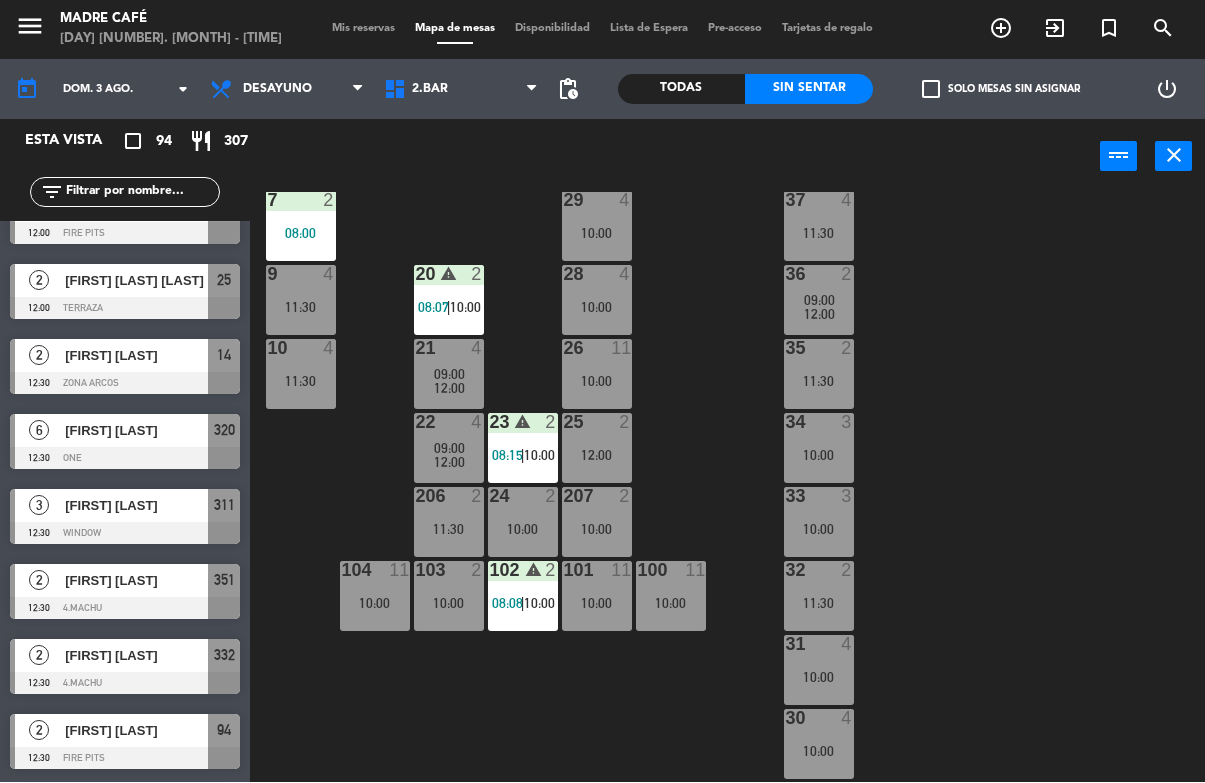 scroll, scrollTop: 6544, scrollLeft: 0, axis: vertical 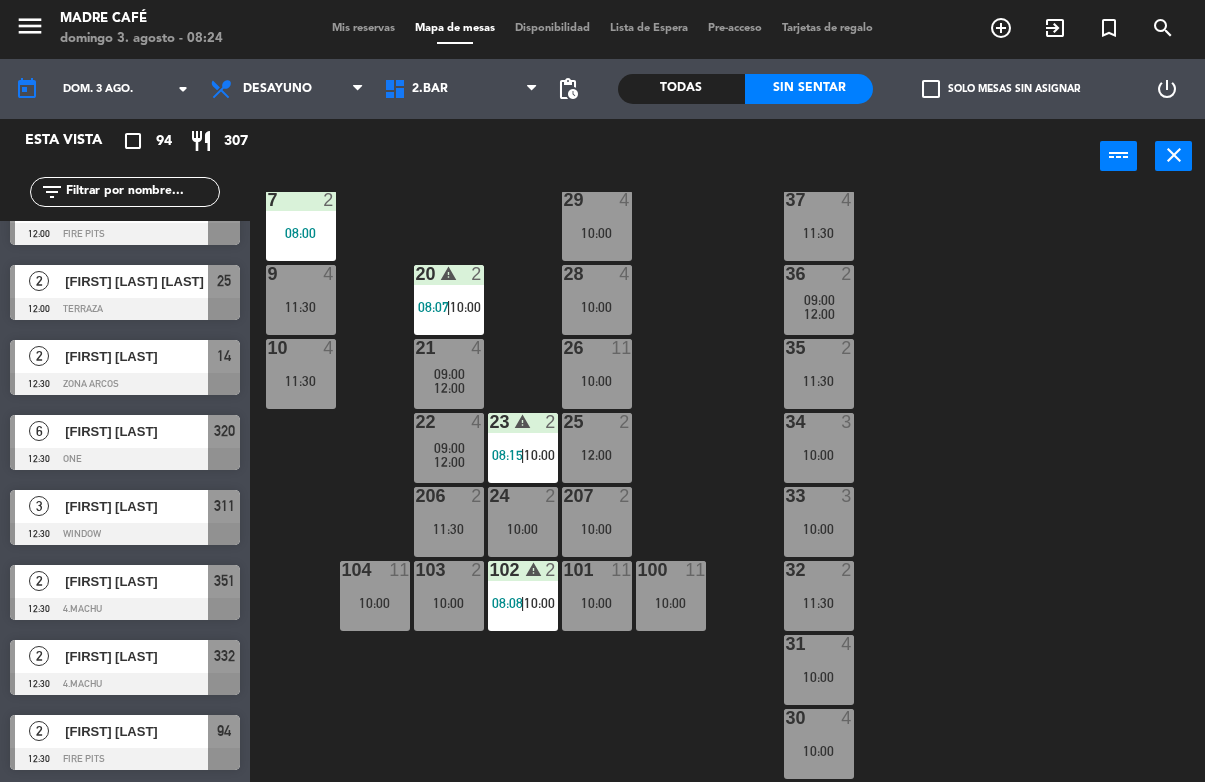 click 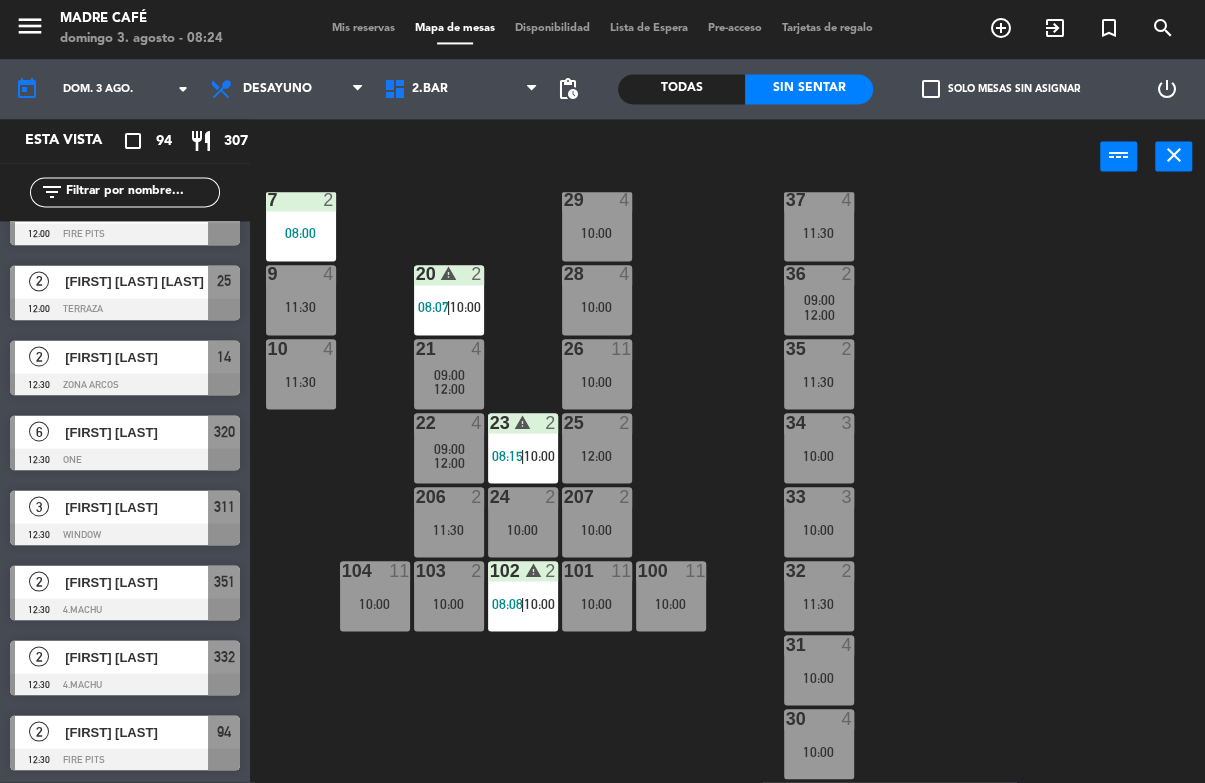 click 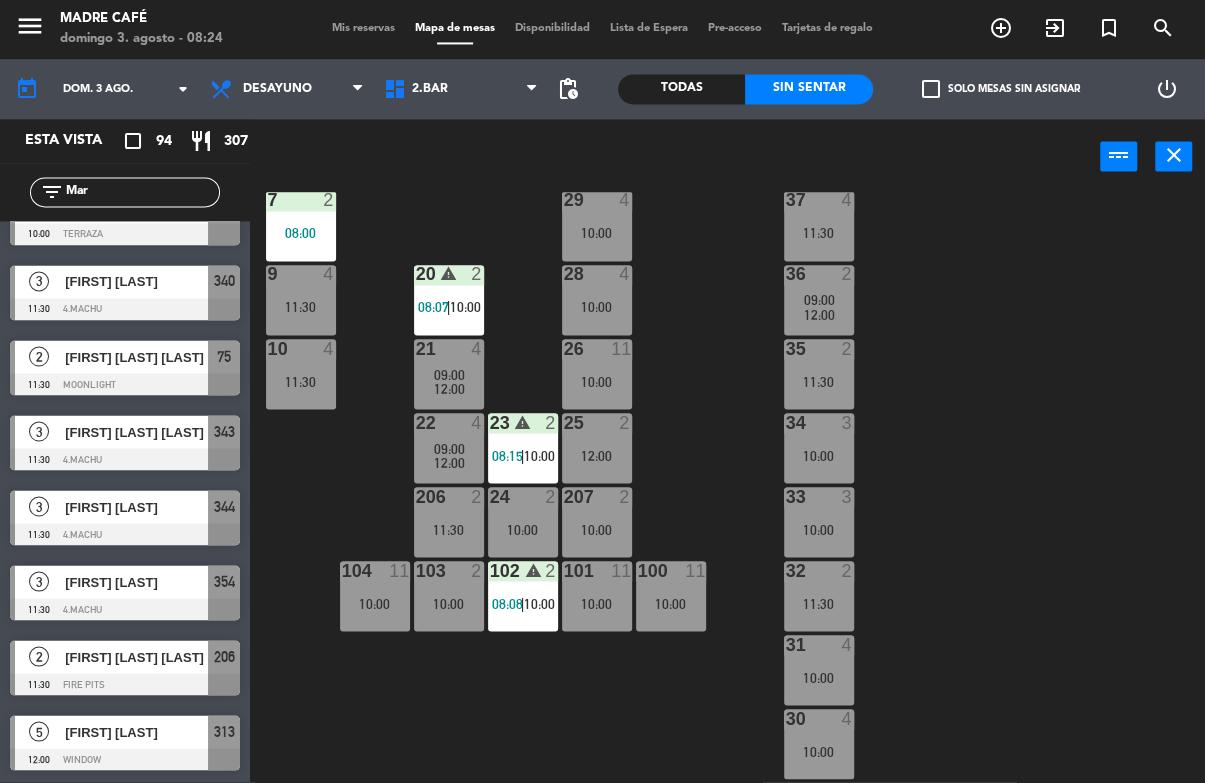 scroll, scrollTop: 544, scrollLeft: 0, axis: vertical 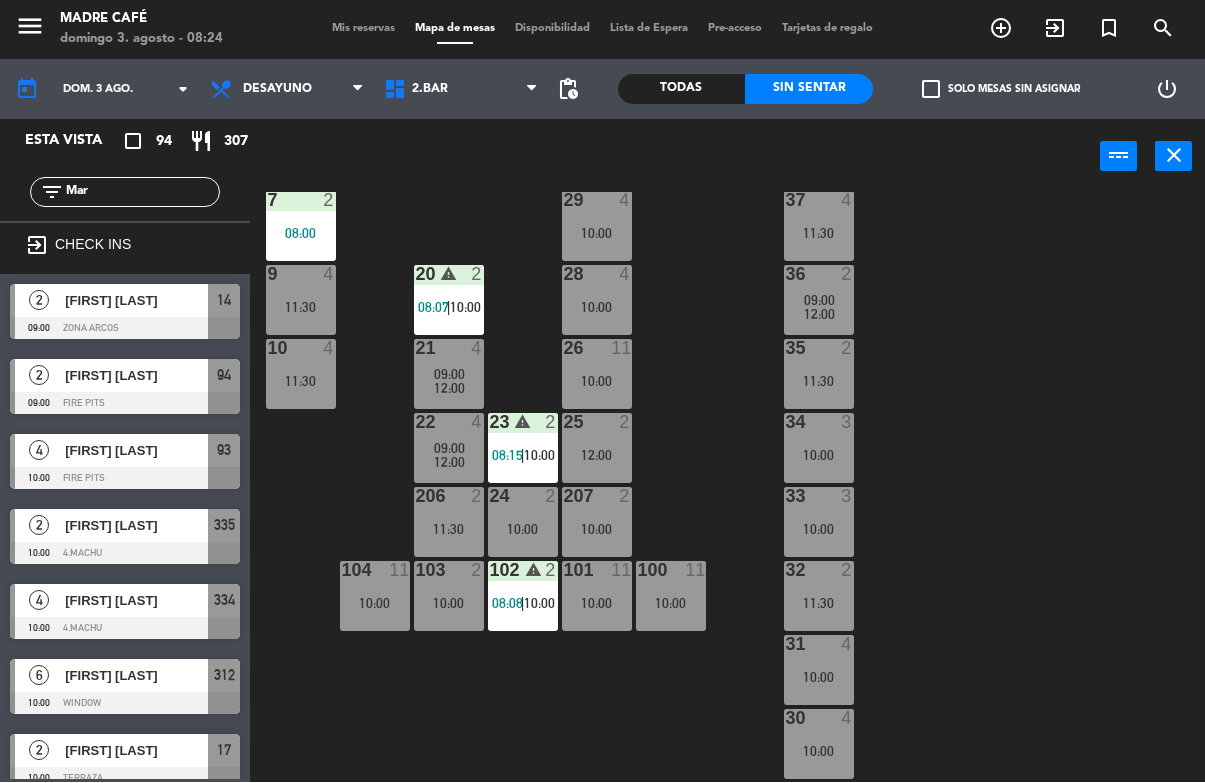 click on "[FIRST] [LAST]" at bounding box center (136, 301) 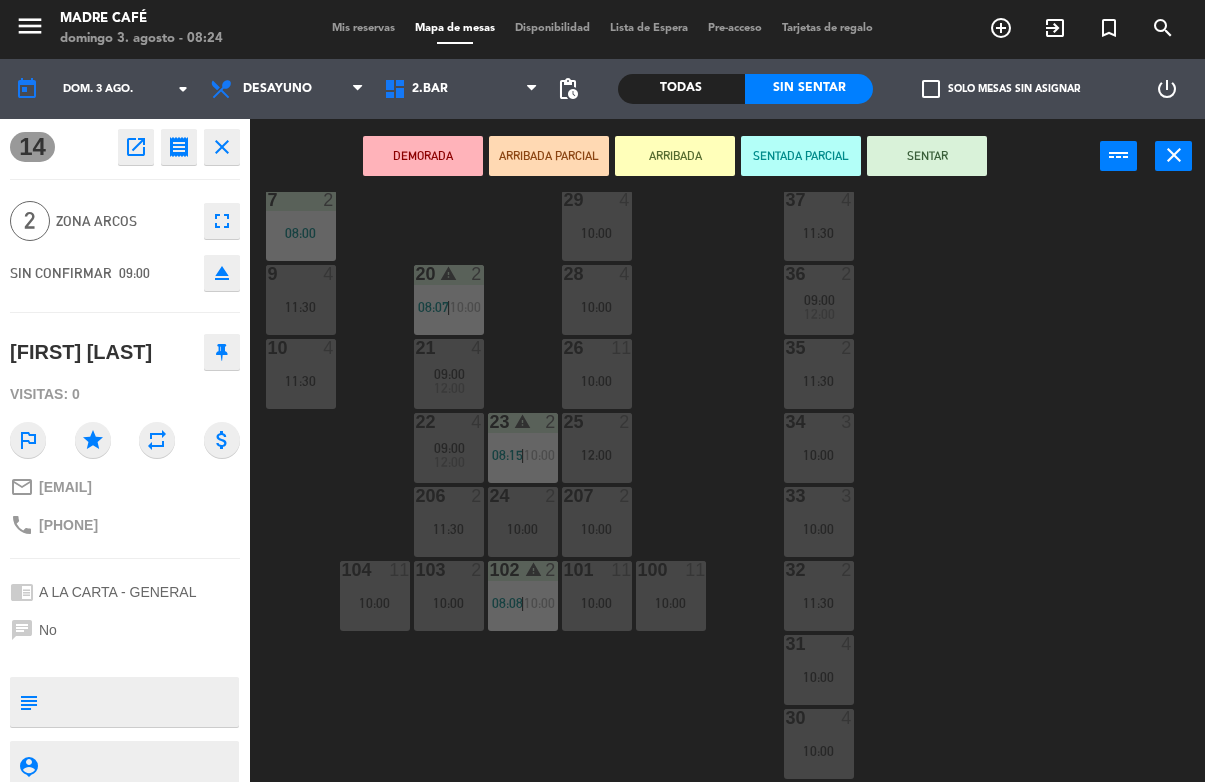 click on "DEMORADA" at bounding box center [423, 157] 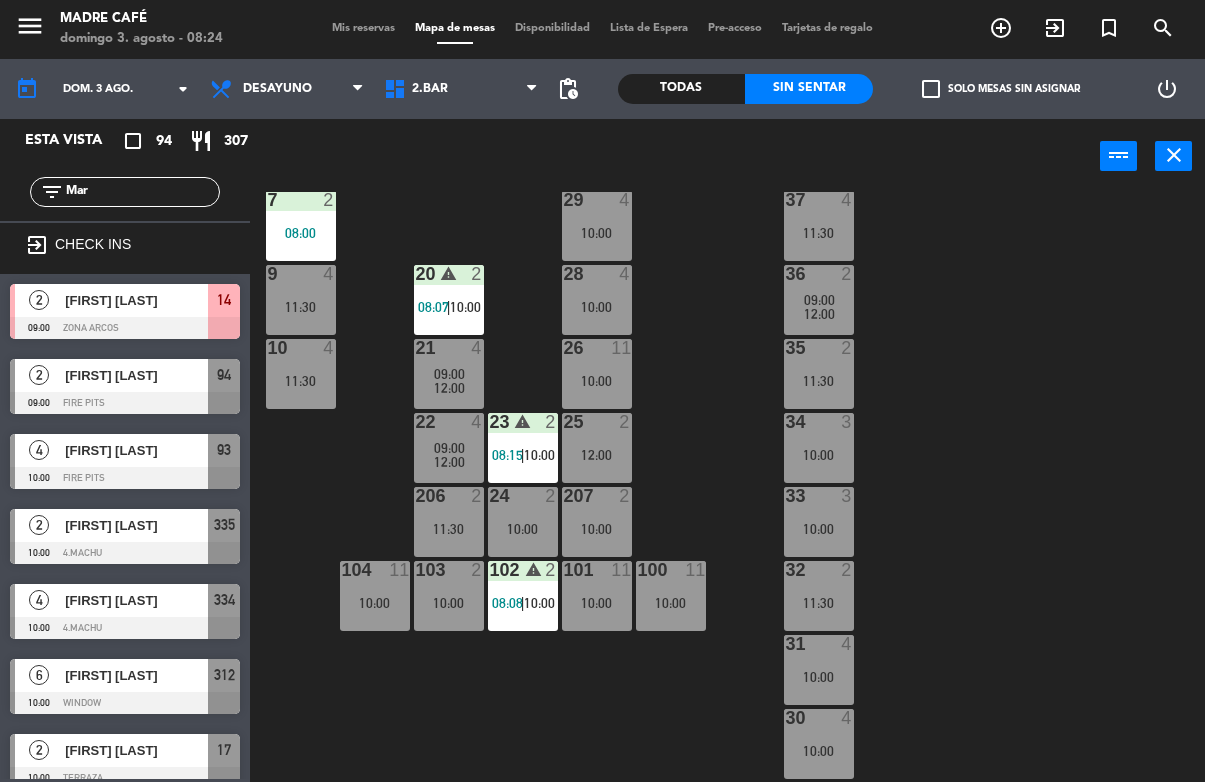 click on "Todas" 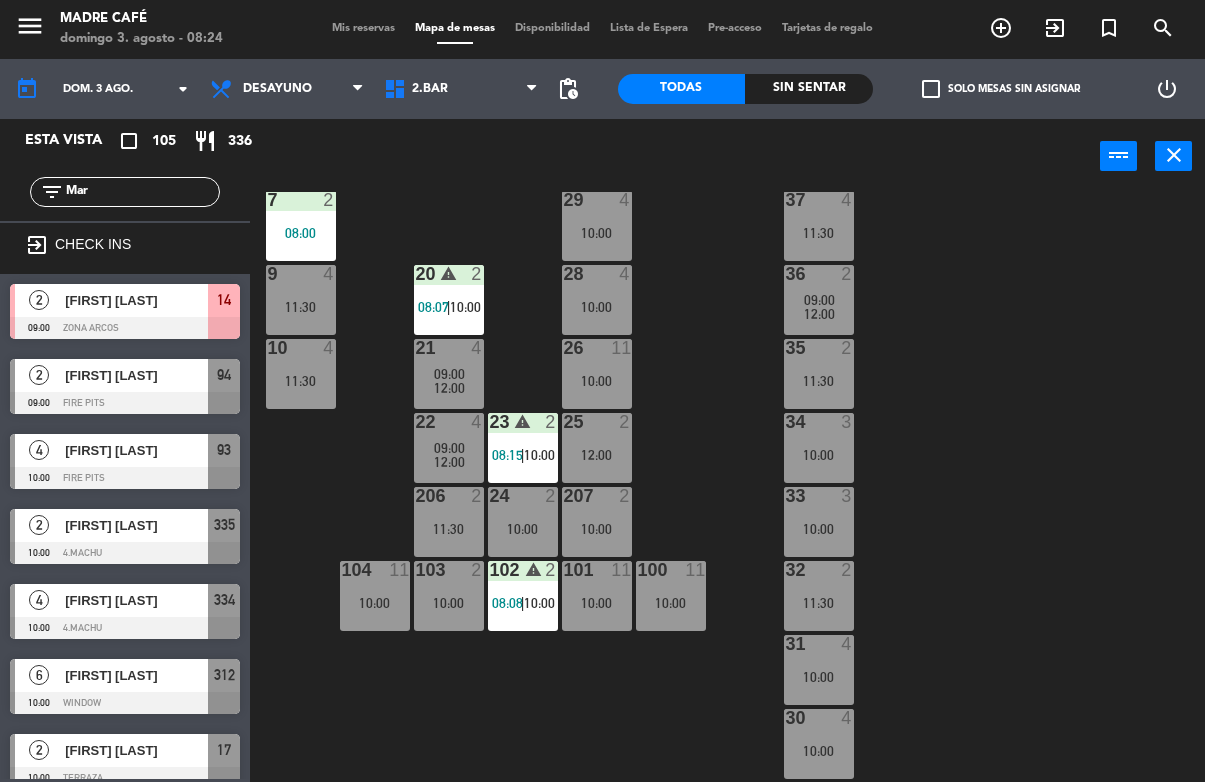 click on "Mar" 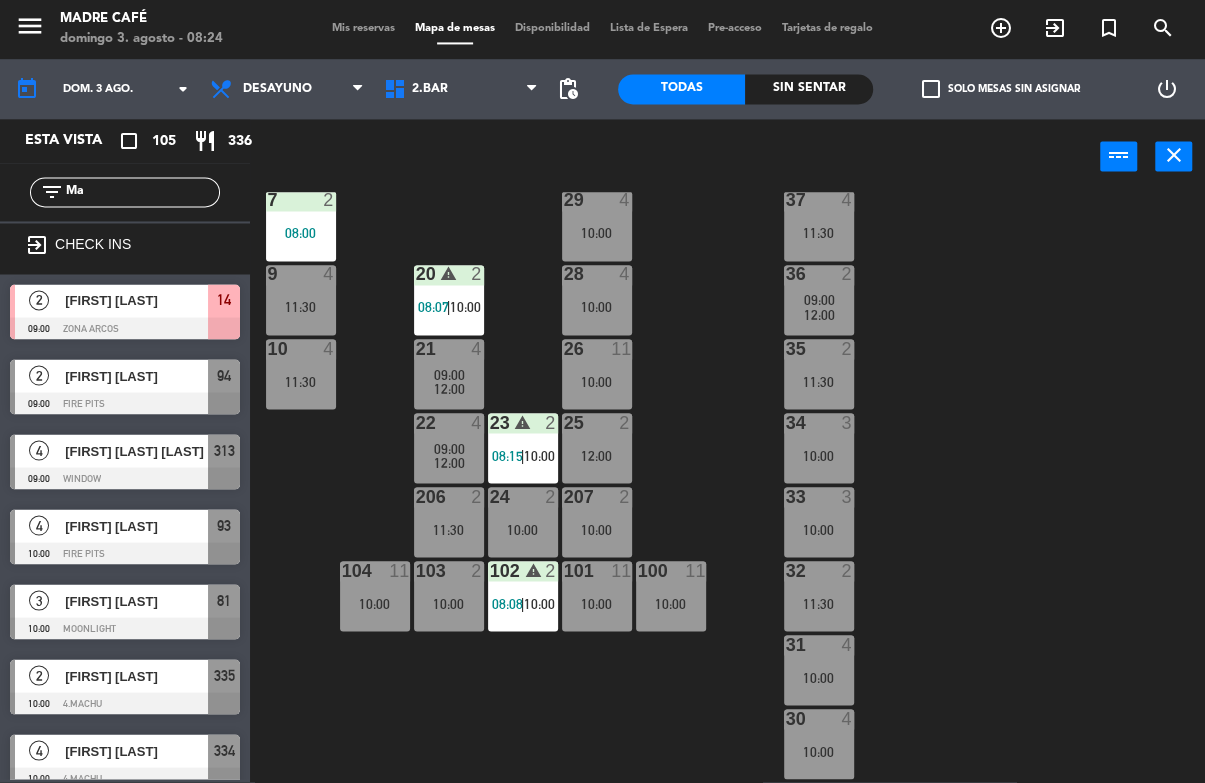 type on "M" 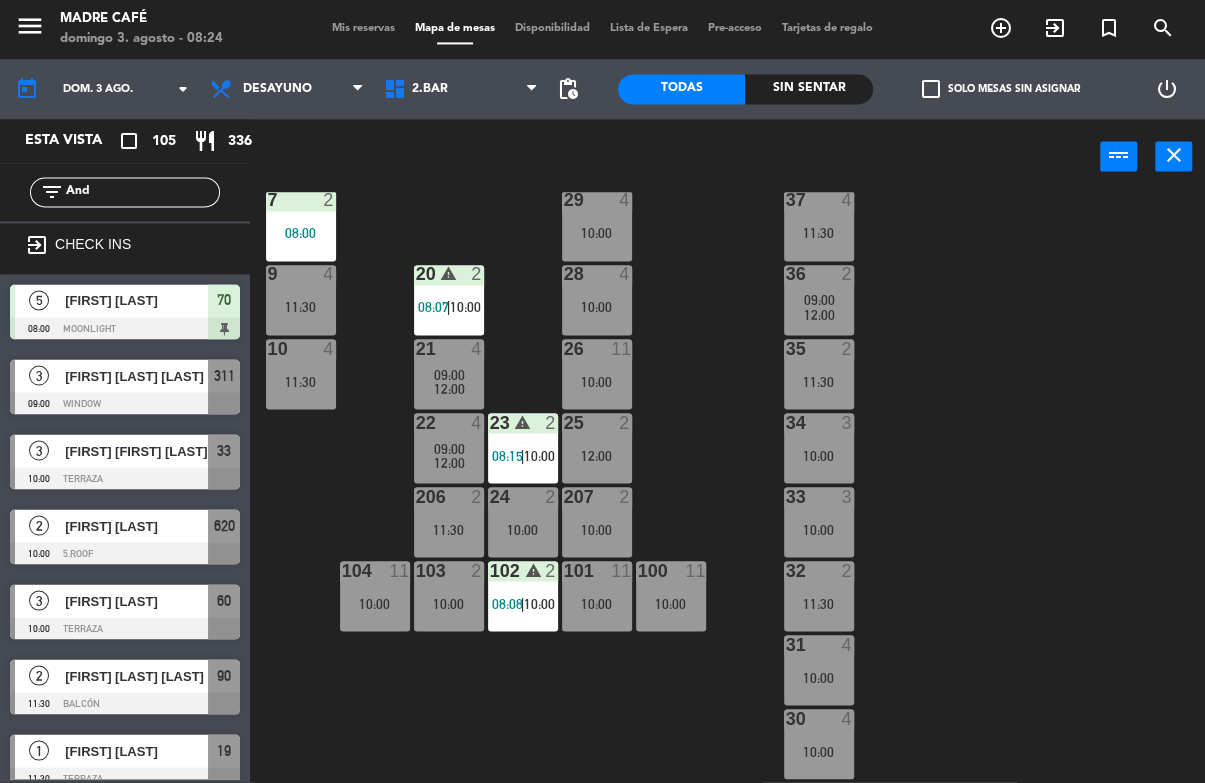 click on "power_input close" at bounding box center (675, 158) 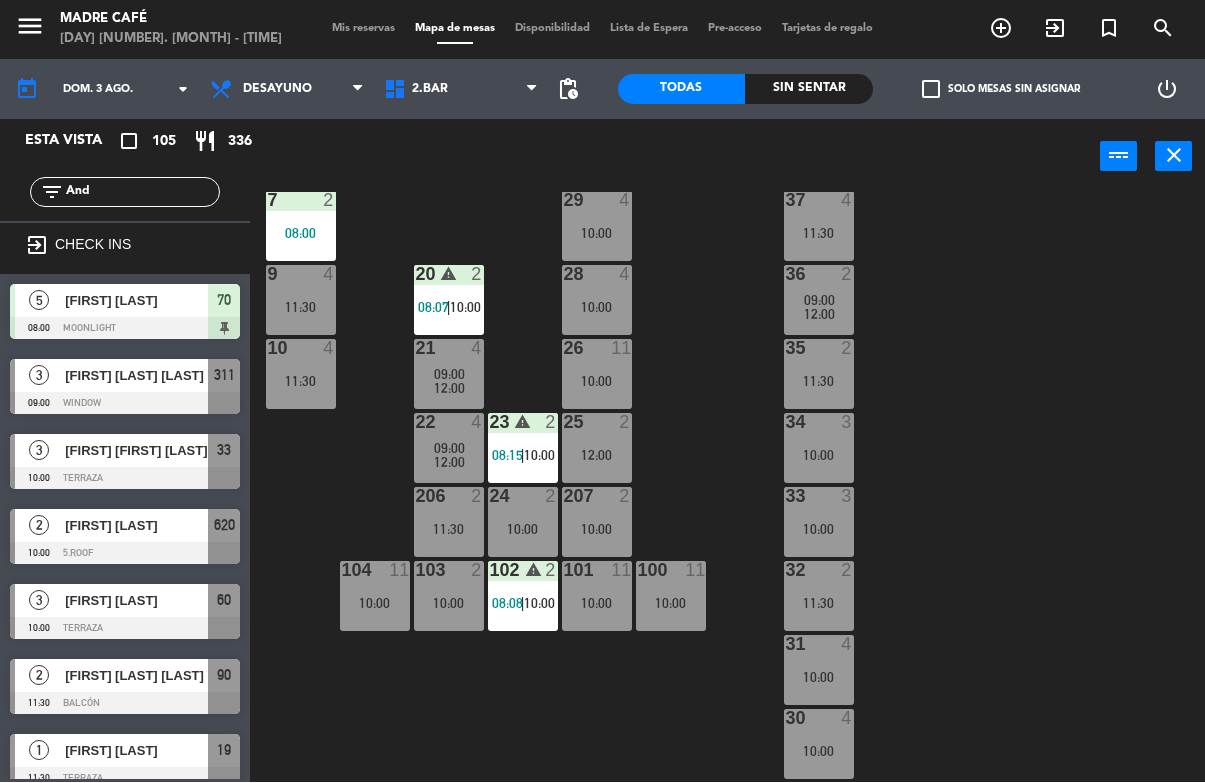 click on "And" 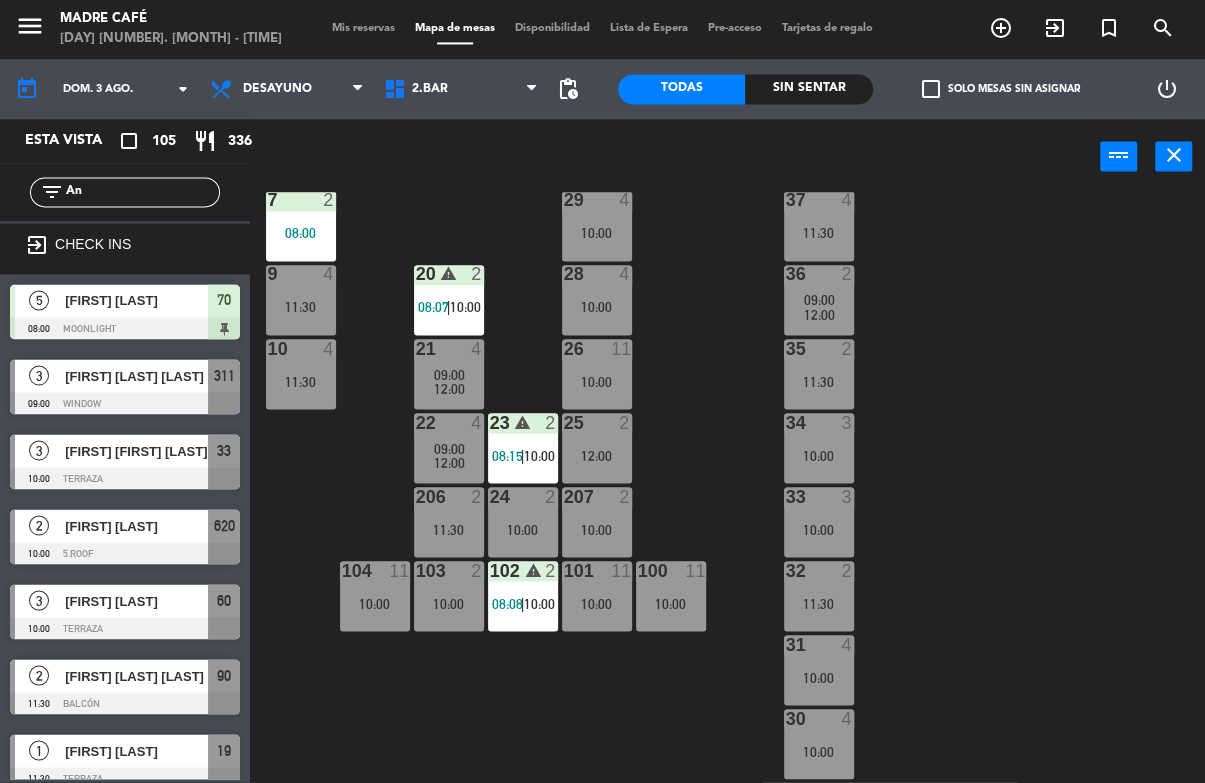 type on "A" 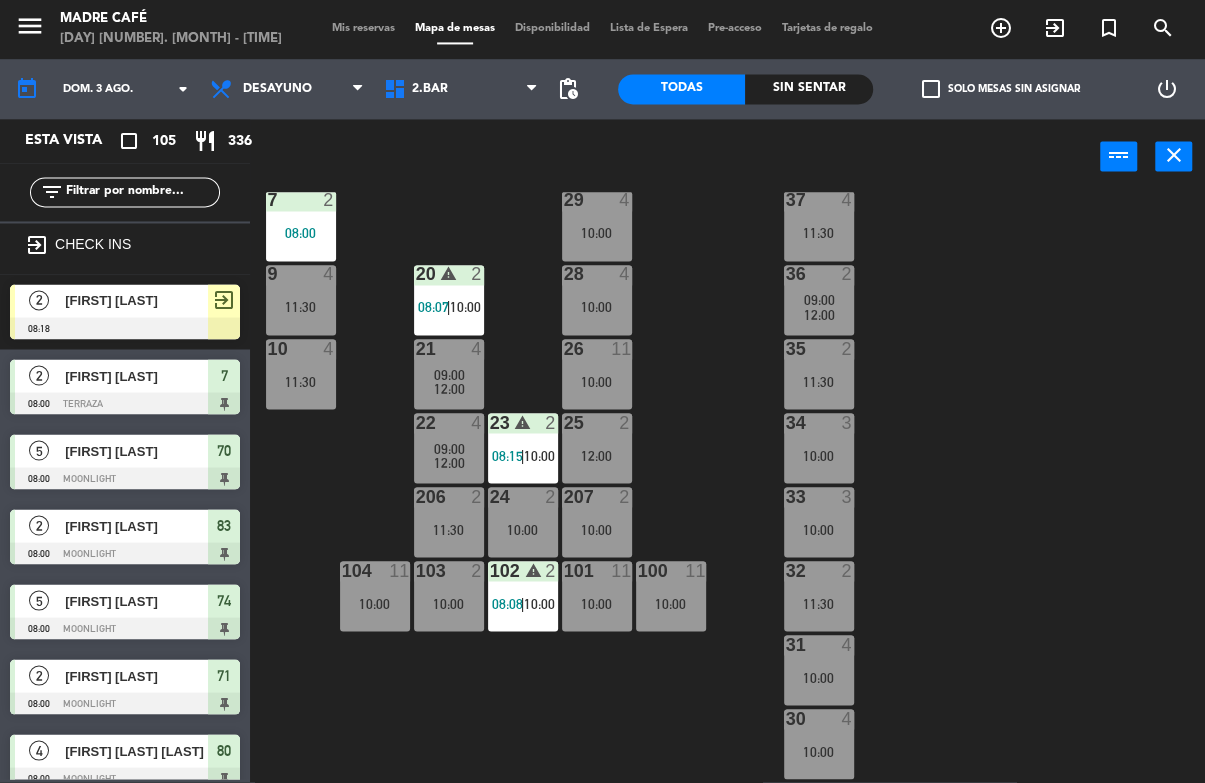 type 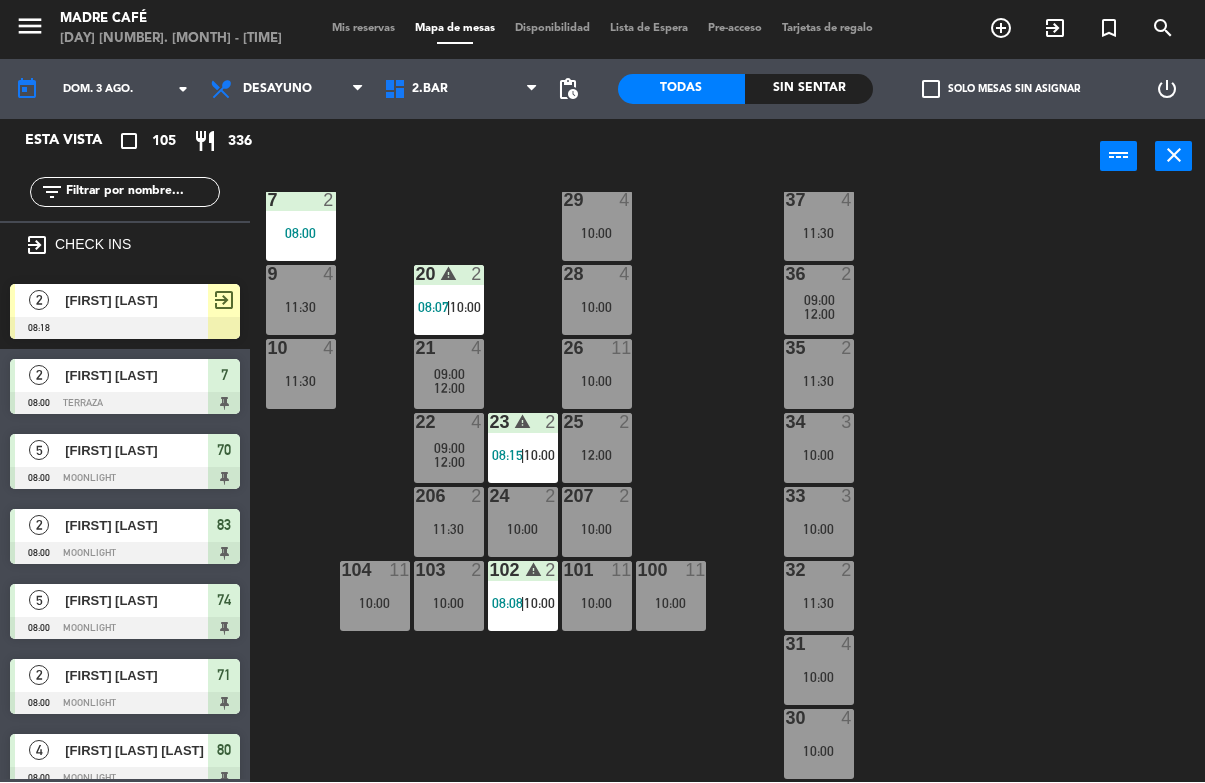 click on "exit_to_app" at bounding box center [1001, 29] 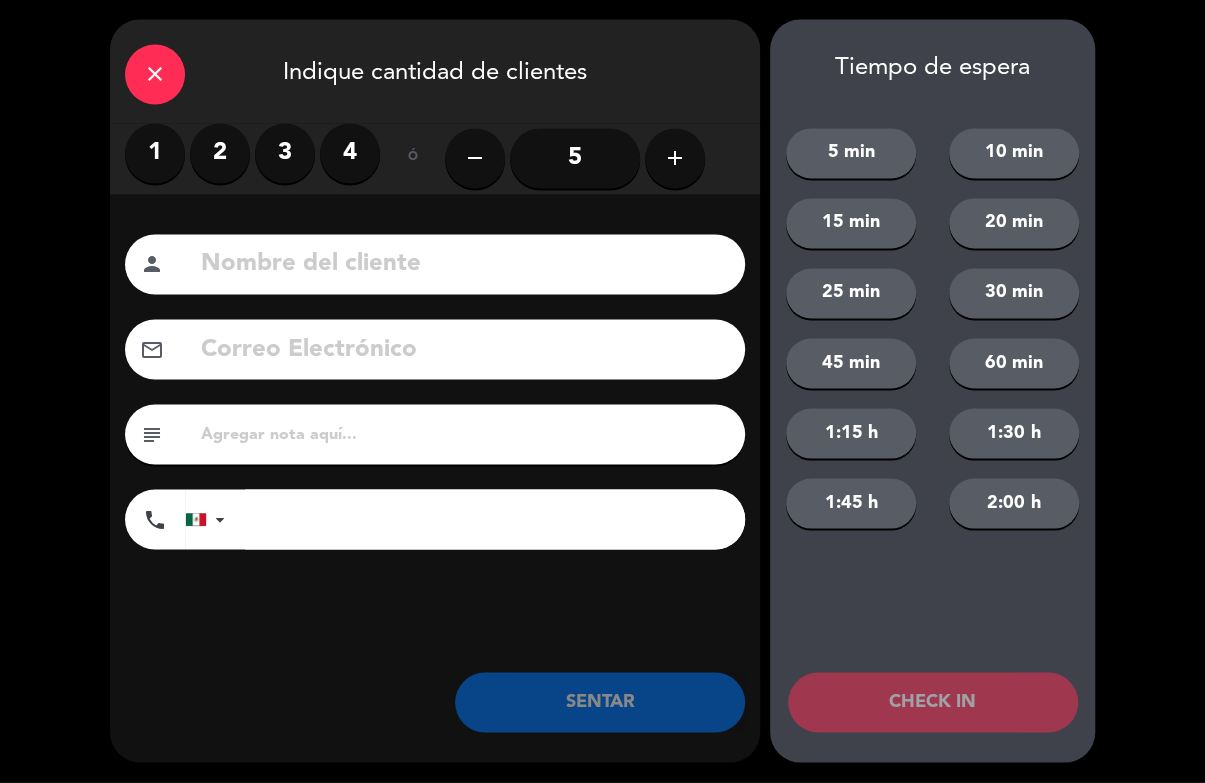 click on "2" at bounding box center (220, 154) 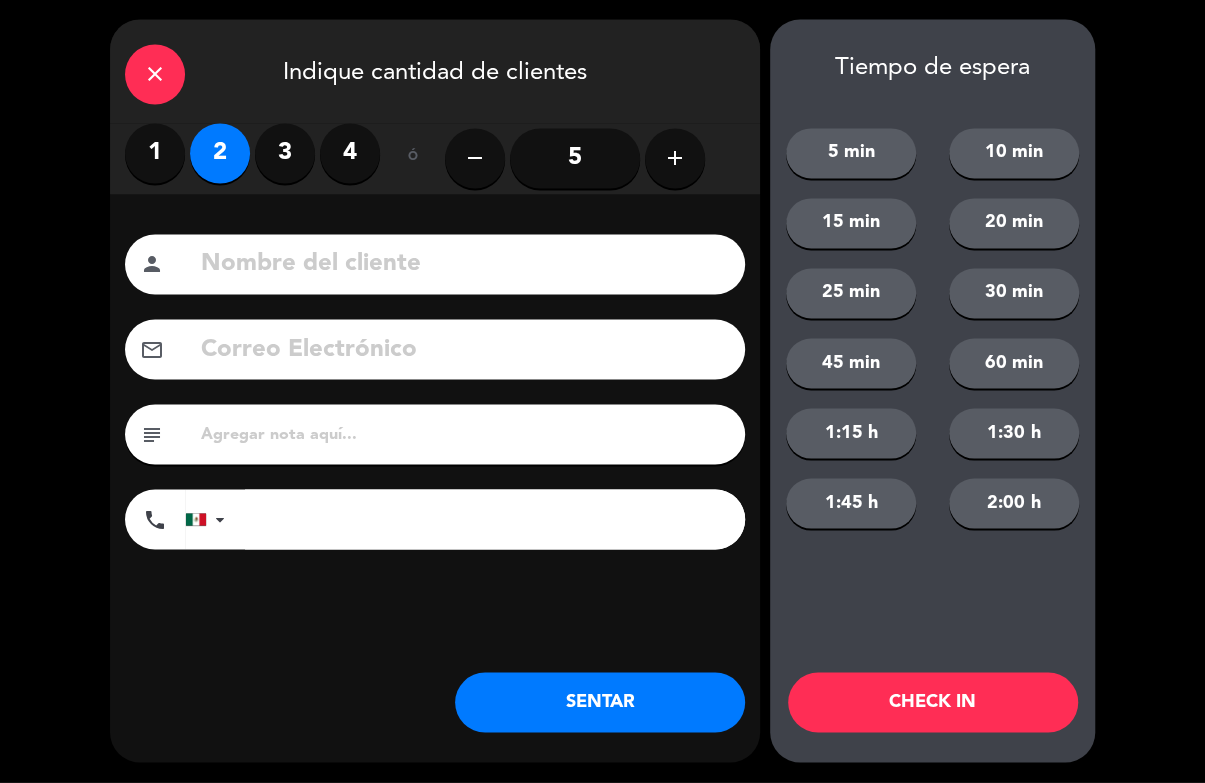 click 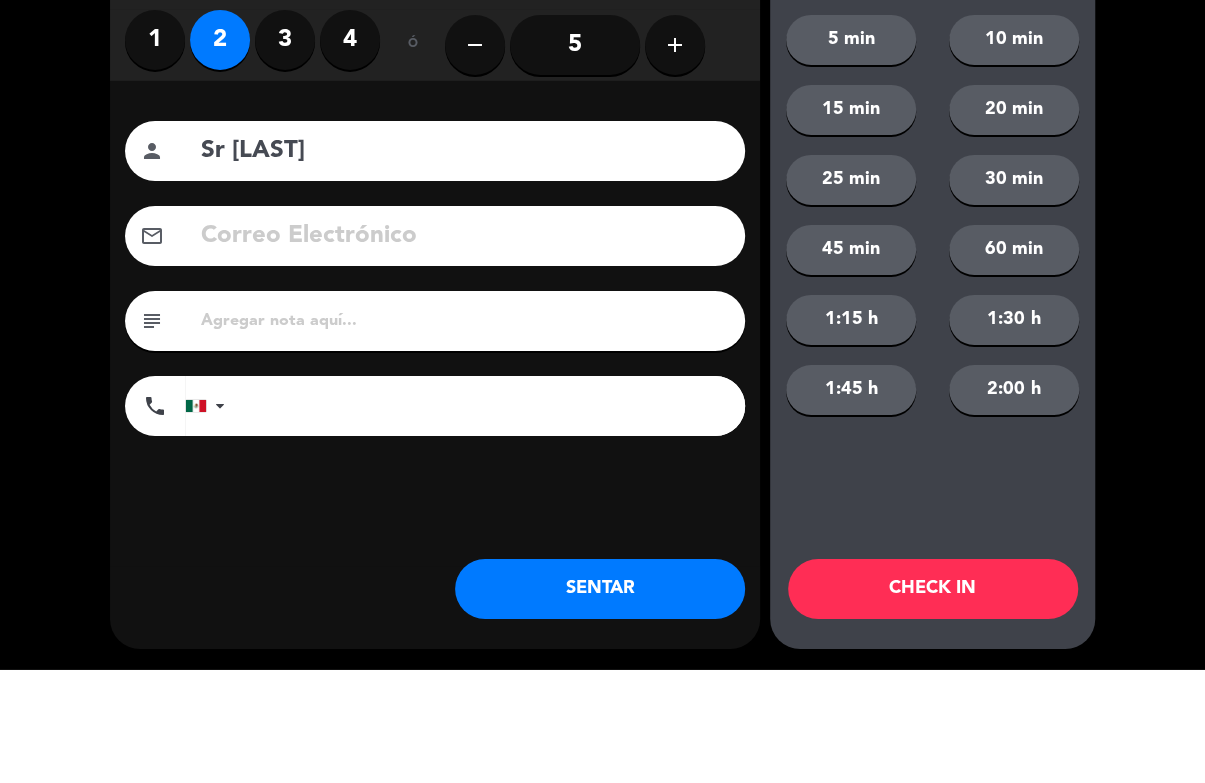 type on "Sr [LAST]" 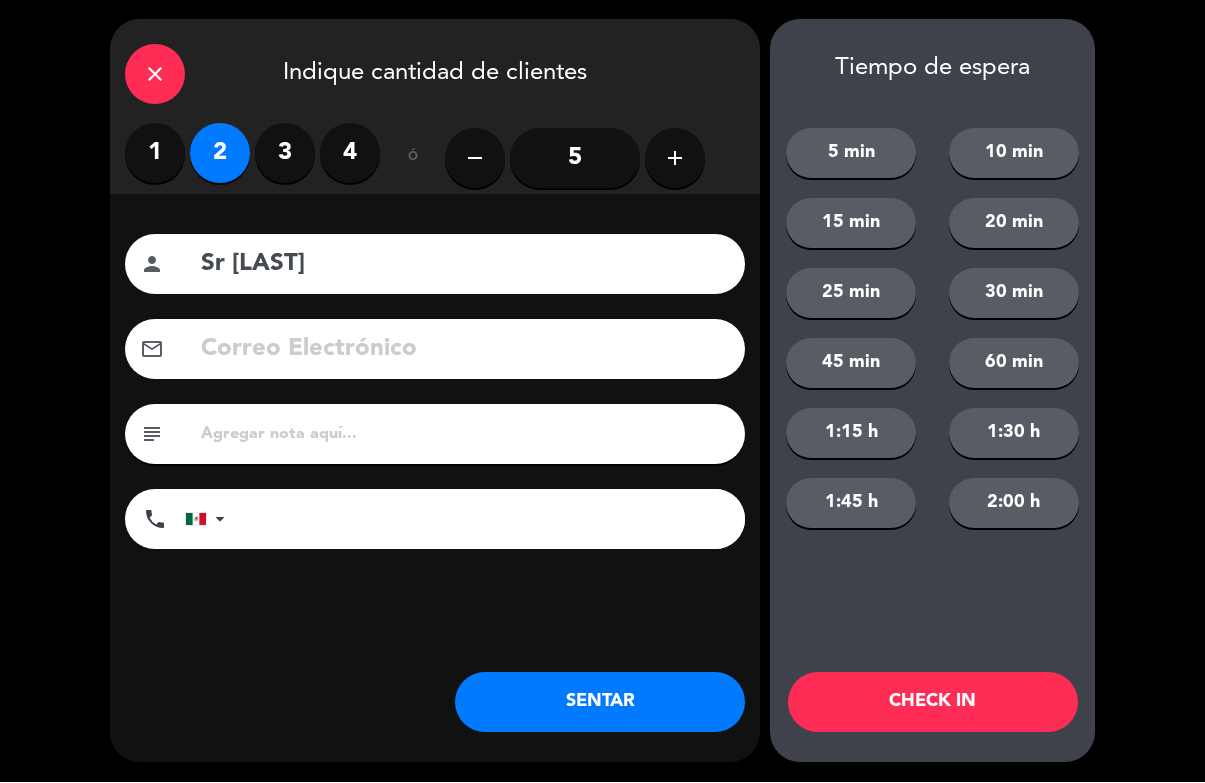 click on "CHECK IN" 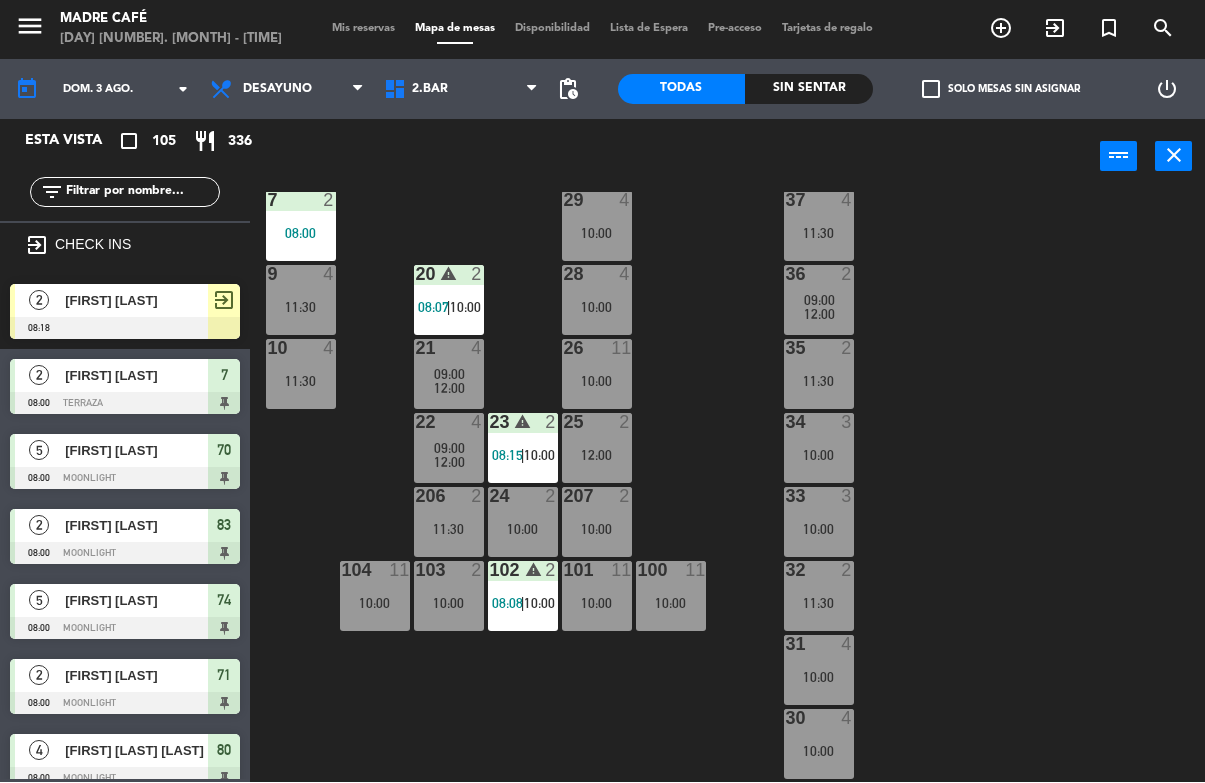 click on "2.Bar" at bounding box center [461, 90] 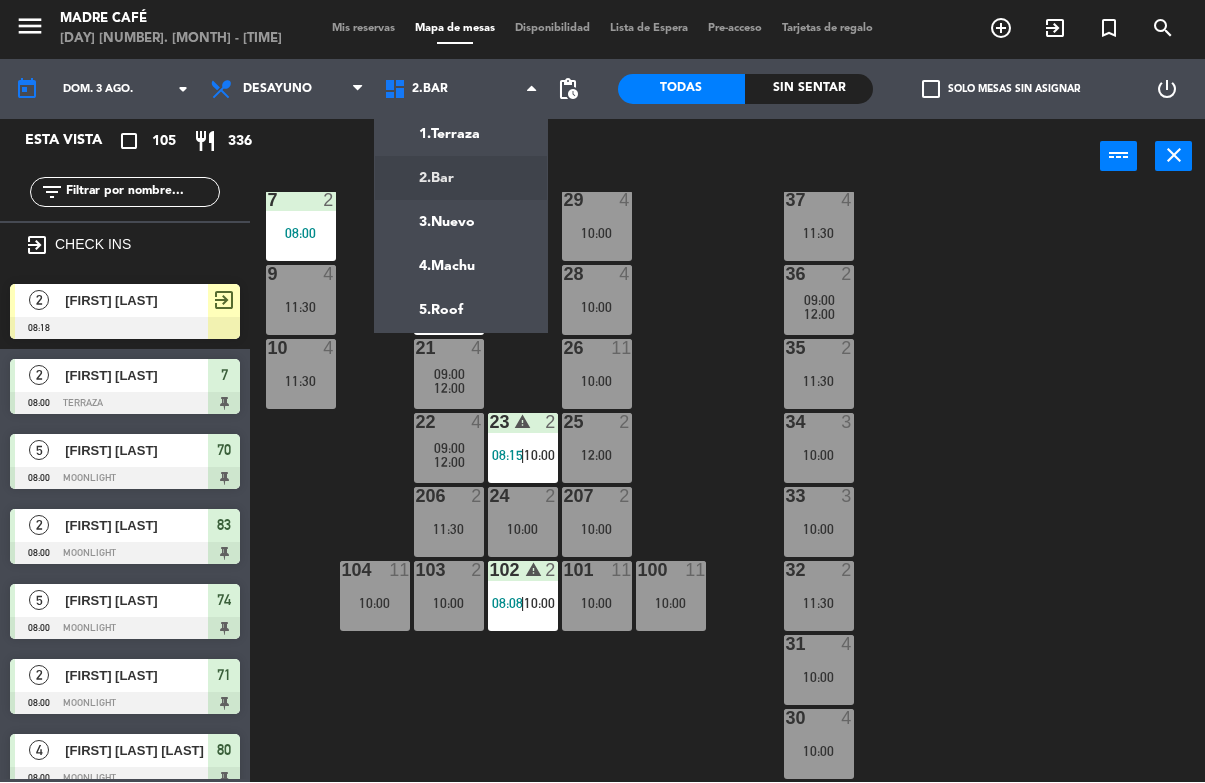 click on "menu  Madre Café   [DAY] [NUMBER]. [MONTH] - [TIME]   Mis reservas   Mapa de mesas   Disponibilidad   Lista de Espera   Pre-acceso   Tarjetas de regalo  add_circle_outline exit_to_app turned_in_not search today    dom. [NUMBER] ago. arrow_drop_down  Desayuno  Comida  Cena  Desayuno  Desayuno  Comida  Cena  1.Terraza   2.Bar   3.Nuevo   4.Machu   5.Roof   2.Bar   1.Terraza   2.Bar   3.Nuevo   4.Machu   5.Roof  pending_actions  Todas  Sin sentar  check_box_outline_blank   Solo mesas sin asignar   power_settings_new   Esta vista   crop_square  105  restaurant  336 filter_list exit_to_app CHECK INS  2   [FIRST] [LAST]    [TIME]     exit_to_app  2   [FIRST] [LAST]   [TIME]   Terraza  7  5   [FIRST] [LAST]   [TIME]   Moonlight  70  2   [FIRST] [LAST]   [TIME]   Moonlight  83  5   [FIRST] [LAST] [LAST]   [TIME]   Moonlight  74  2   [FIRST] [LAST]   [TIME]   Moonlight  71  4   [FIRST] [LAST] [LAST]   [TIME]   Moonlight  80  2   [LAST]    [TIME]   Terraza  20  2   [FIRST]    [TIME]   Terraza  102  1   Al [NUMBER]   [TIME]   Balcón  1" 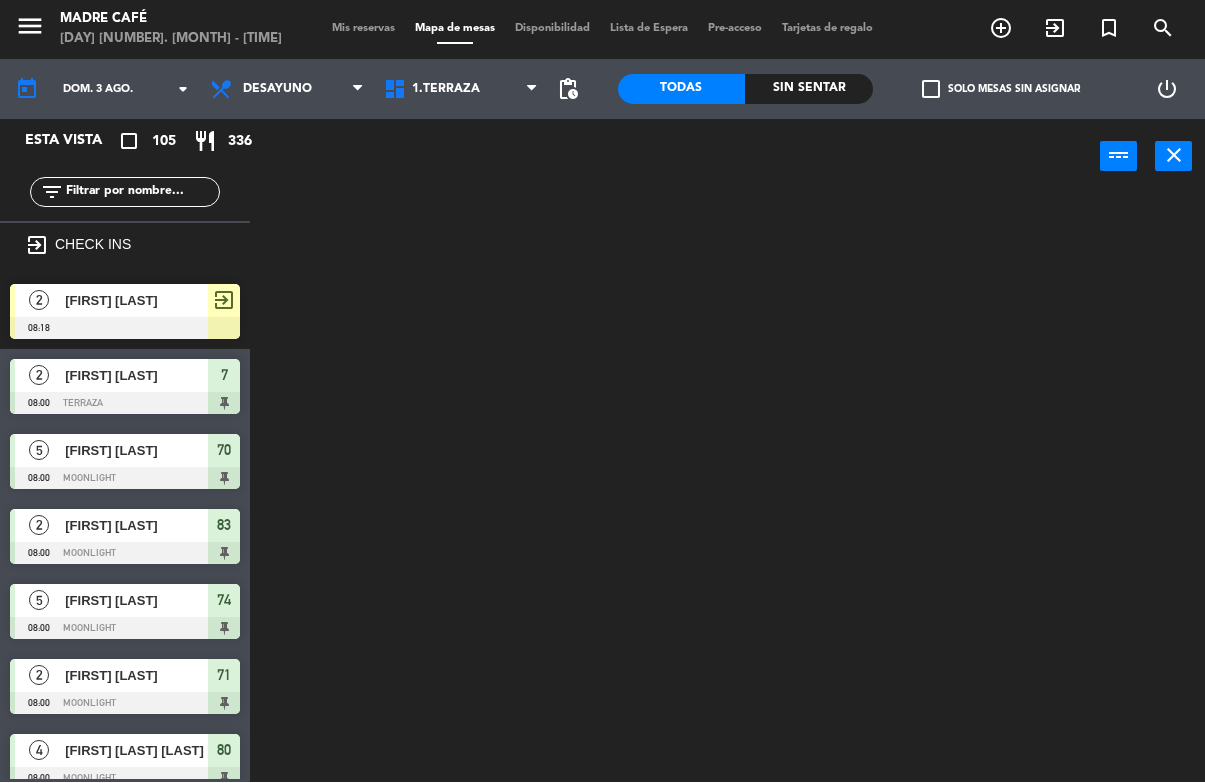 scroll, scrollTop: 0, scrollLeft: 0, axis: both 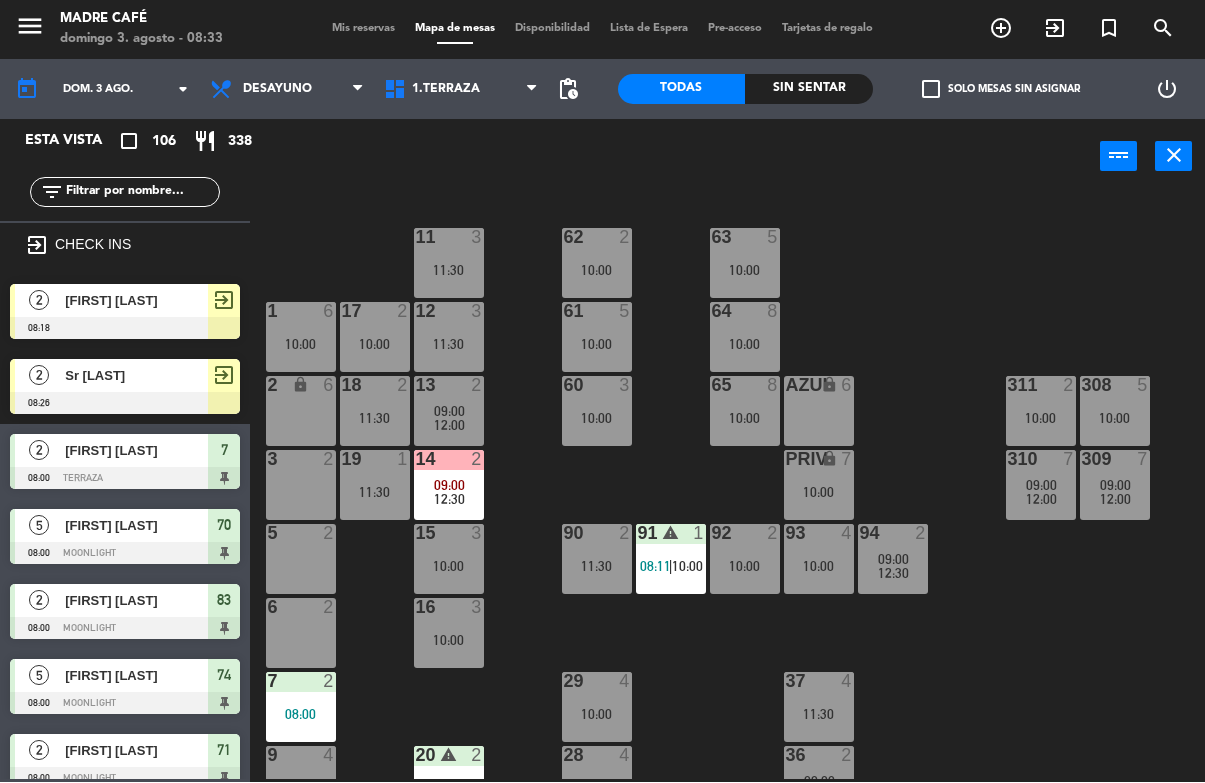 click on "exit_to_app" at bounding box center [1001, 29] 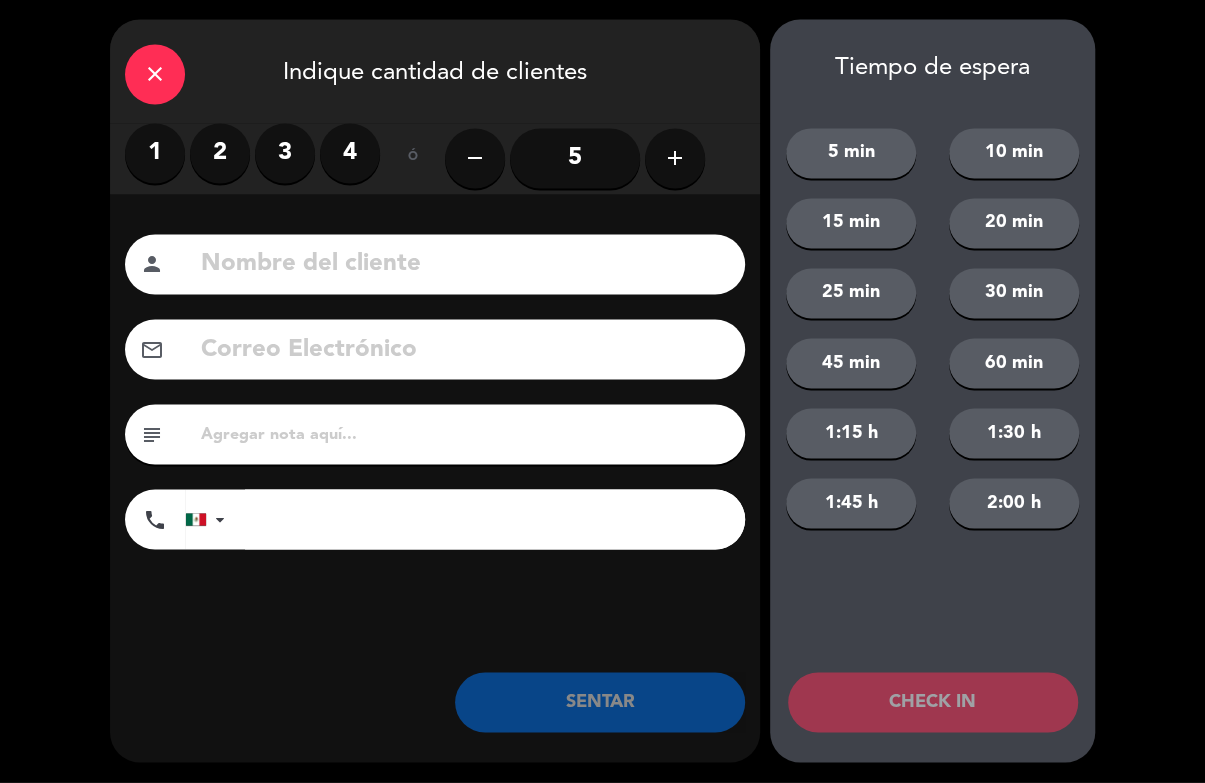 click on "1   2   3   4" at bounding box center [252, 154] 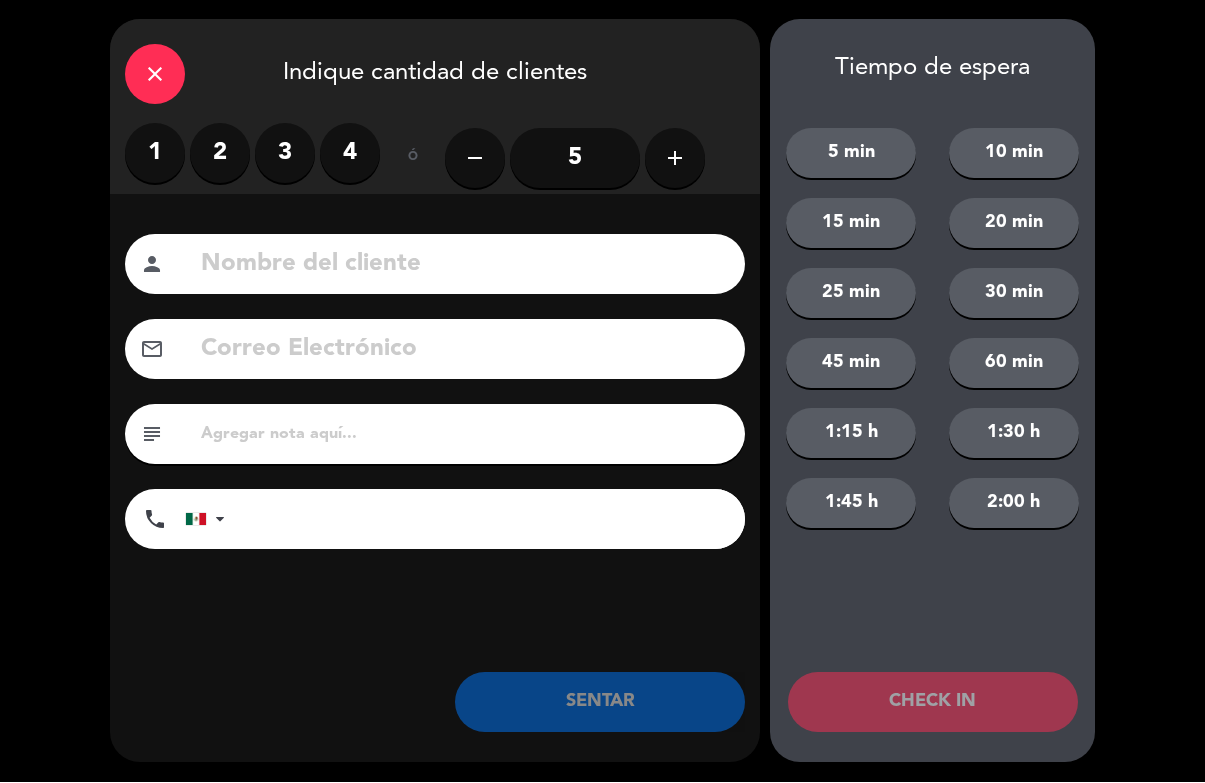 click 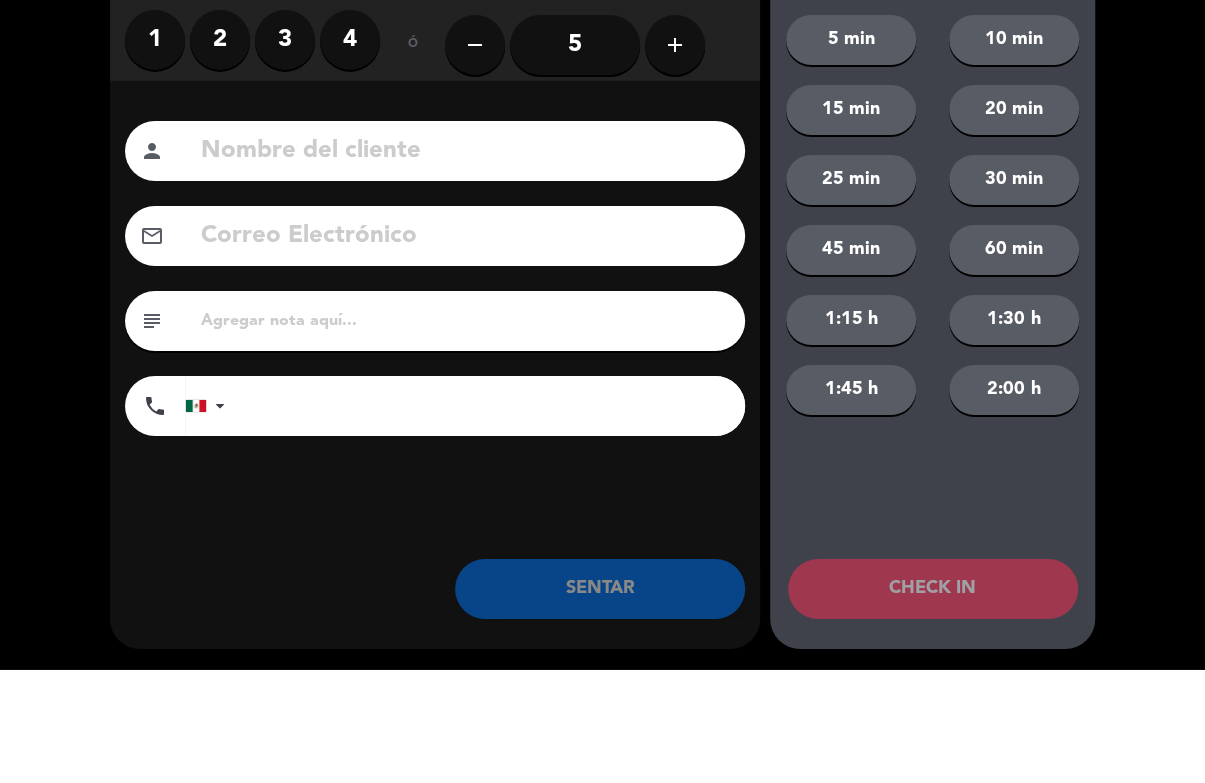 click on "2" at bounding box center [220, 154] 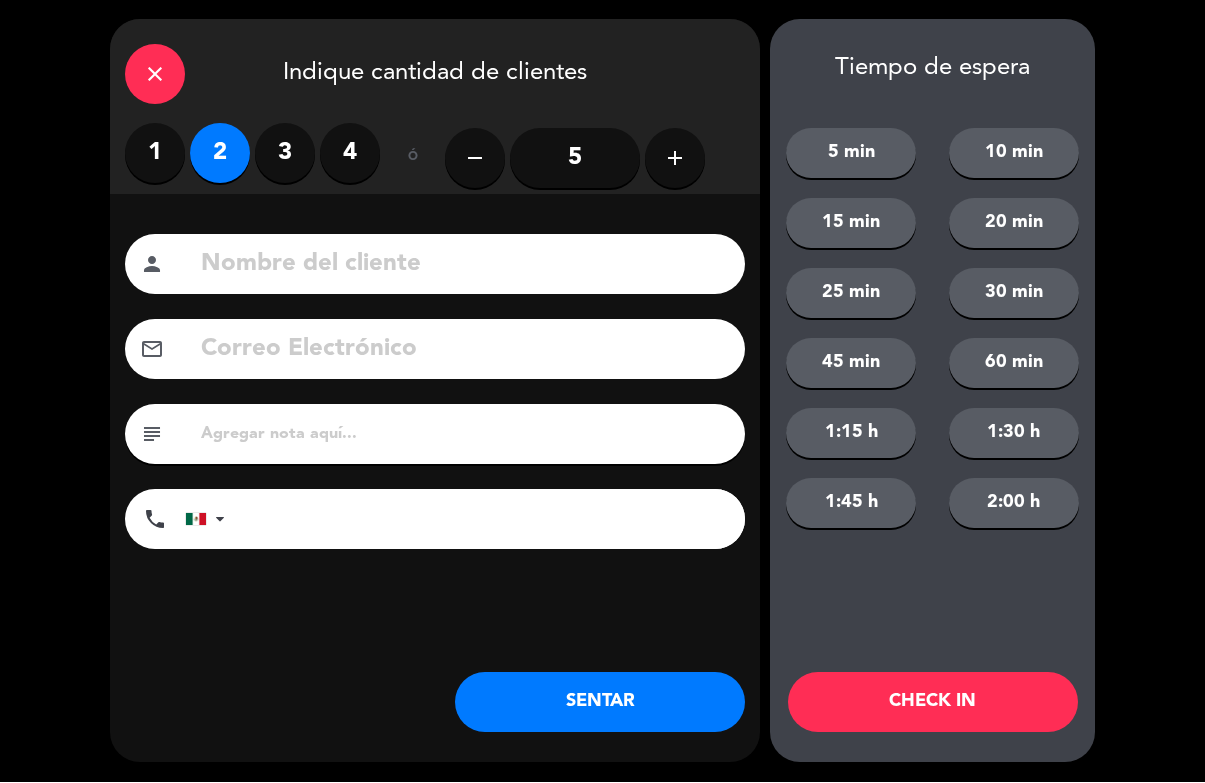 click 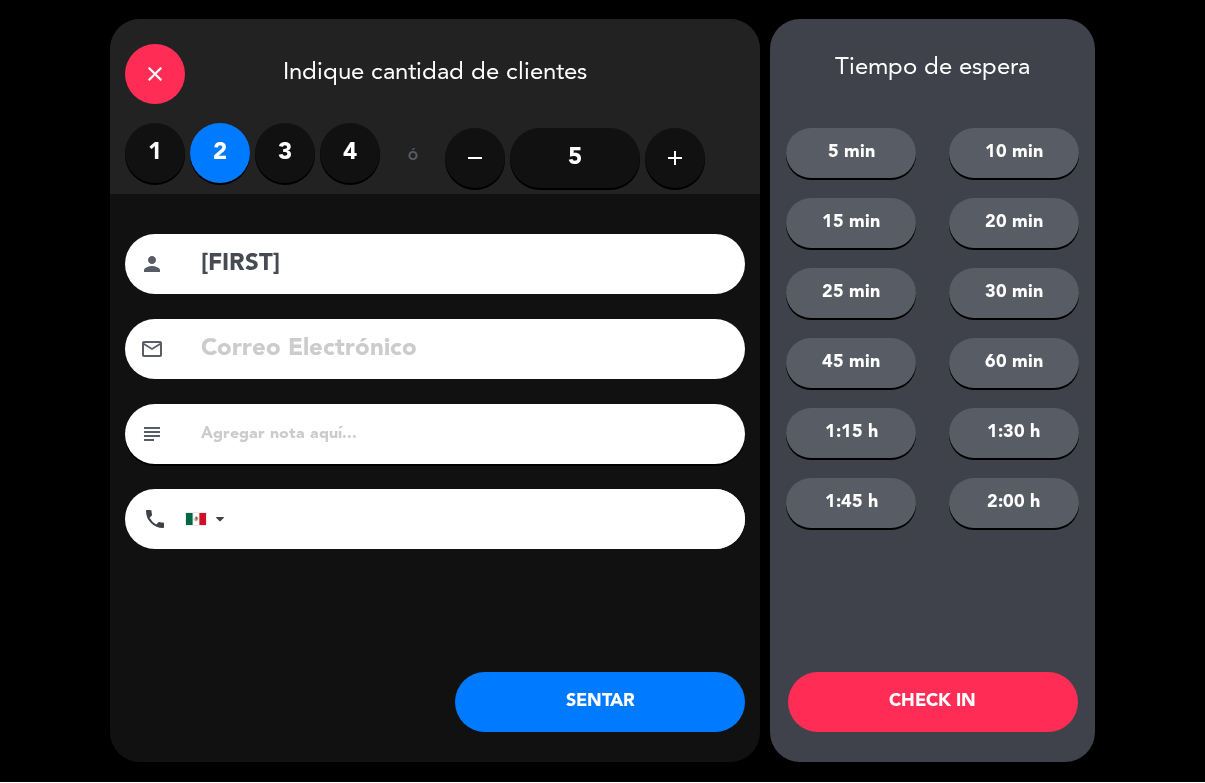 type on "[FIRST]" 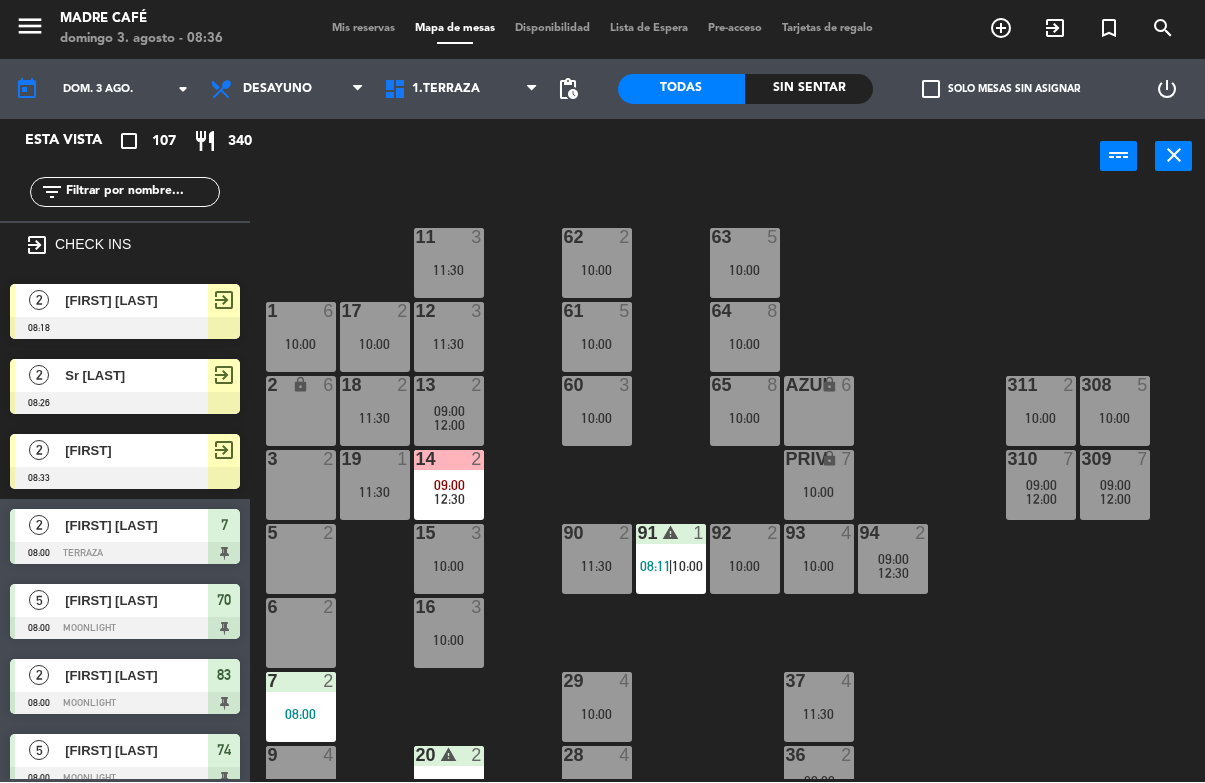 click on "exit_to_app" at bounding box center [1055, 29] 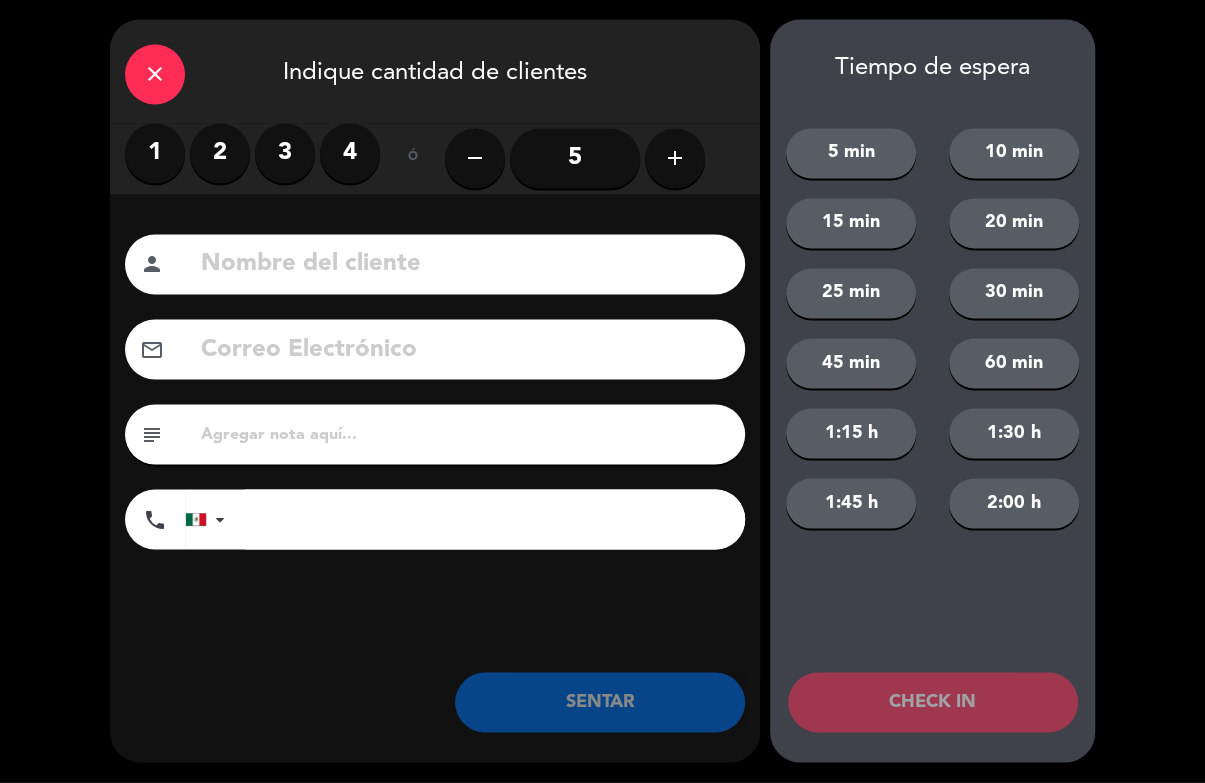 click on "3" at bounding box center (285, 154) 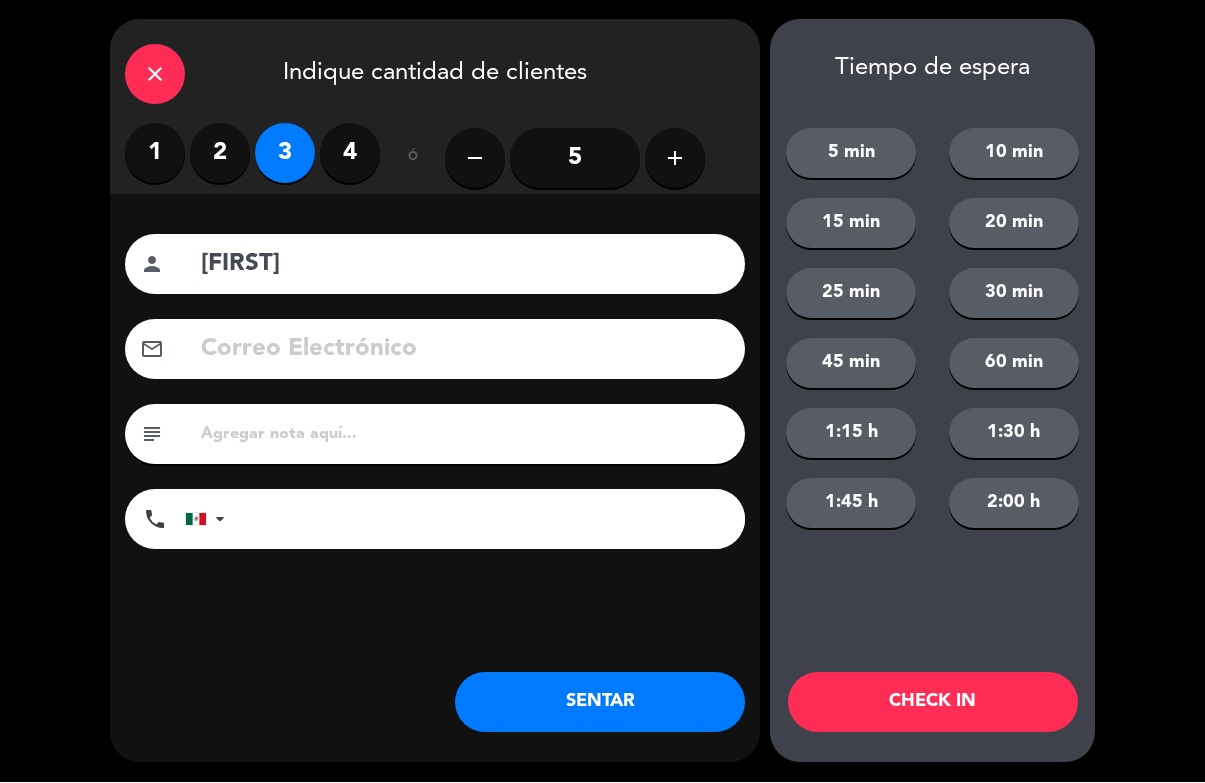 type on "[FIRST]" 